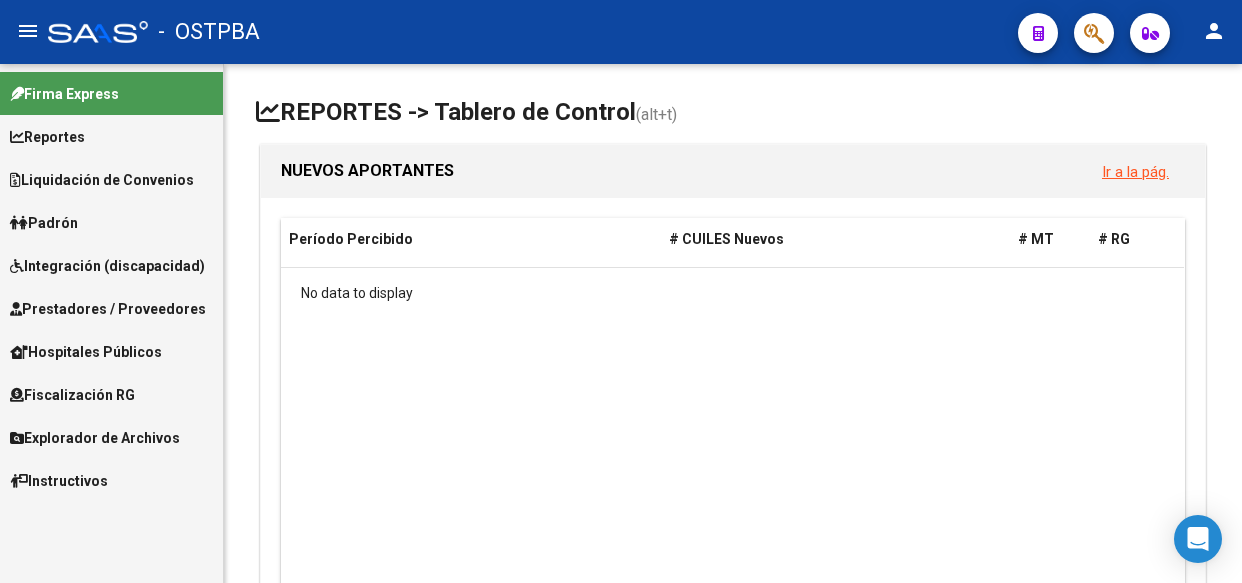 scroll, scrollTop: 0, scrollLeft: 0, axis: both 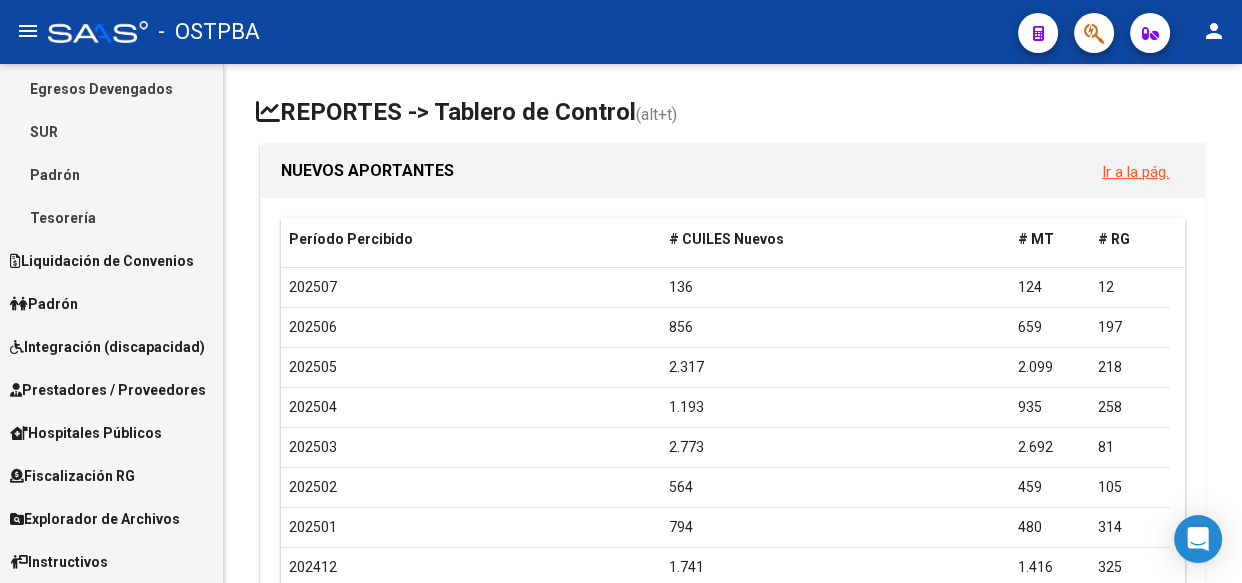 click on "Explorador de Archivos" at bounding box center (95, 519) 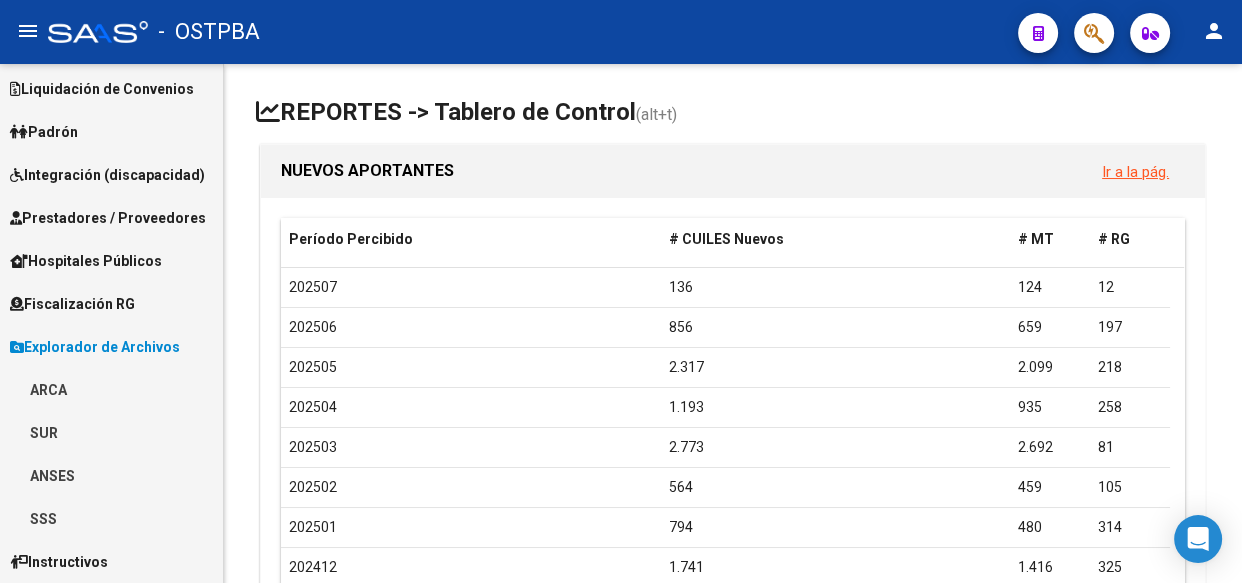 scroll, scrollTop: 90, scrollLeft: 0, axis: vertical 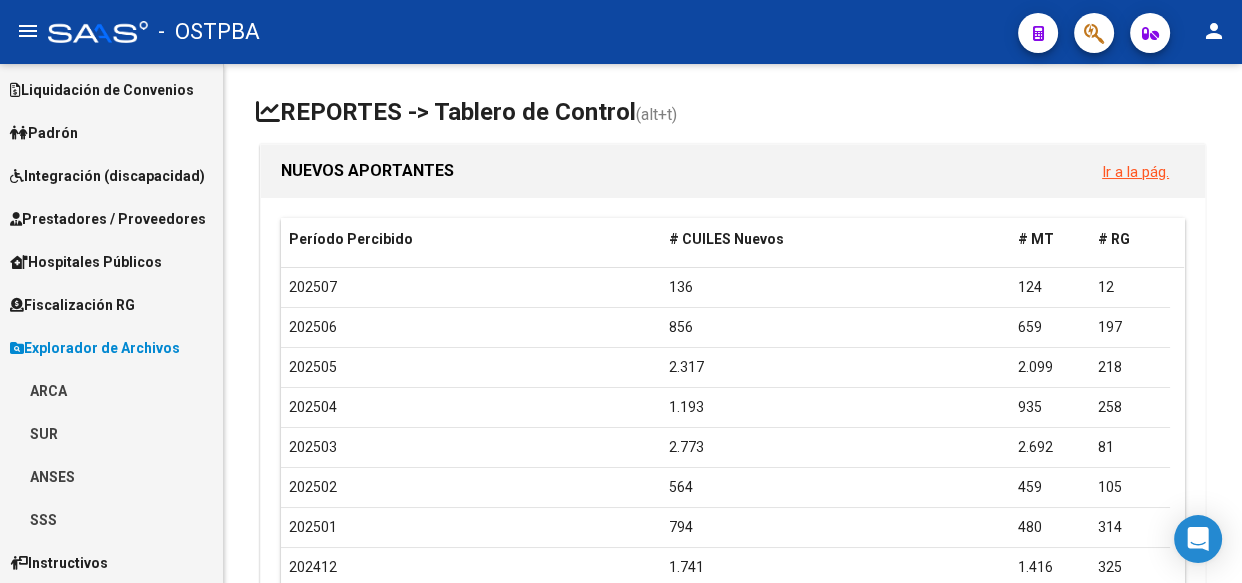 click on "ARCA" at bounding box center [111, 390] 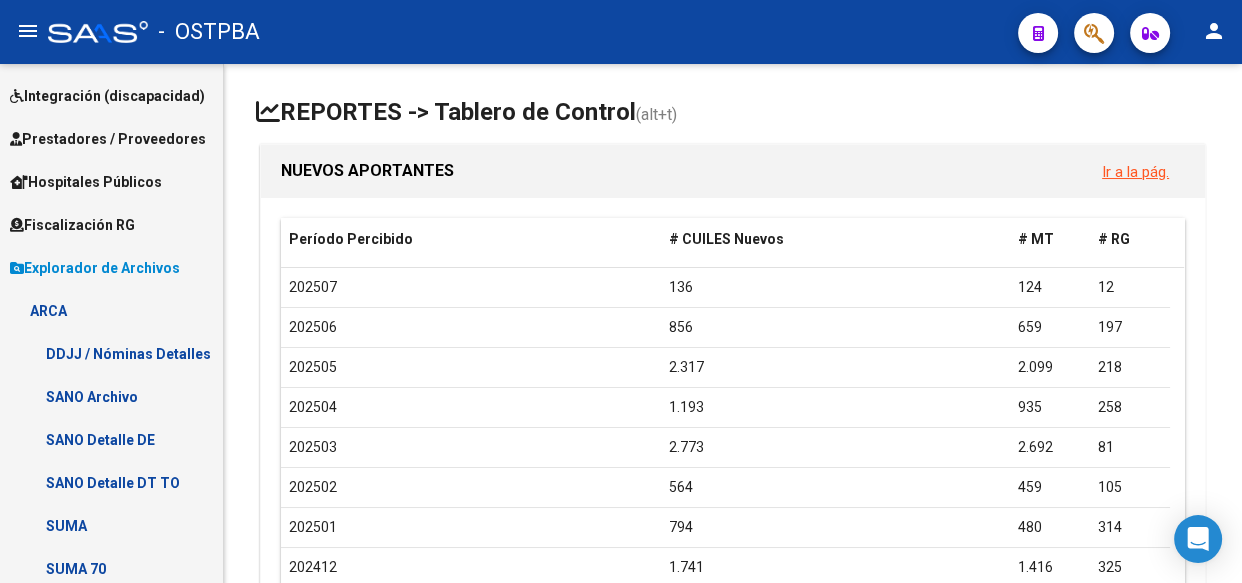 scroll, scrollTop: 454, scrollLeft: 0, axis: vertical 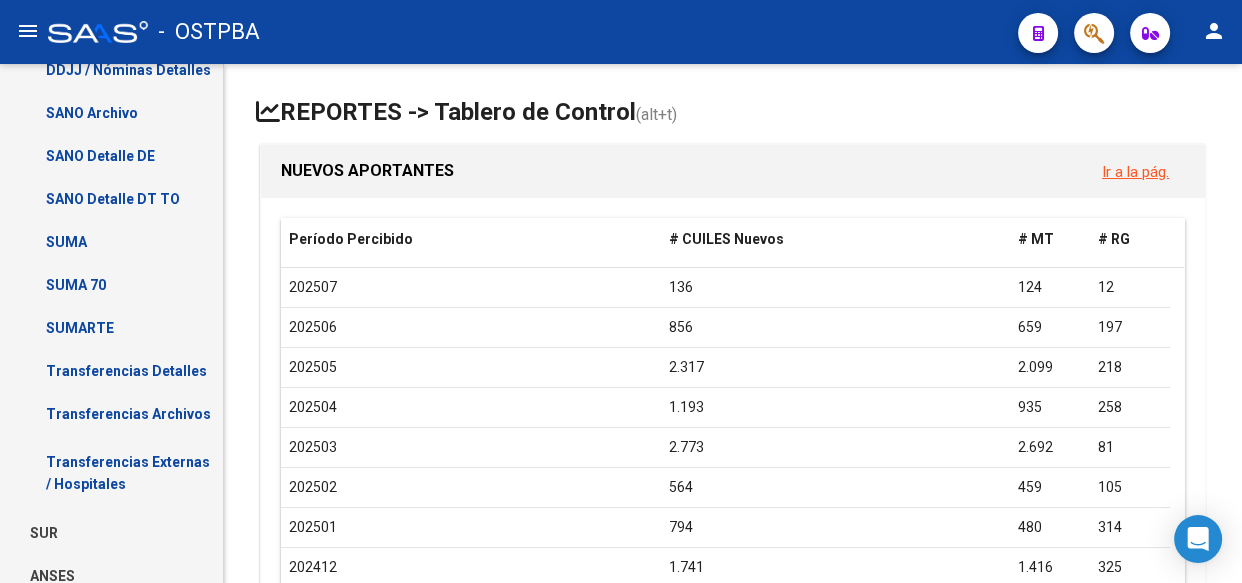 click on "Transferencias Detalles" at bounding box center (111, 370) 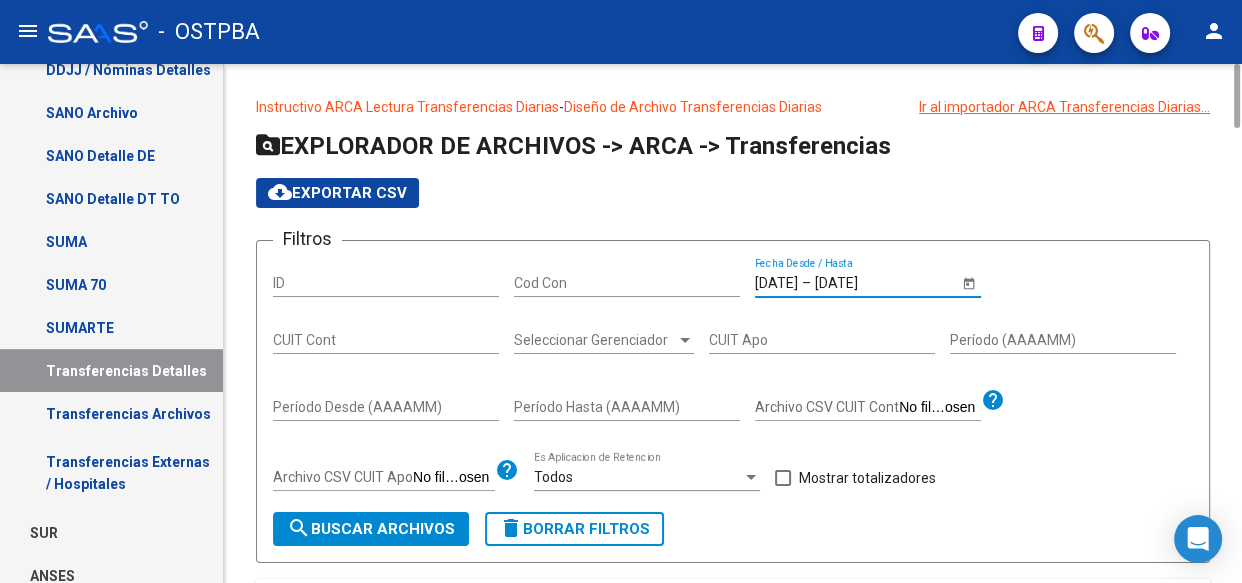 click on "[DATE]" at bounding box center [776, 283] 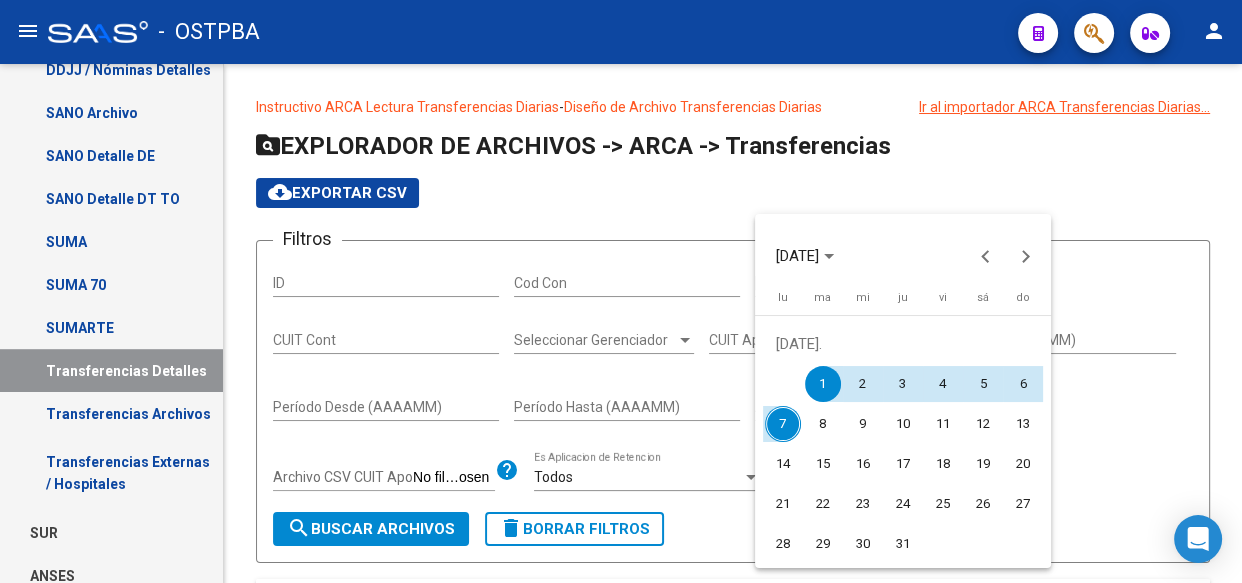 click on "5" at bounding box center (983, 384) 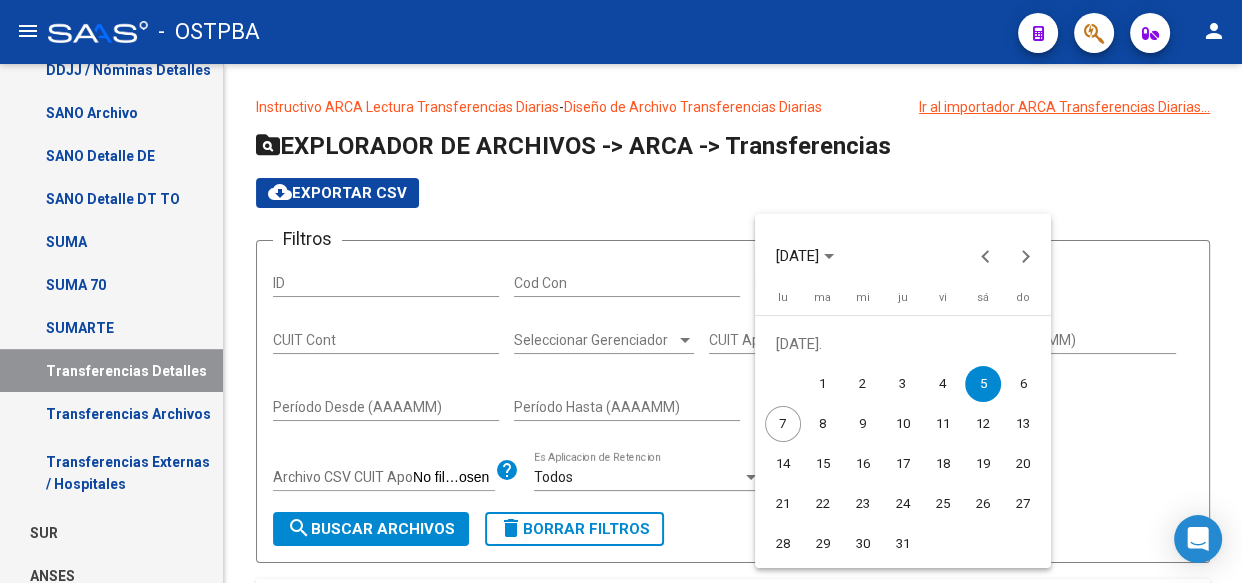 click on "4" at bounding box center [943, 384] 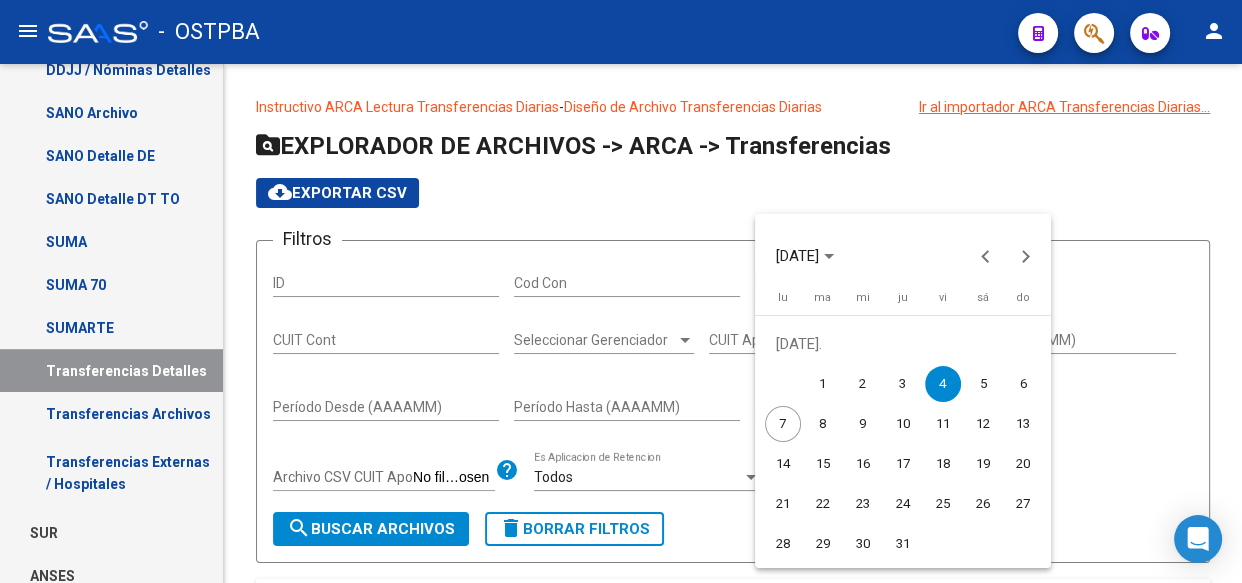 click on "4" at bounding box center [943, 384] 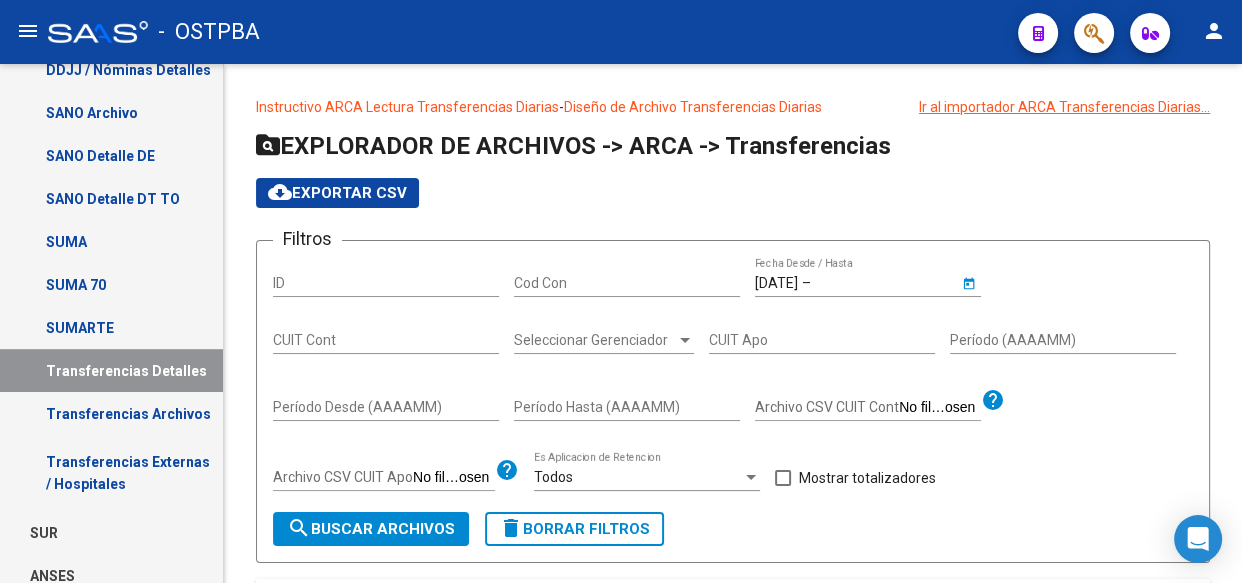 type on "[DATE]" 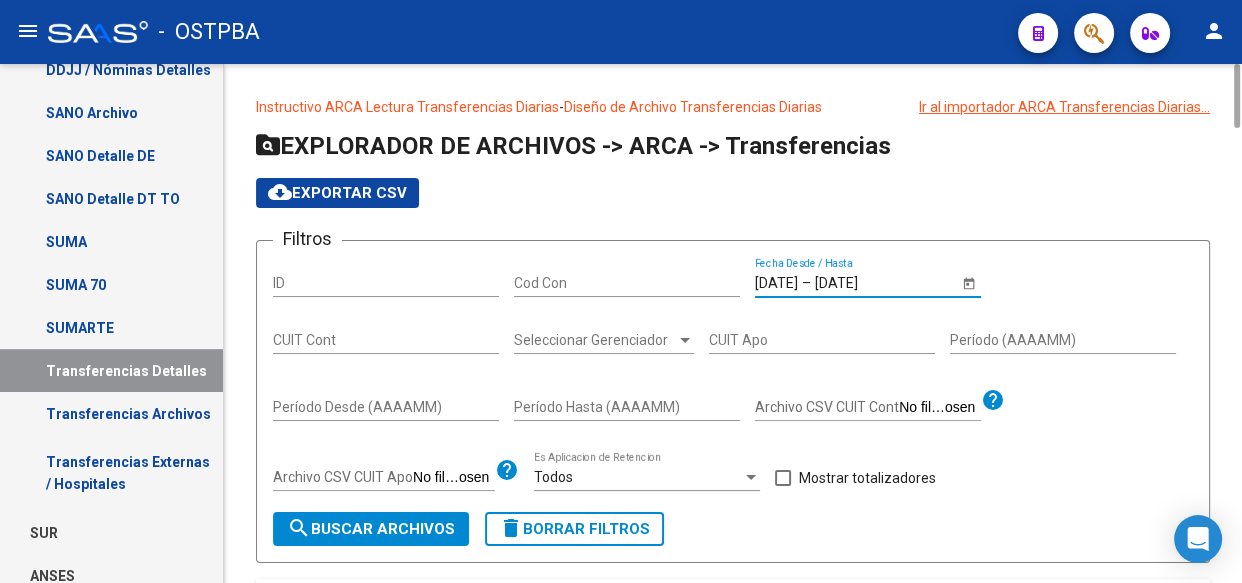 click at bounding box center (783, 478) 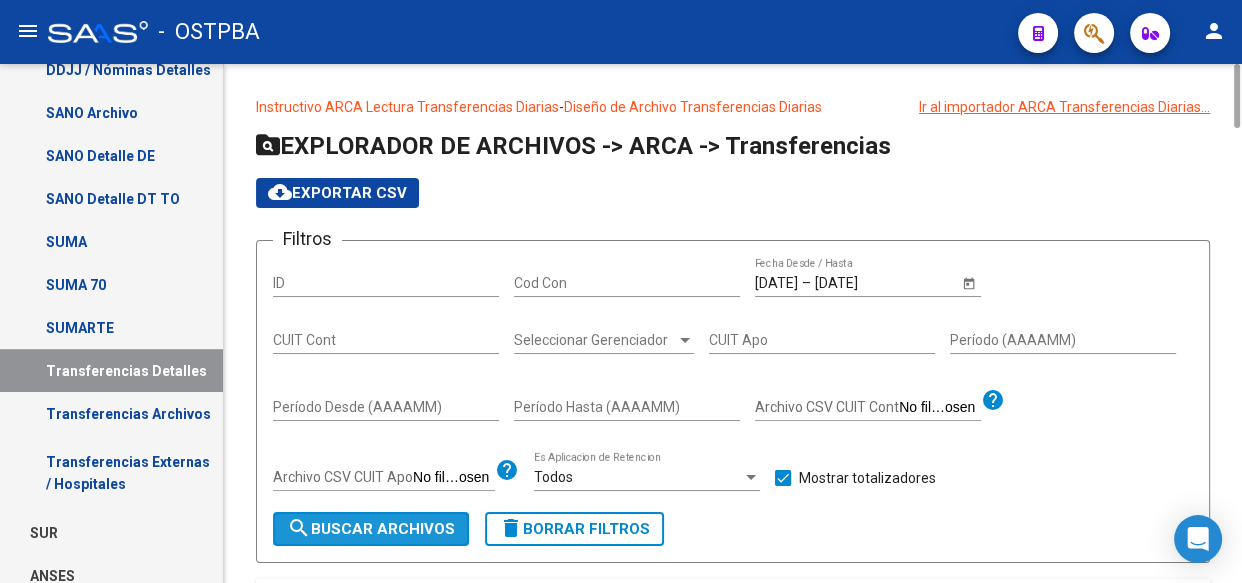 click on "search  Buscar Archivos" 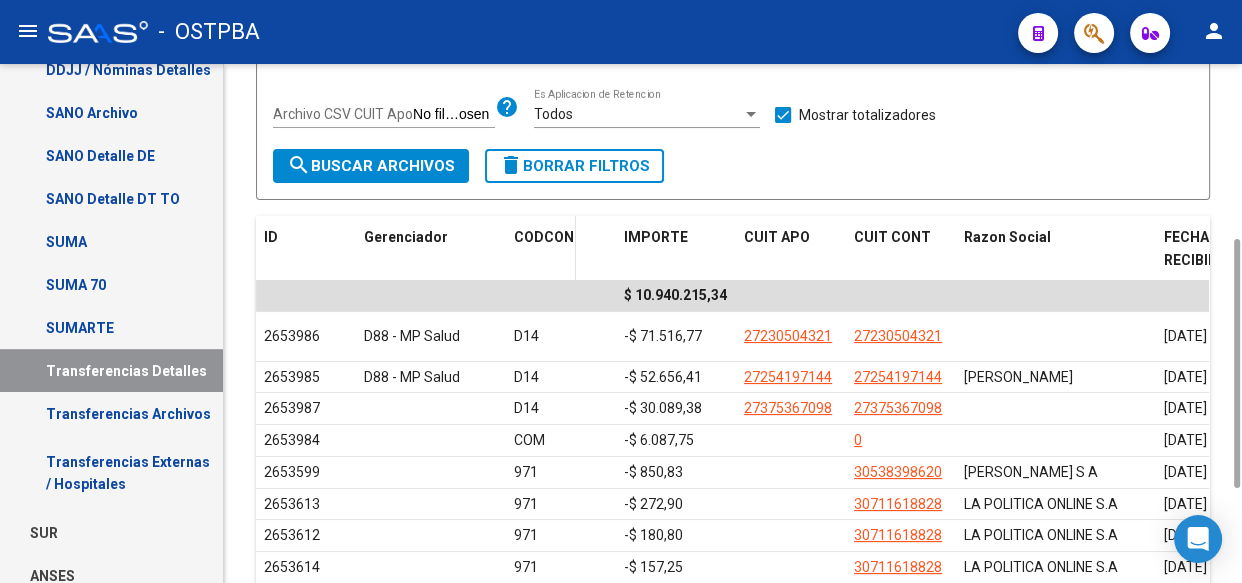 scroll, scrollTop: 181, scrollLeft: 0, axis: vertical 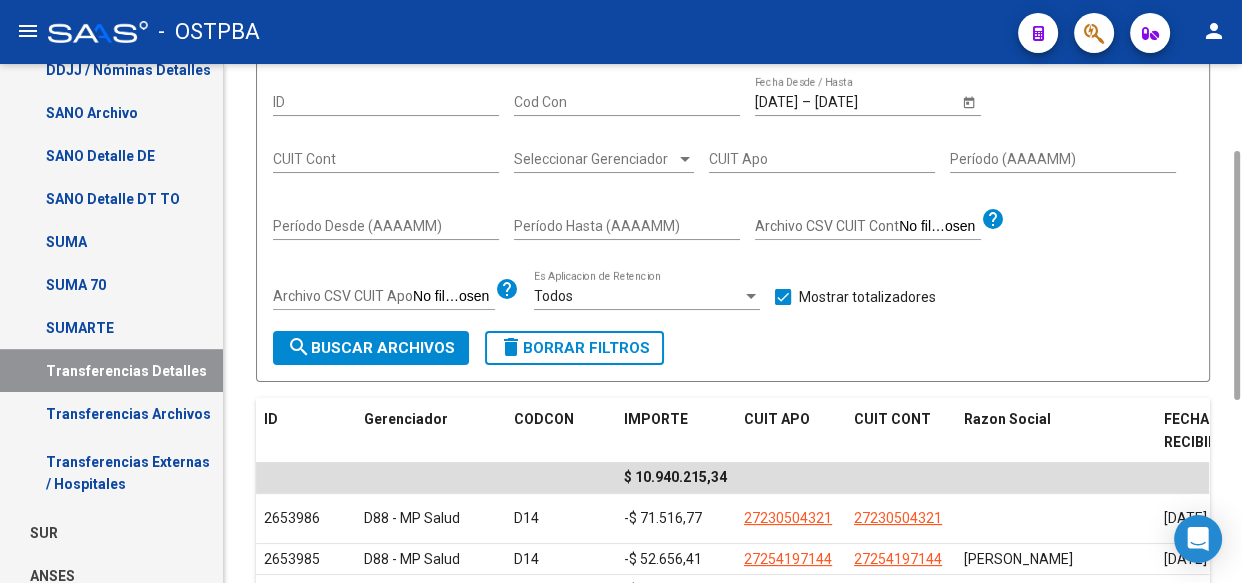 click on "Seleccionar Gerenciador" at bounding box center (595, 159) 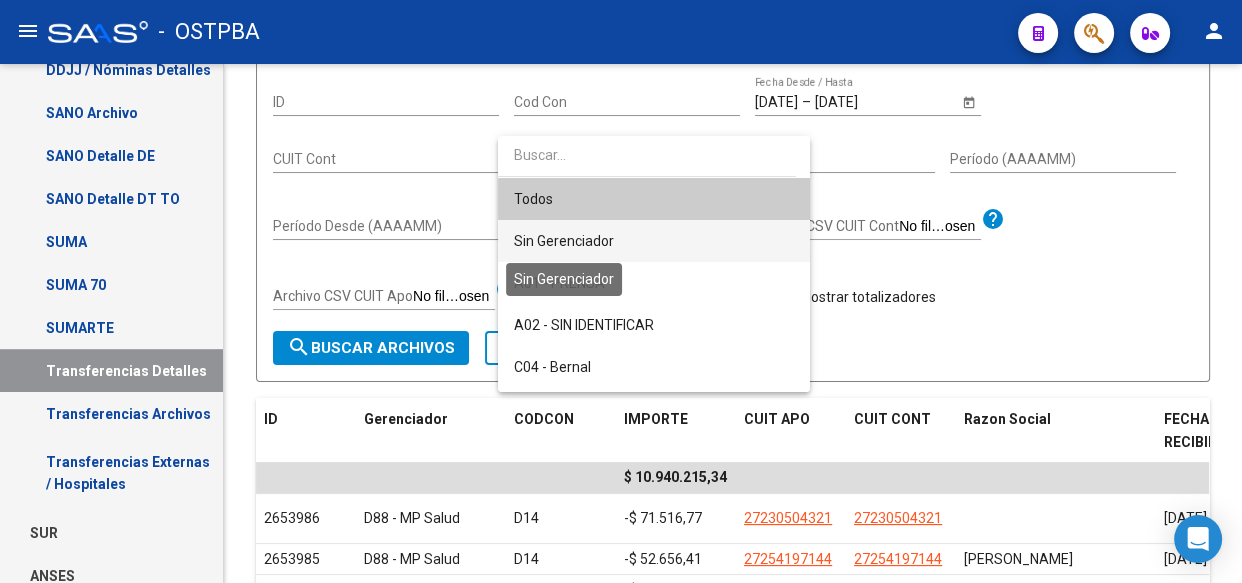 click on "Sin Gerenciador" at bounding box center [564, 241] 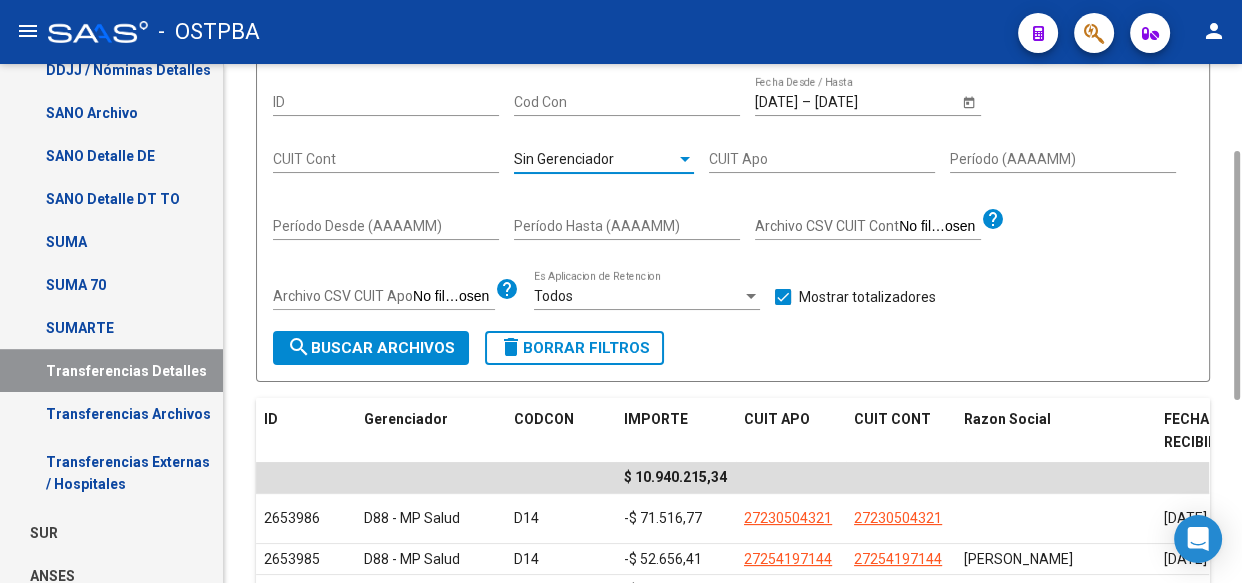 click on "search  Buscar Archivos" 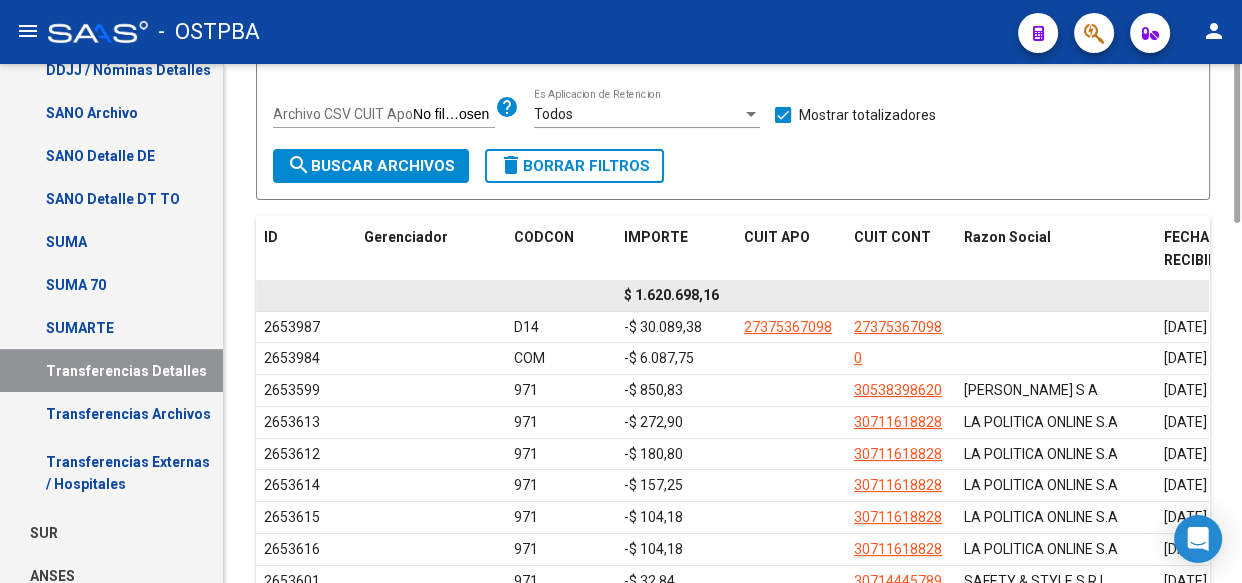 scroll, scrollTop: 181, scrollLeft: 0, axis: vertical 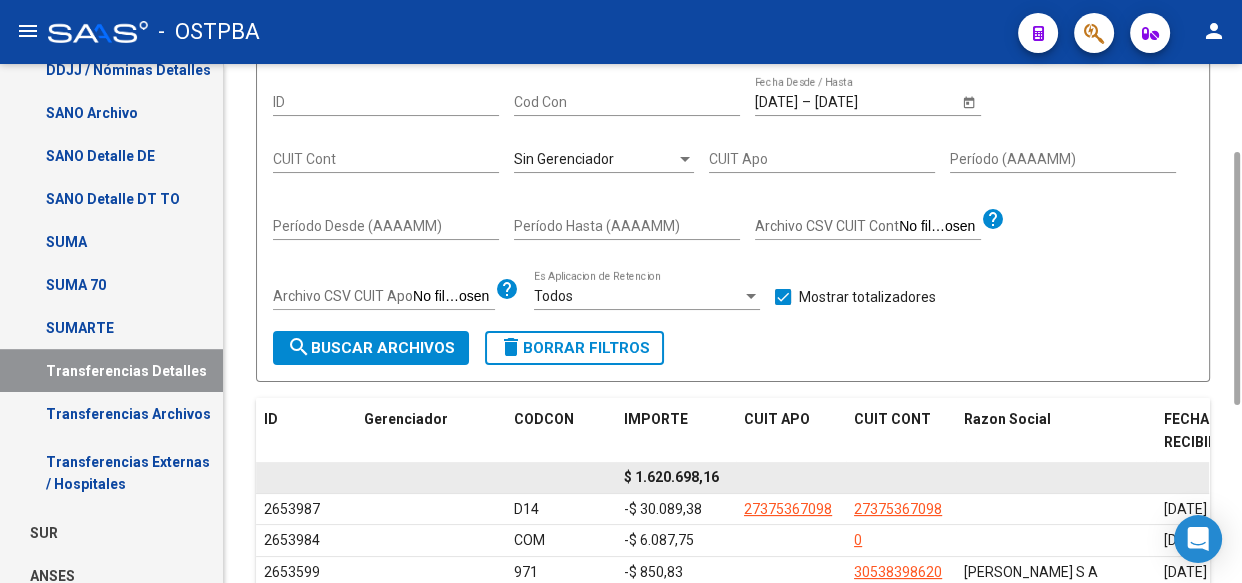 click on "$ 1.620.698,16" 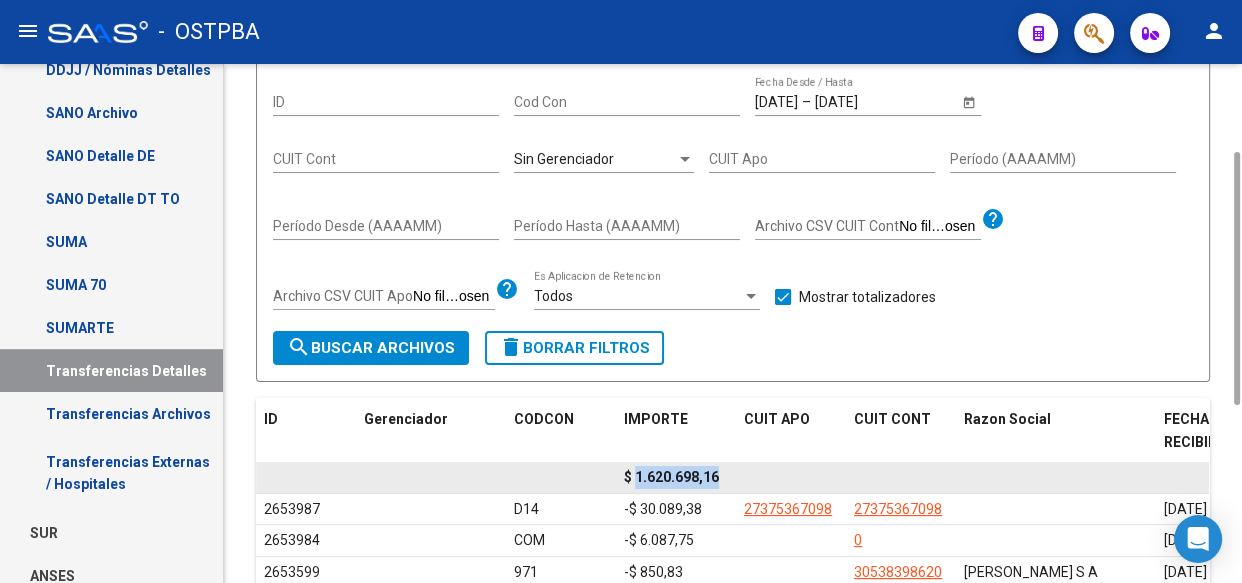 click on "$ 1.620.698,16" 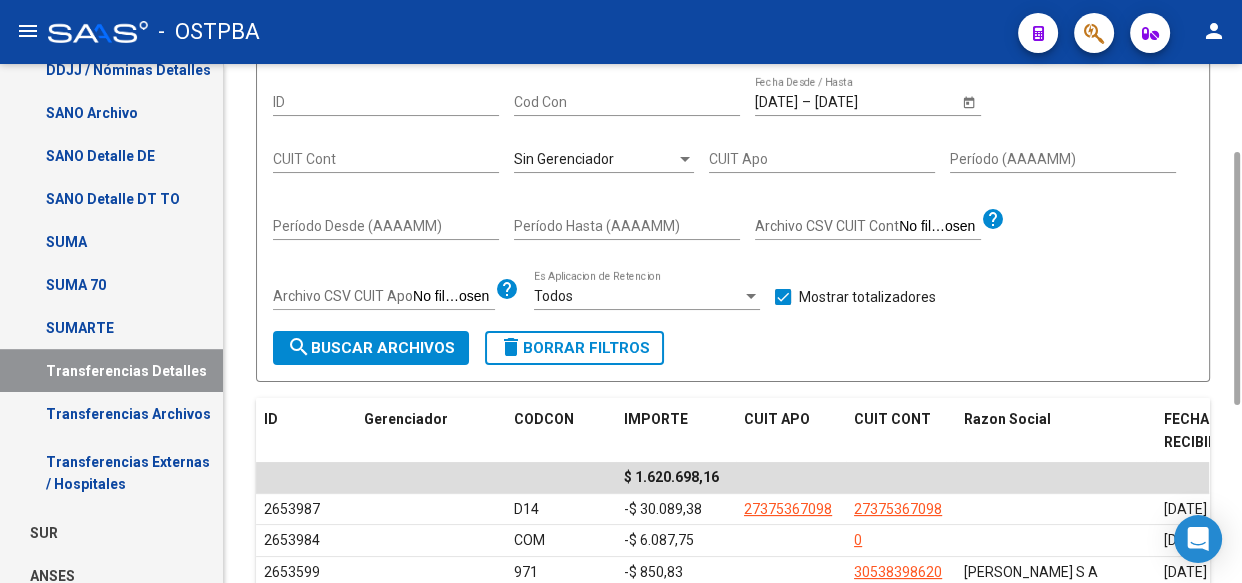 click on "Sin Gerenciador Seleccionar Gerenciador" 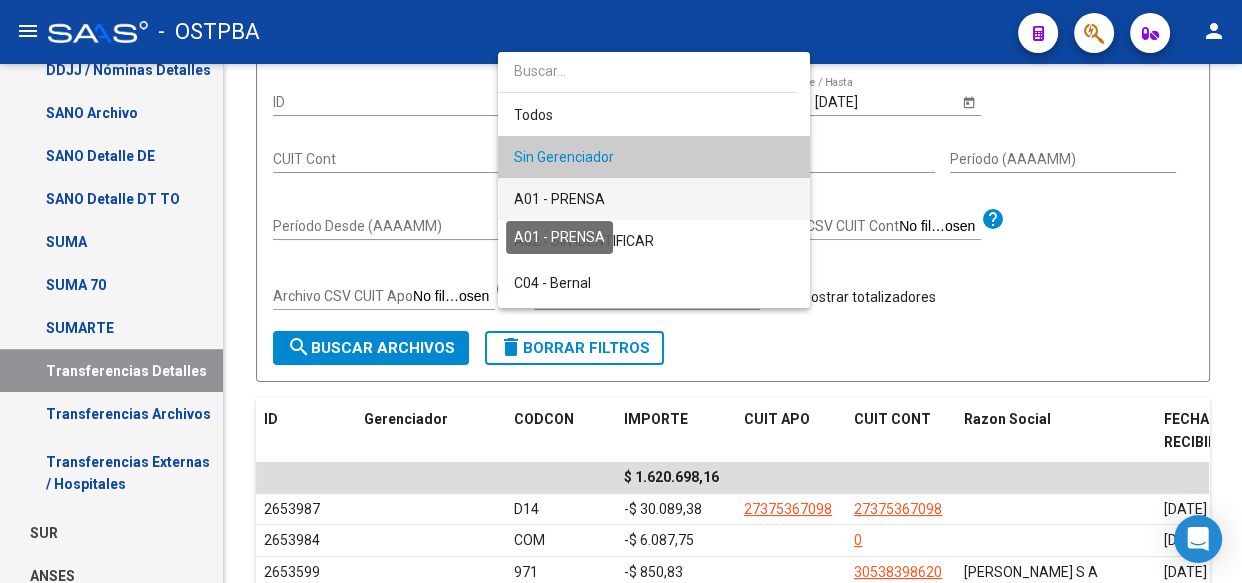 click on "A01 - PRENSA" at bounding box center [559, 199] 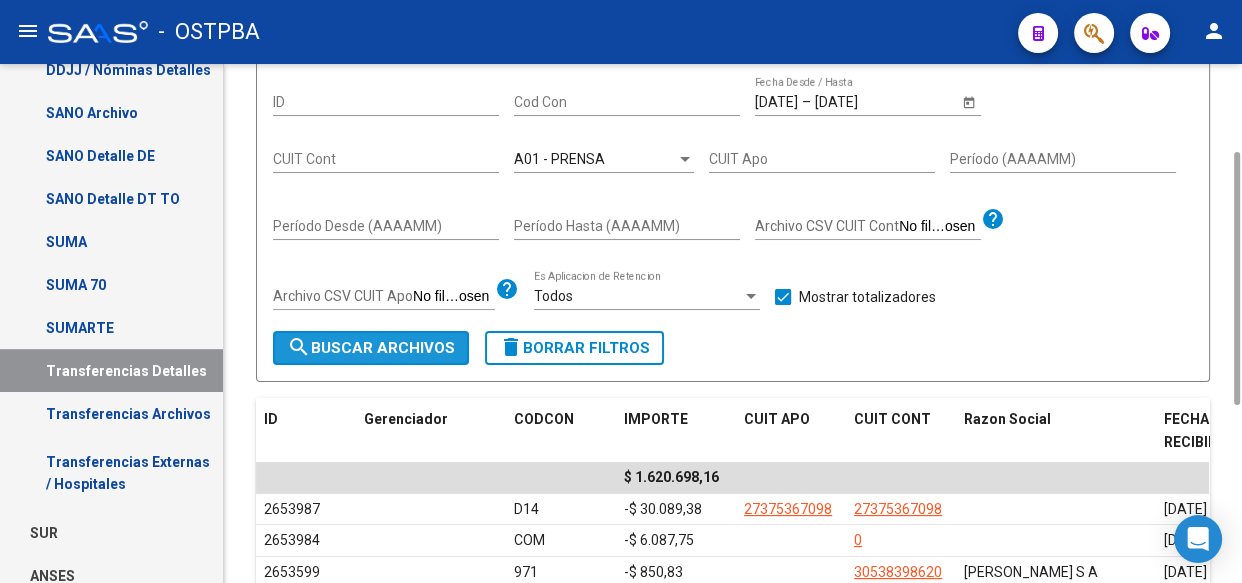 click on "search  Buscar Archivos" 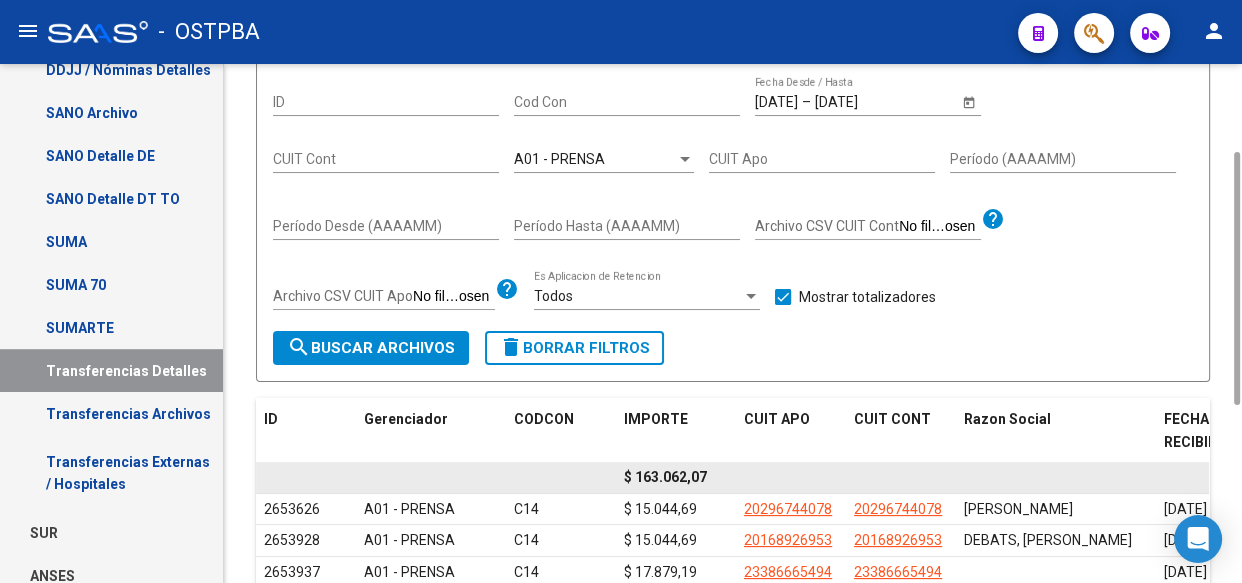 click on "$ 163.062,07" 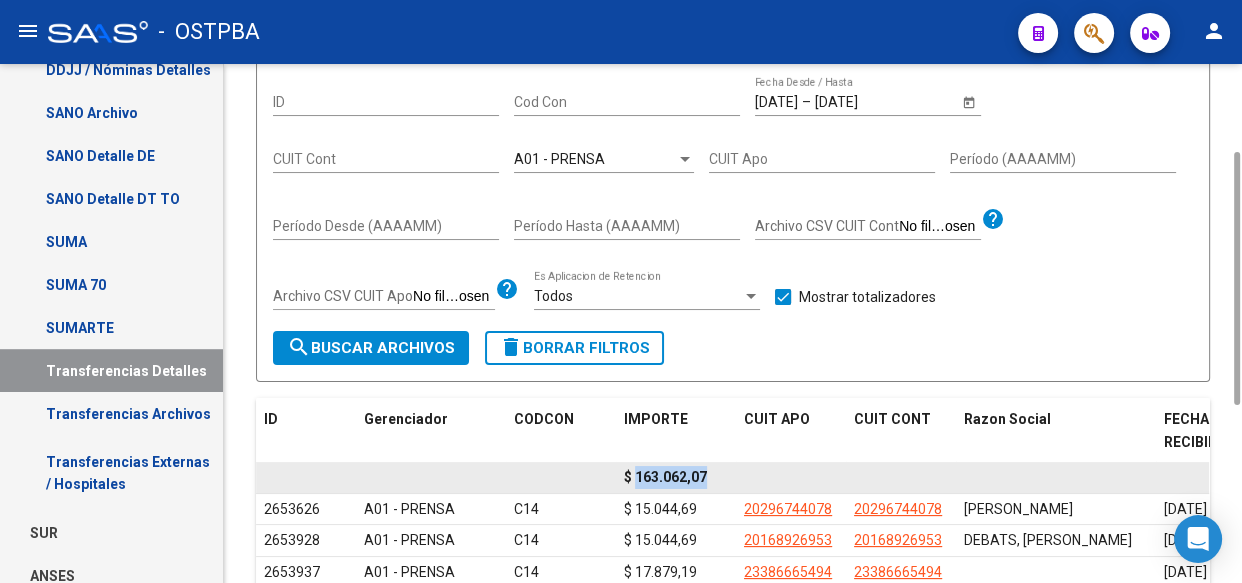 click on "$ 163.062,07" 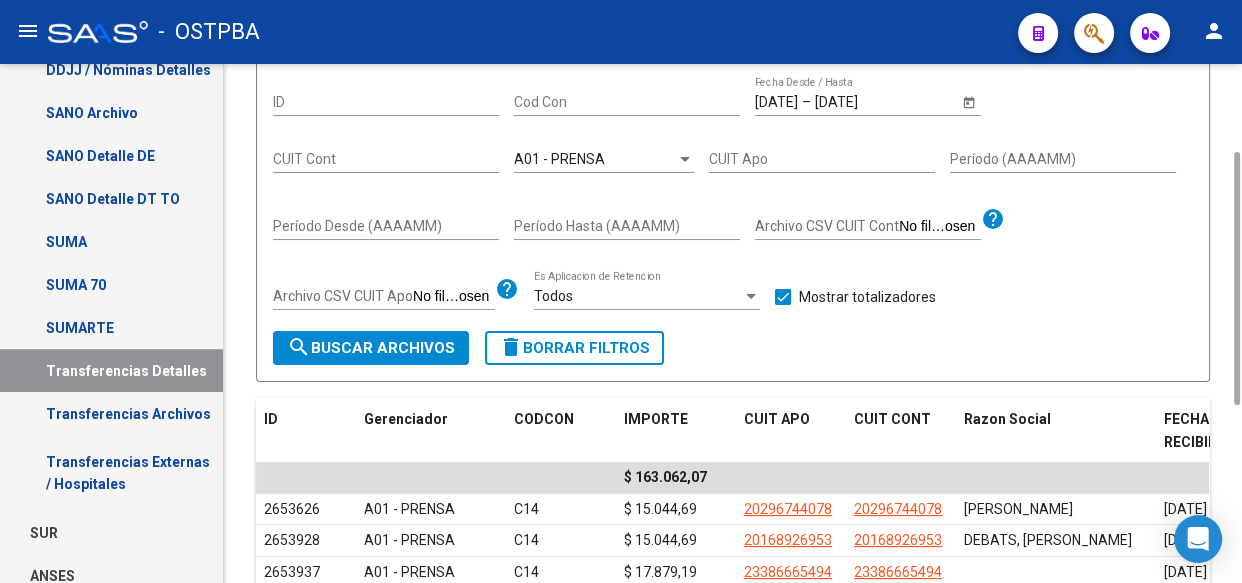 click on "A01 - PRENSA" at bounding box center [559, 159] 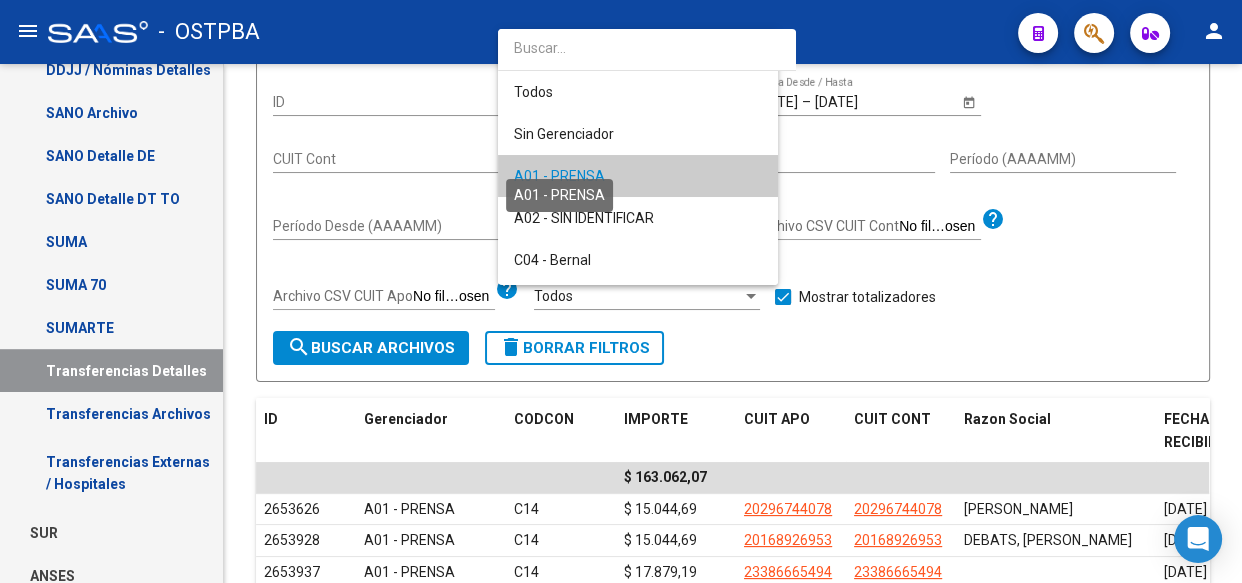 scroll, scrollTop: 19, scrollLeft: 0, axis: vertical 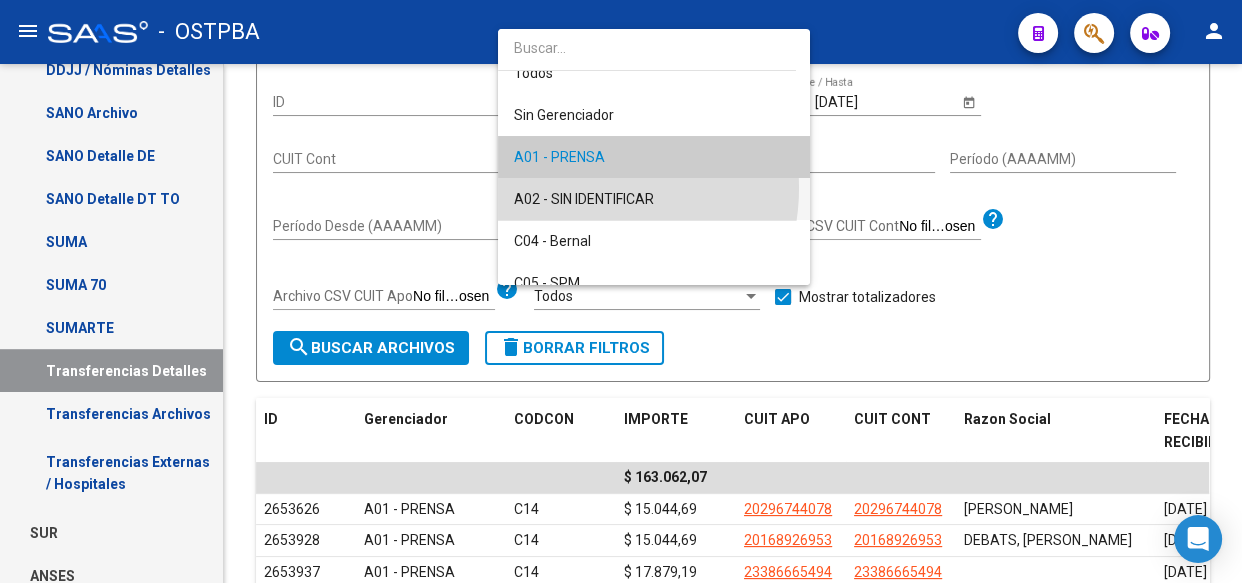 click on "A02 - SIN IDENTIFICAR" at bounding box center (654, 199) 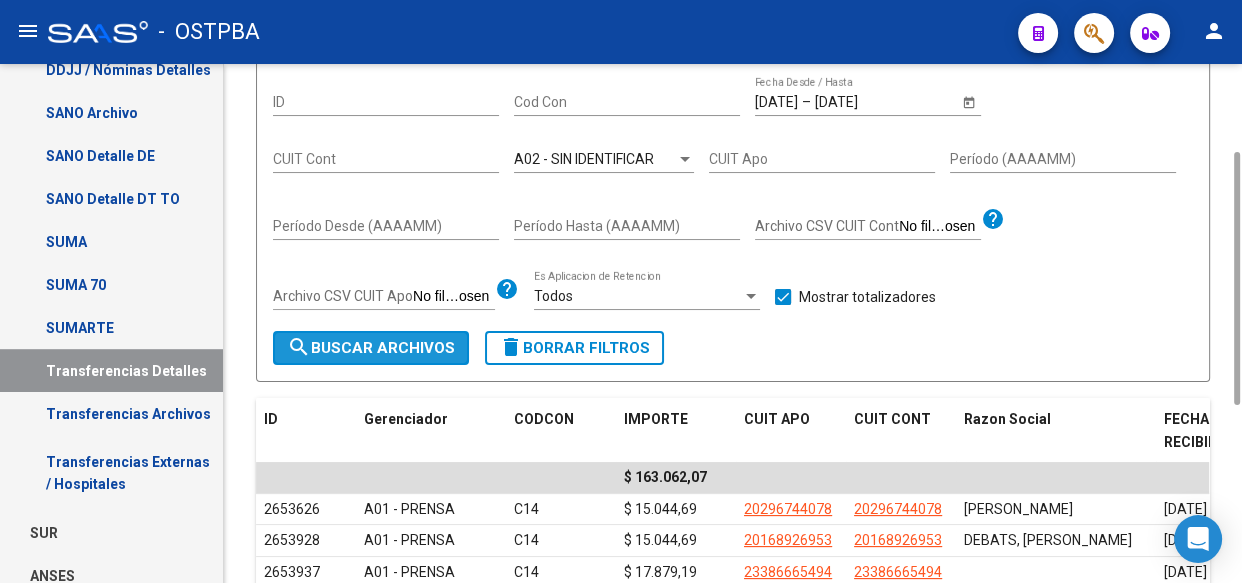 click on "search  Buscar Archivos" 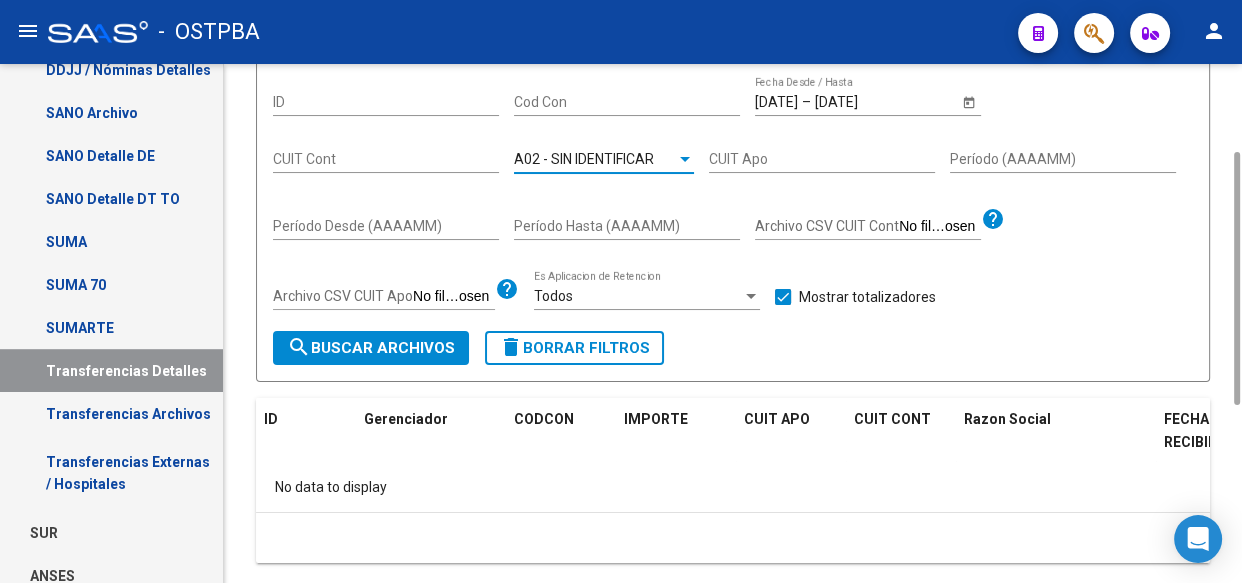 click on "A02 - SIN IDENTIFICAR" at bounding box center [584, 159] 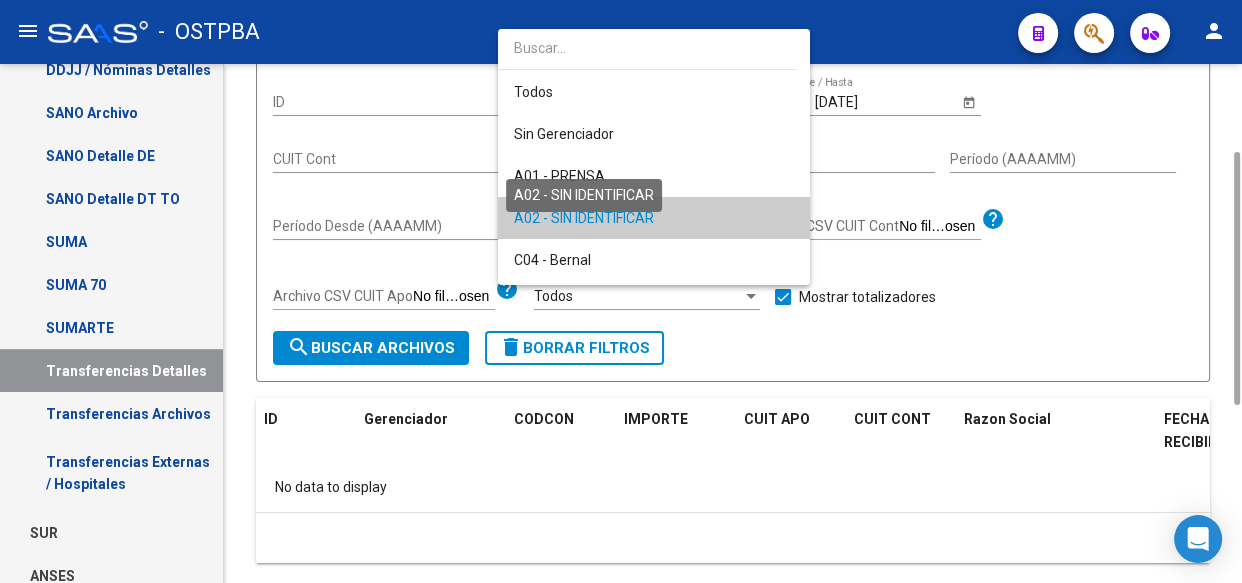 scroll, scrollTop: 60, scrollLeft: 0, axis: vertical 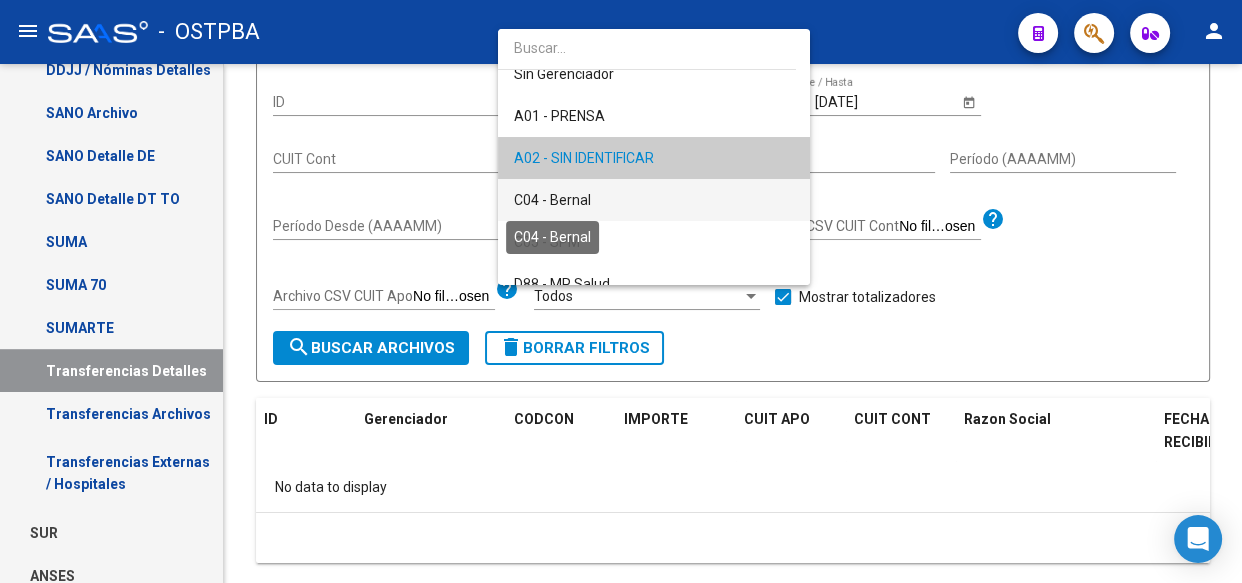 click on "C04 - Bernal" at bounding box center [552, 200] 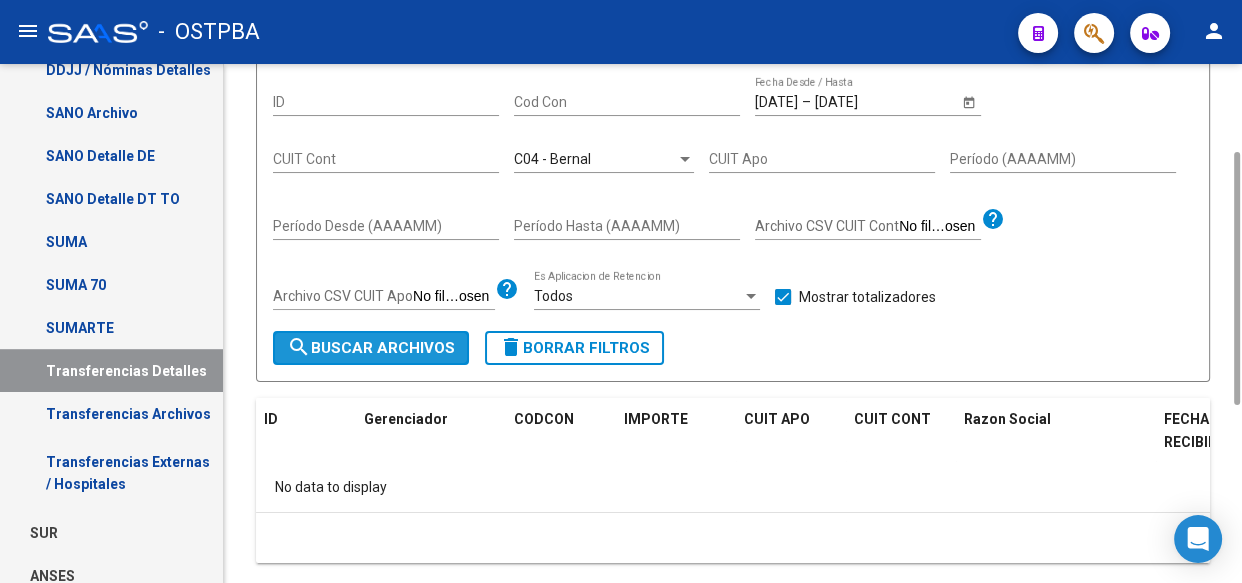 click on "search  Buscar Archivos" 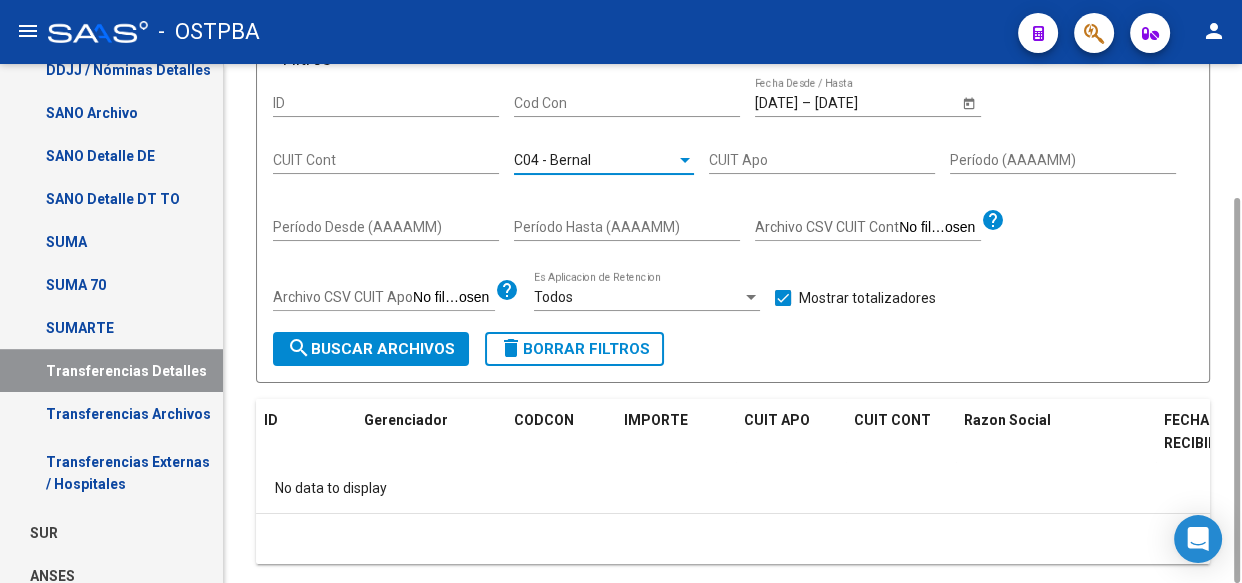 click on "C04 - Bernal" at bounding box center (552, 160) 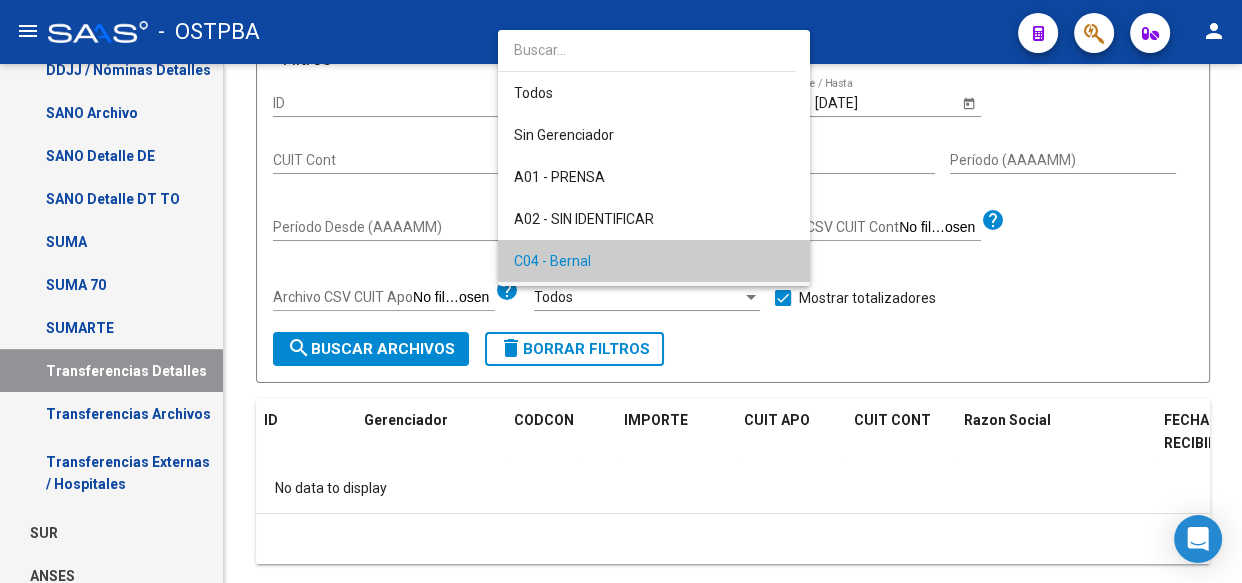 scroll, scrollTop: 102, scrollLeft: 0, axis: vertical 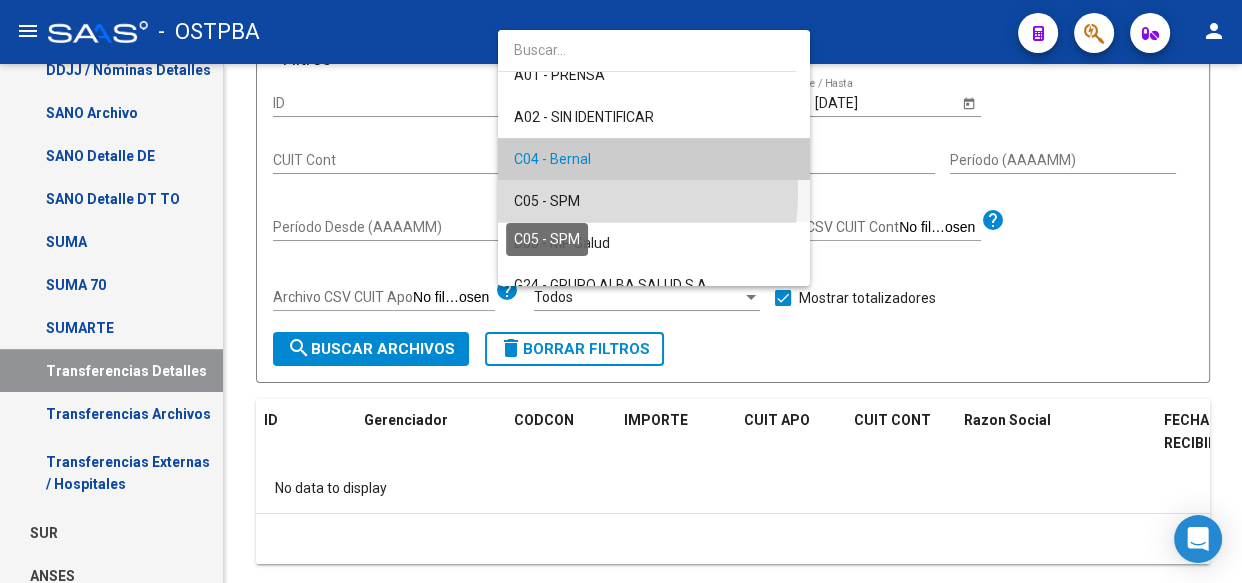 click on "C05 - SPM" at bounding box center [547, 201] 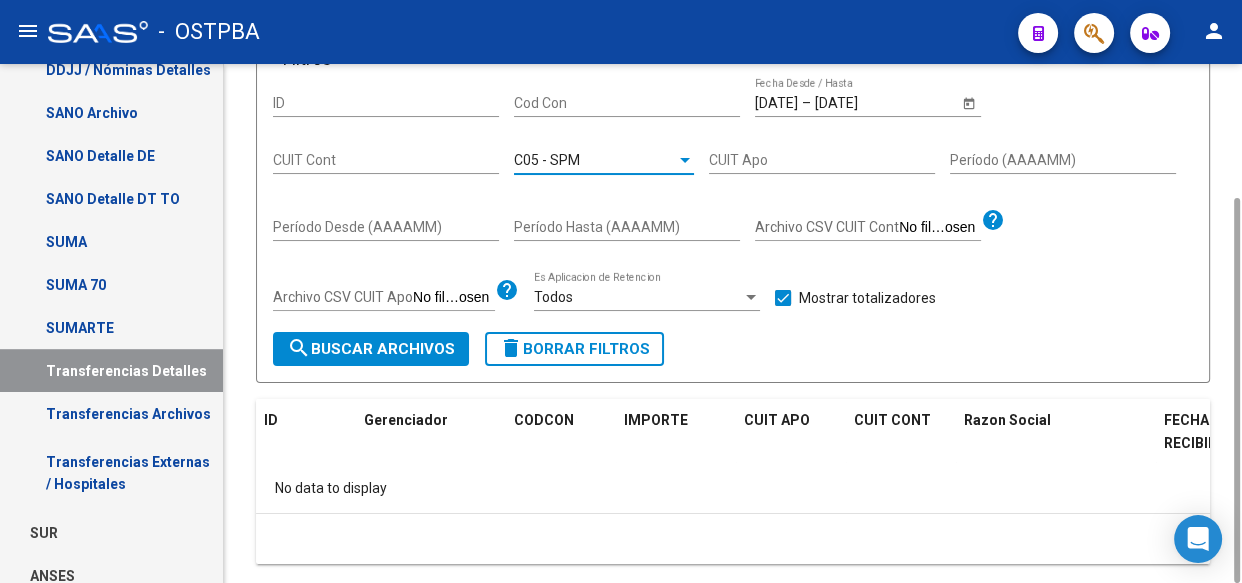 click on "search  Buscar Archivos" 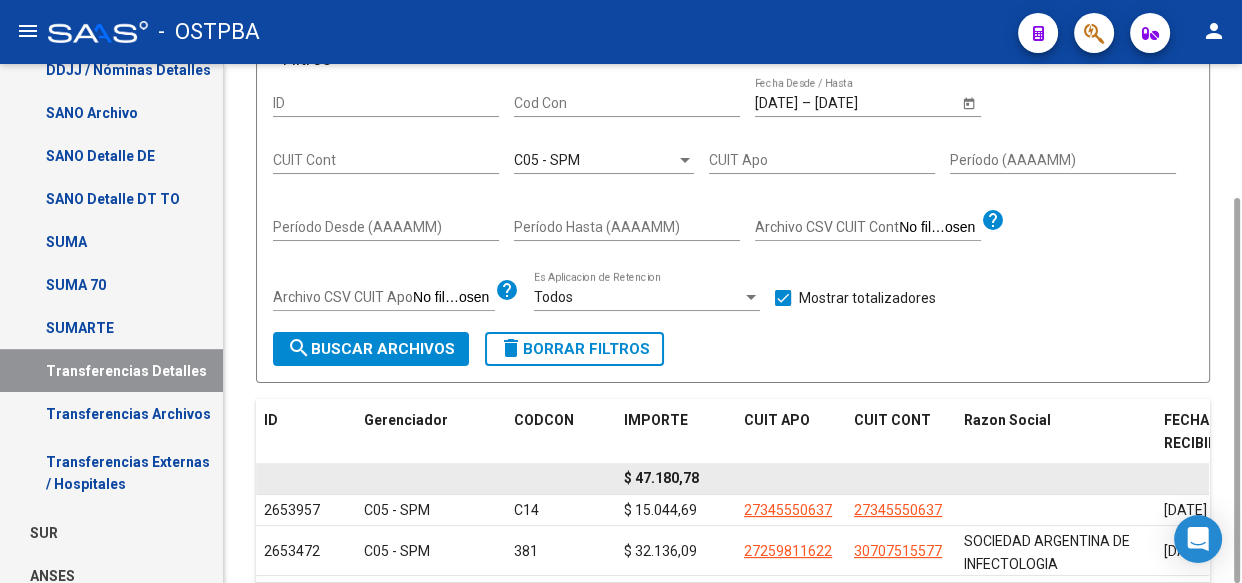 click on "$ 47.180,78" 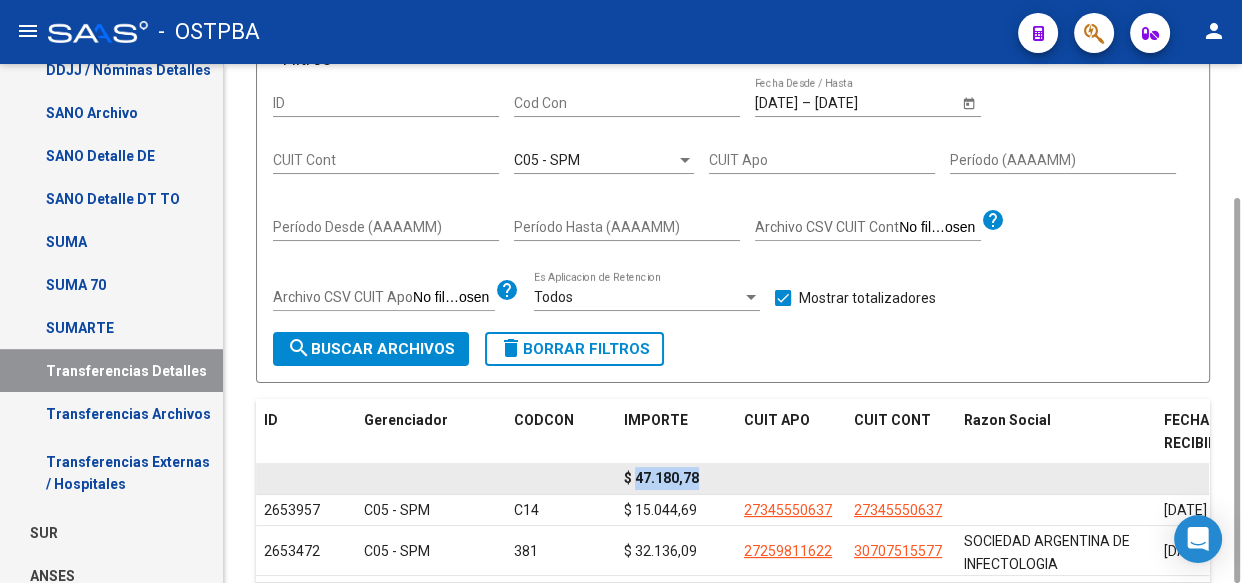 click on "$ 47.180,78" 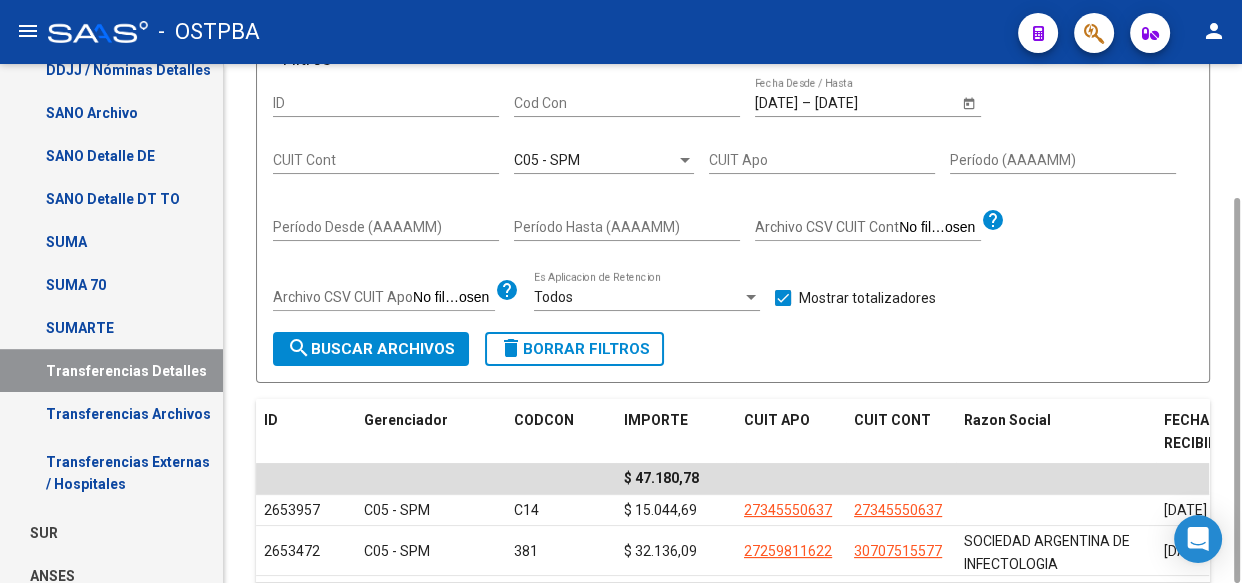 click on "C05 - SPM" at bounding box center (547, 160) 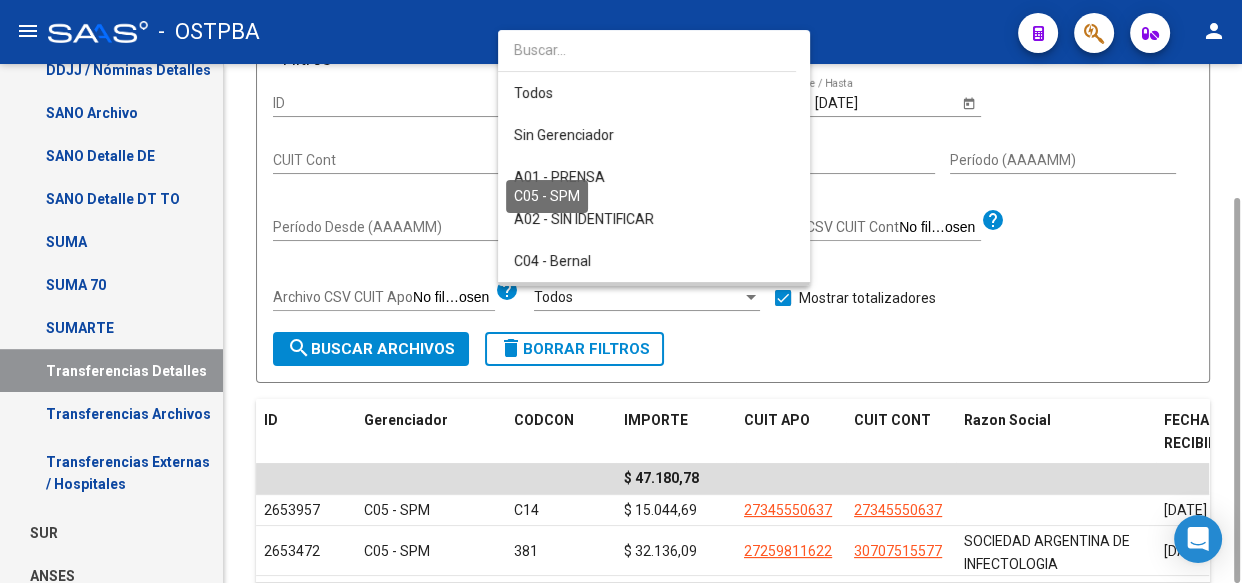 scroll, scrollTop: 145, scrollLeft: 0, axis: vertical 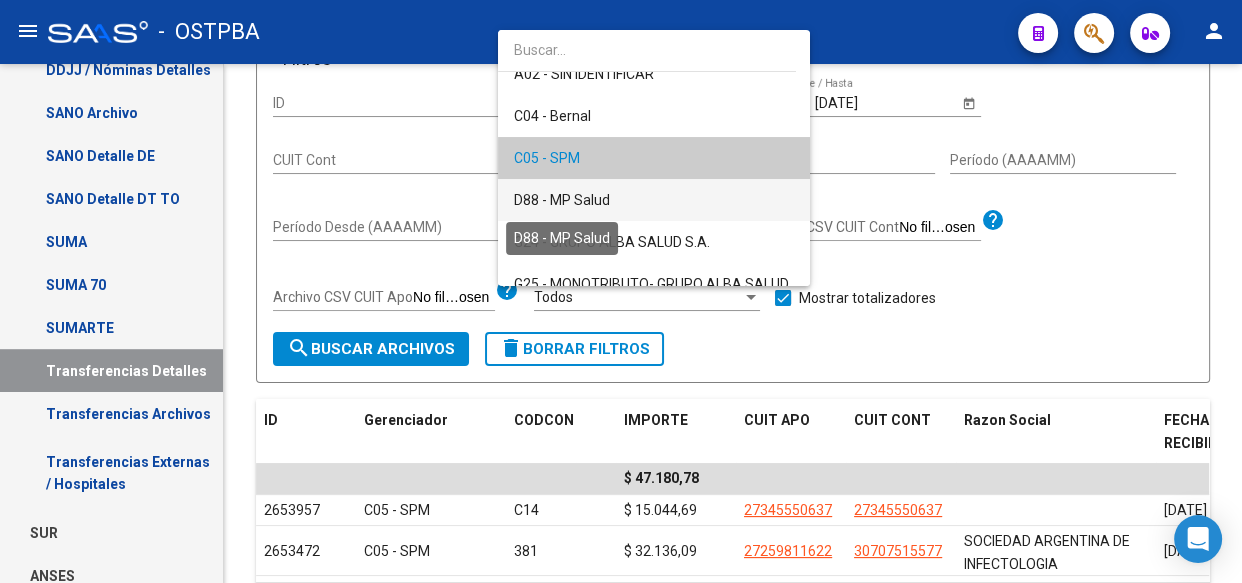 click on "D88 - MP Salud" at bounding box center (562, 200) 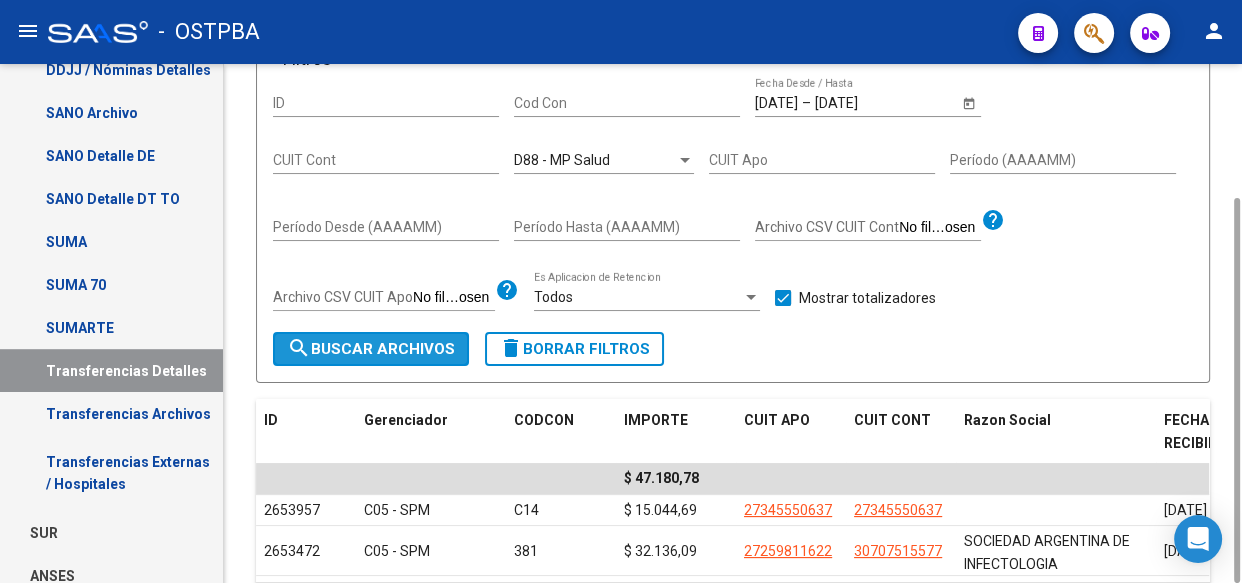 click on "search  Buscar Archivos" 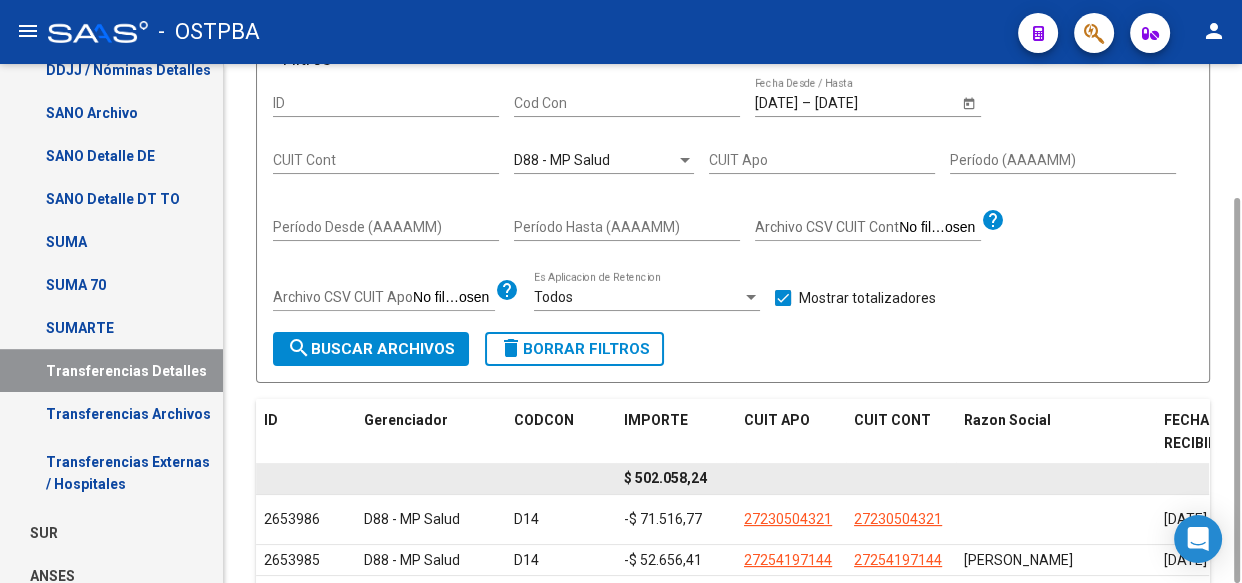 click on "$ 502.058,24" 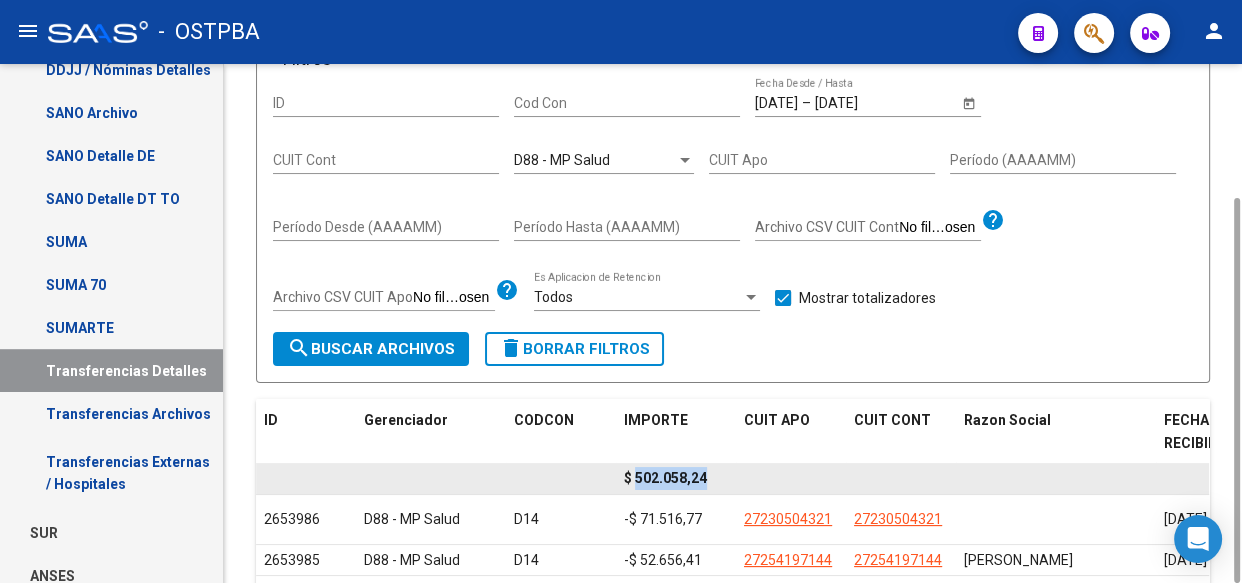 click on "$ 502.058,24" 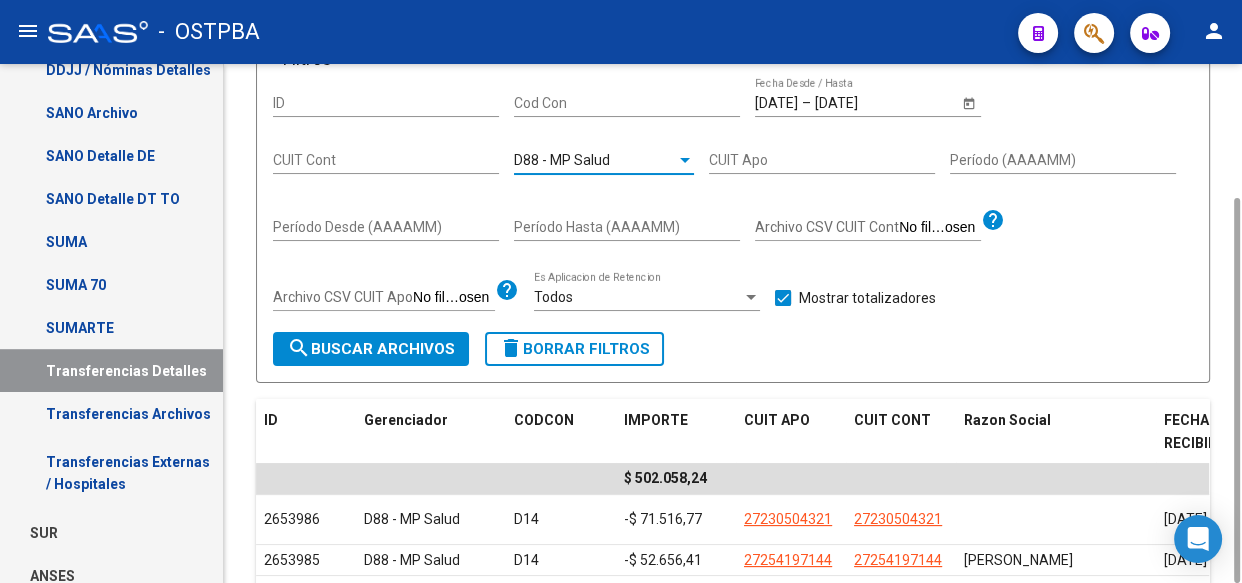 click on "D88 - MP Salud" at bounding box center [562, 160] 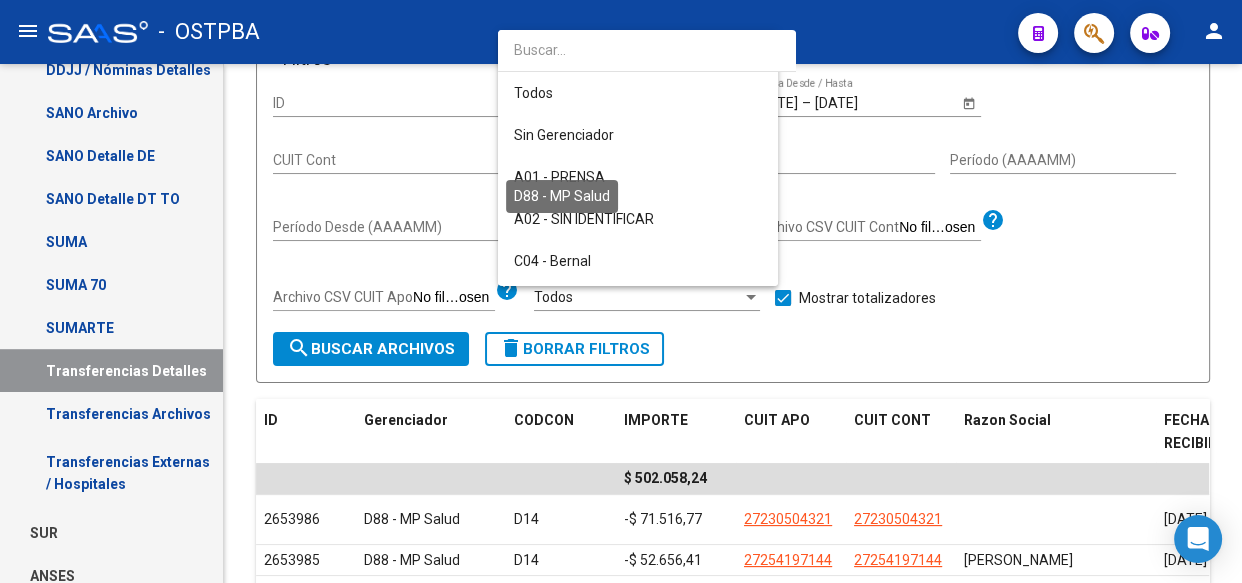scroll, scrollTop: 187, scrollLeft: 0, axis: vertical 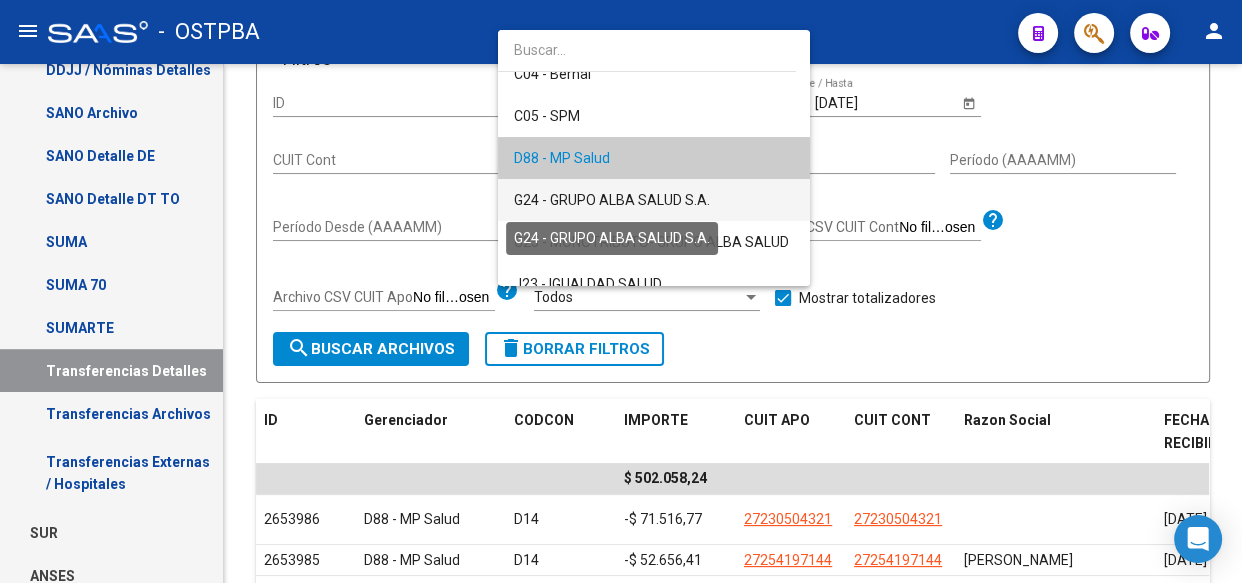 click on "G24 - GRUPO ALBA SALUD S.A." at bounding box center (612, 200) 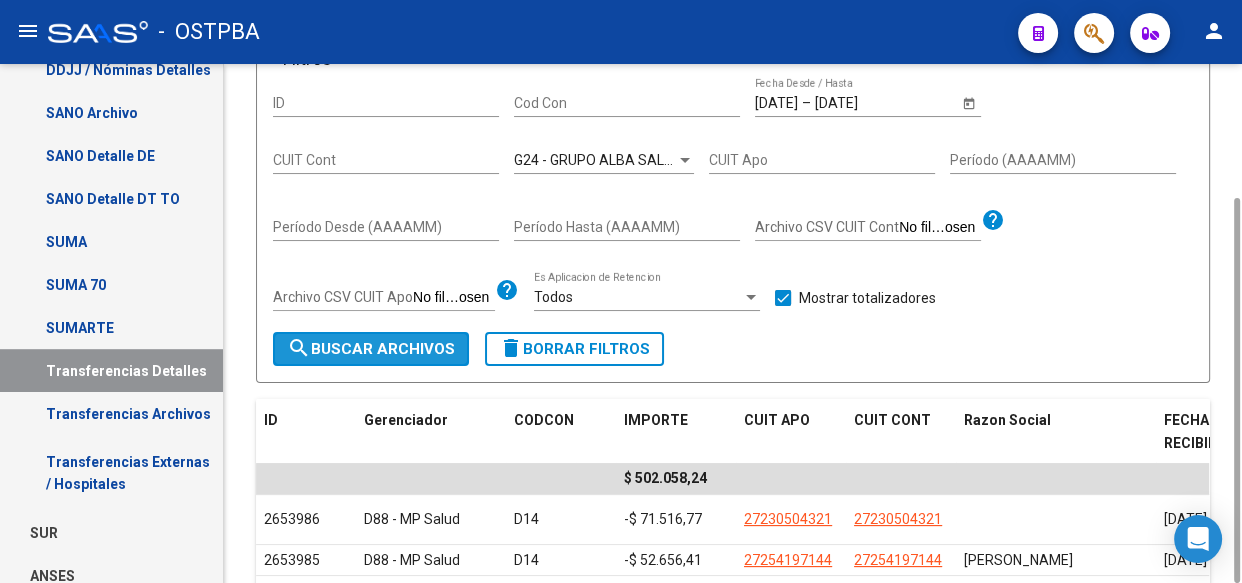 click on "search  Buscar Archivos" 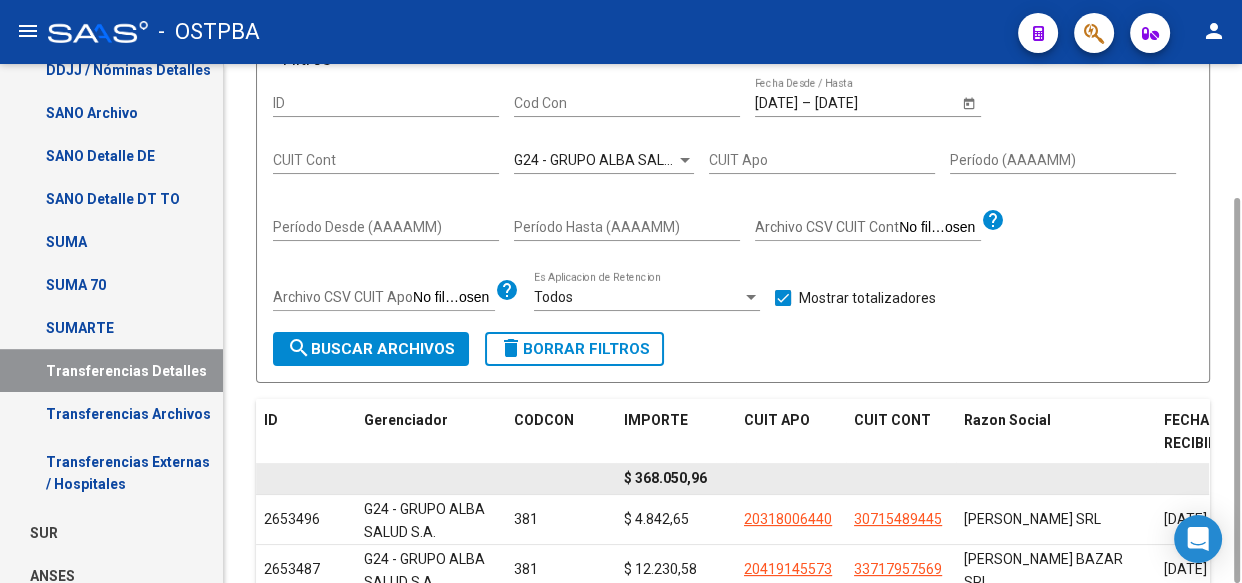 click on "$ 368.050,96" 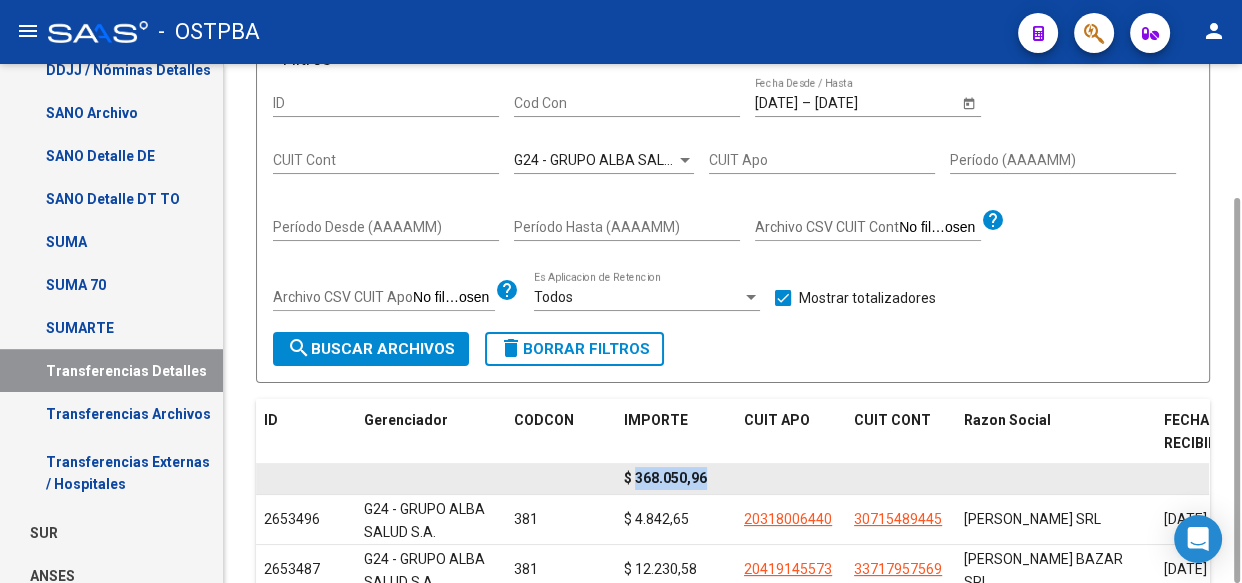 click on "$ 368.050,96" 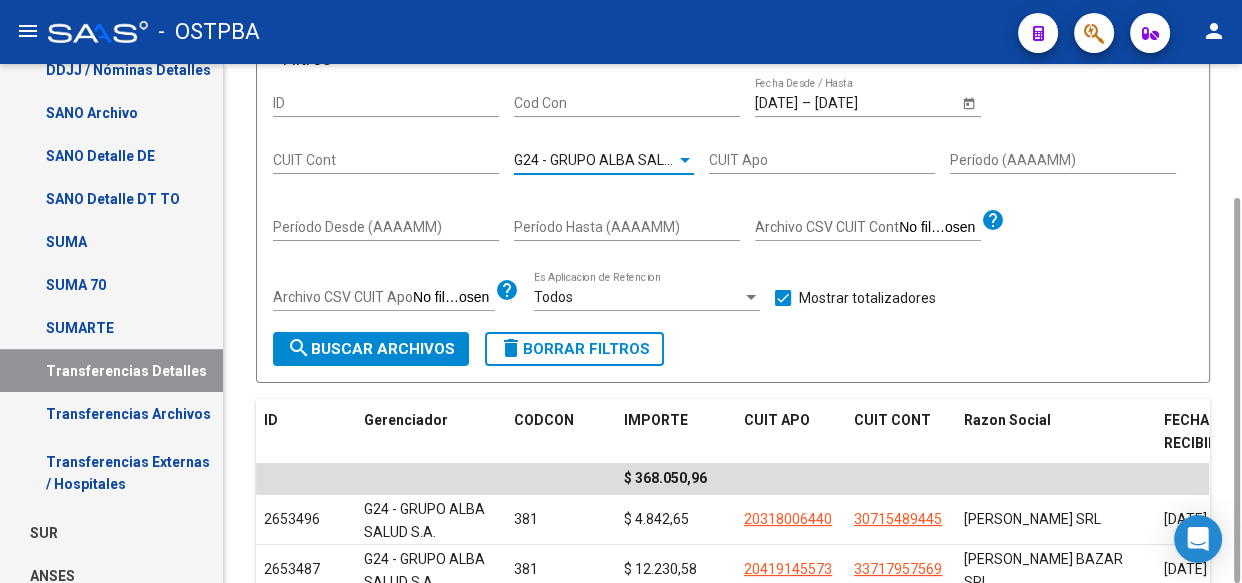 click on "G24 - GRUPO ALBA SALUD S.A." at bounding box center [612, 160] 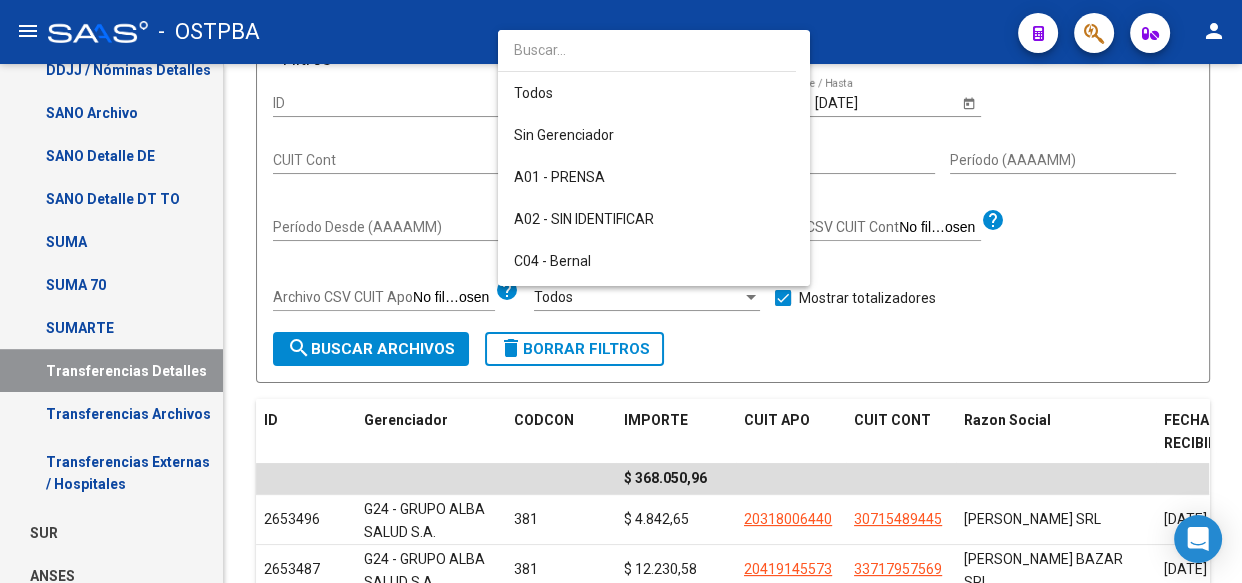 scroll, scrollTop: 229, scrollLeft: 0, axis: vertical 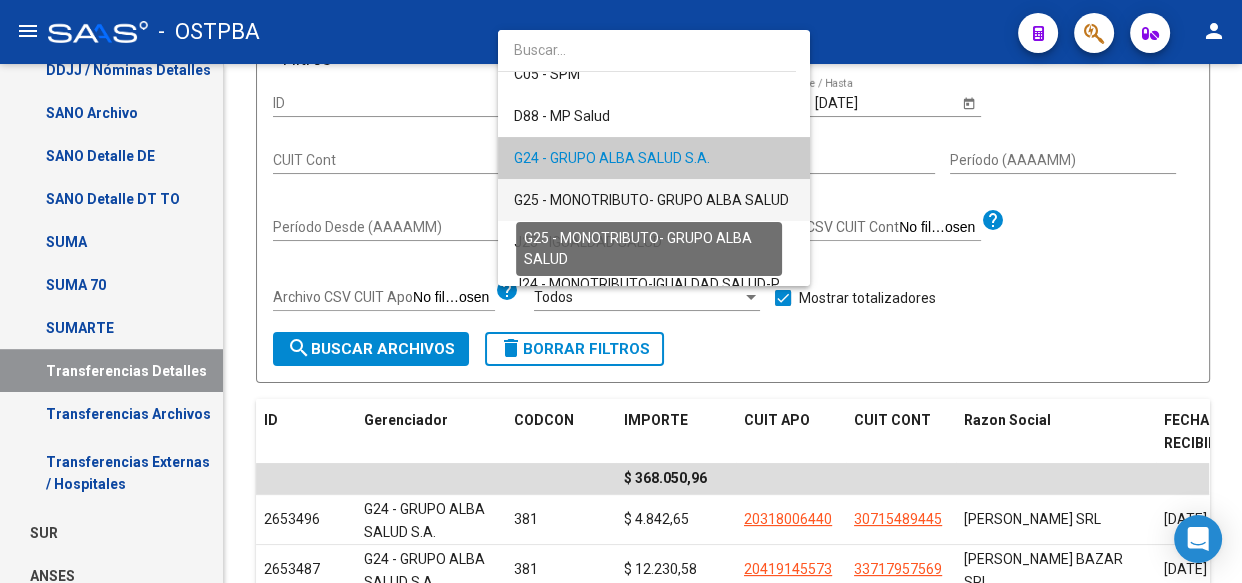 click on "G25 - MONOTRIBUTO- GRUPO ALBA SALUD" at bounding box center [651, 200] 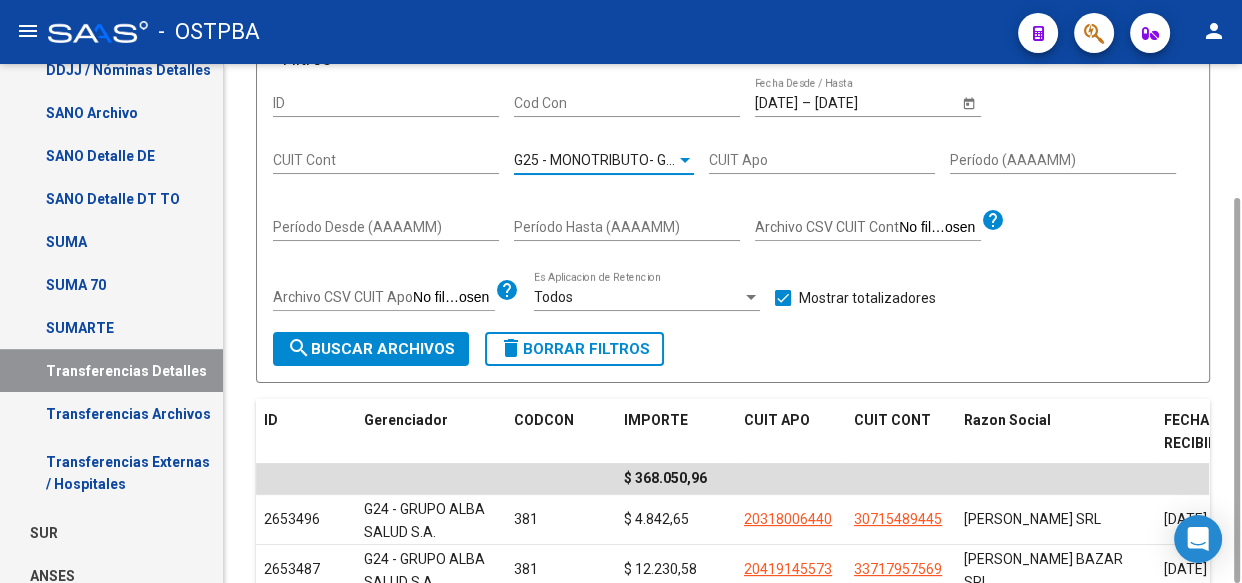 click on "search  Buscar Archivos" 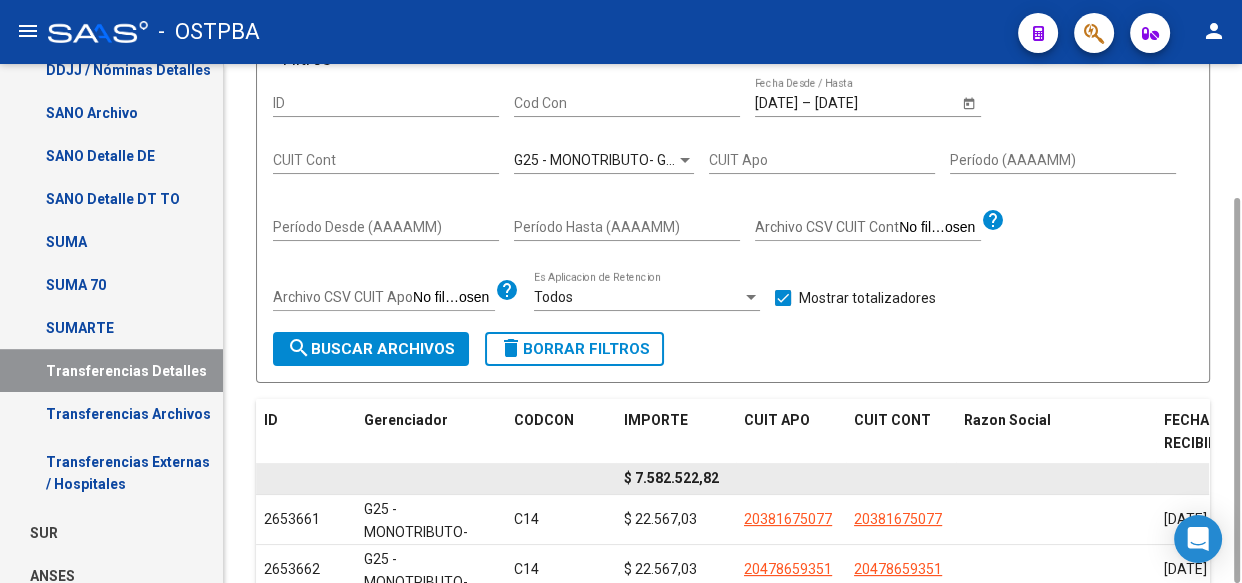 click on "$ 7.582.522,82" 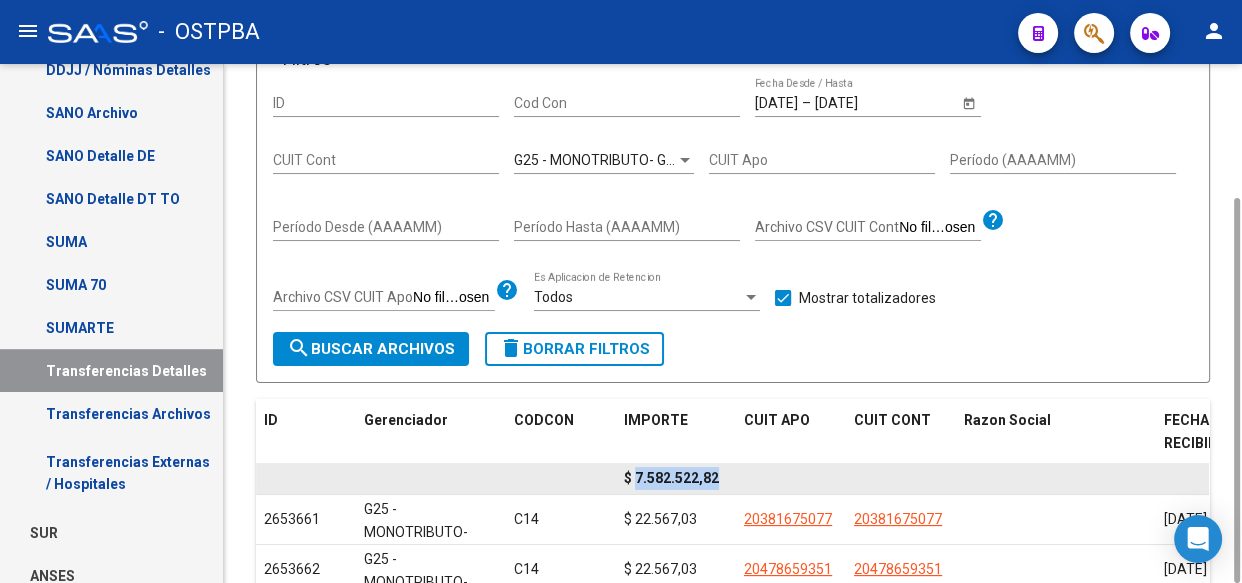 click on "$ 7.582.522,82" 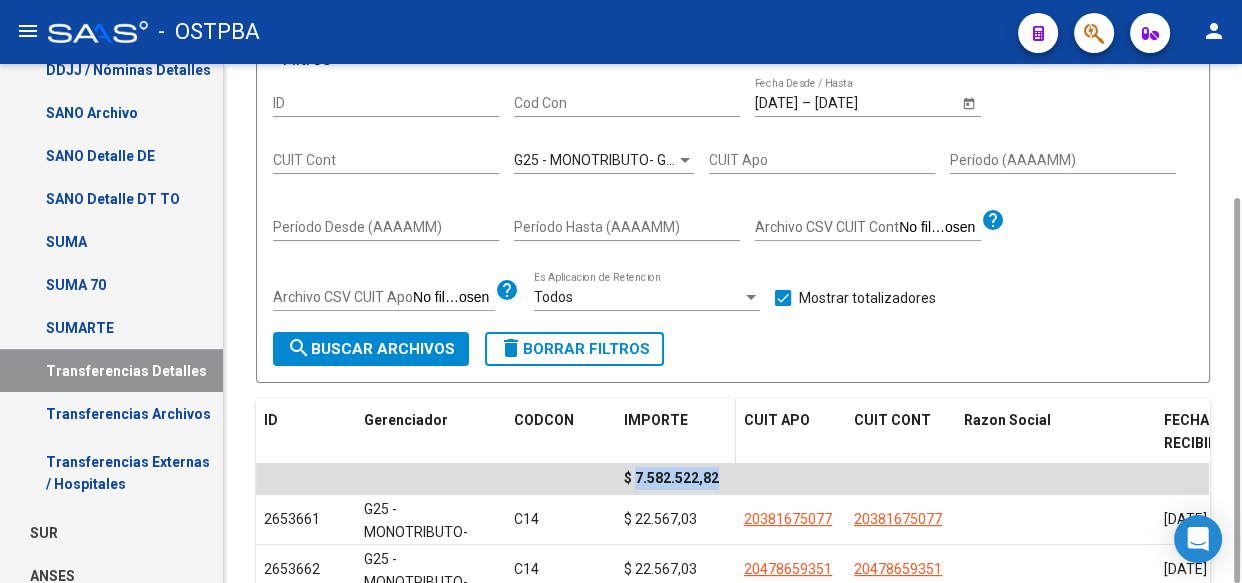 copy on "7.582.522,82" 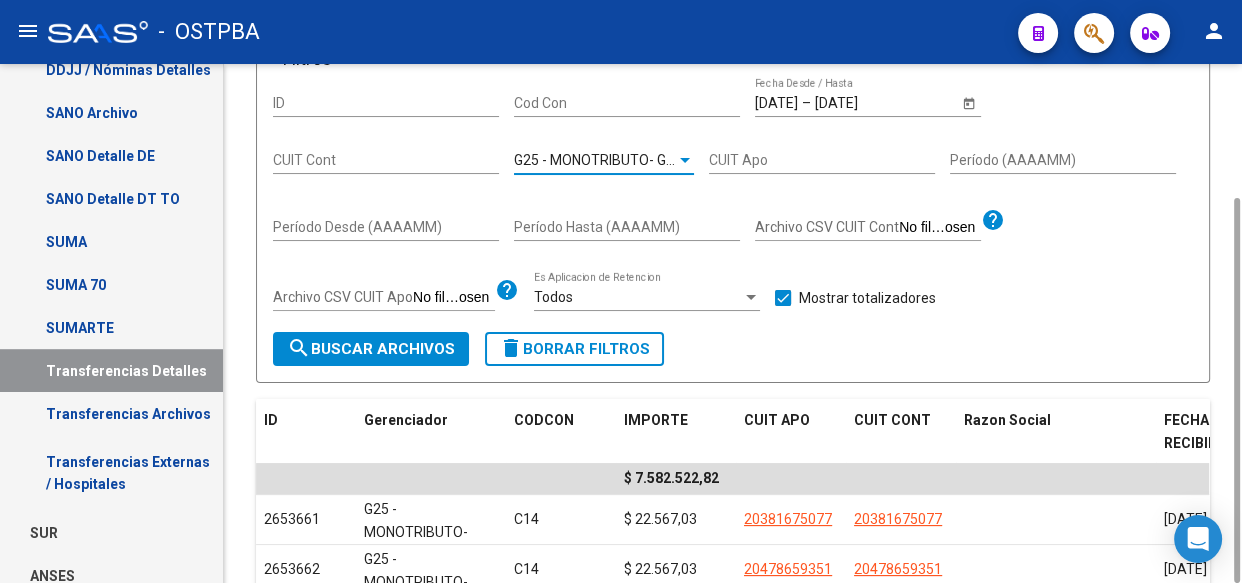 click on "G25 - MONOTRIBUTO- GRUPO ALBA SALUD" at bounding box center [651, 160] 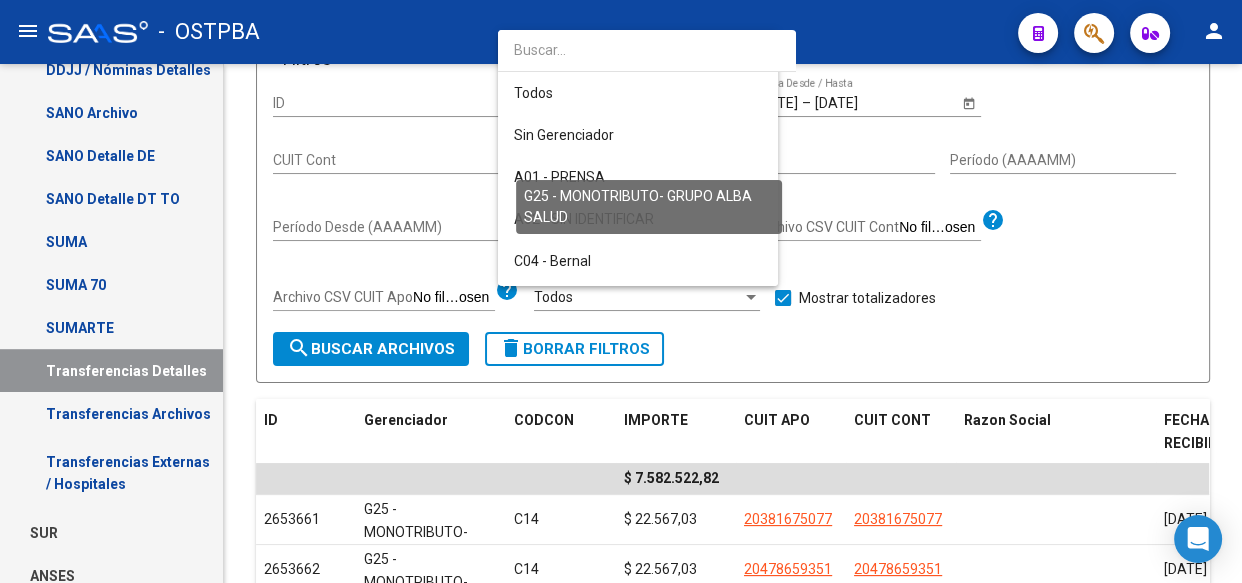 scroll, scrollTop: 270, scrollLeft: 0, axis: vertical 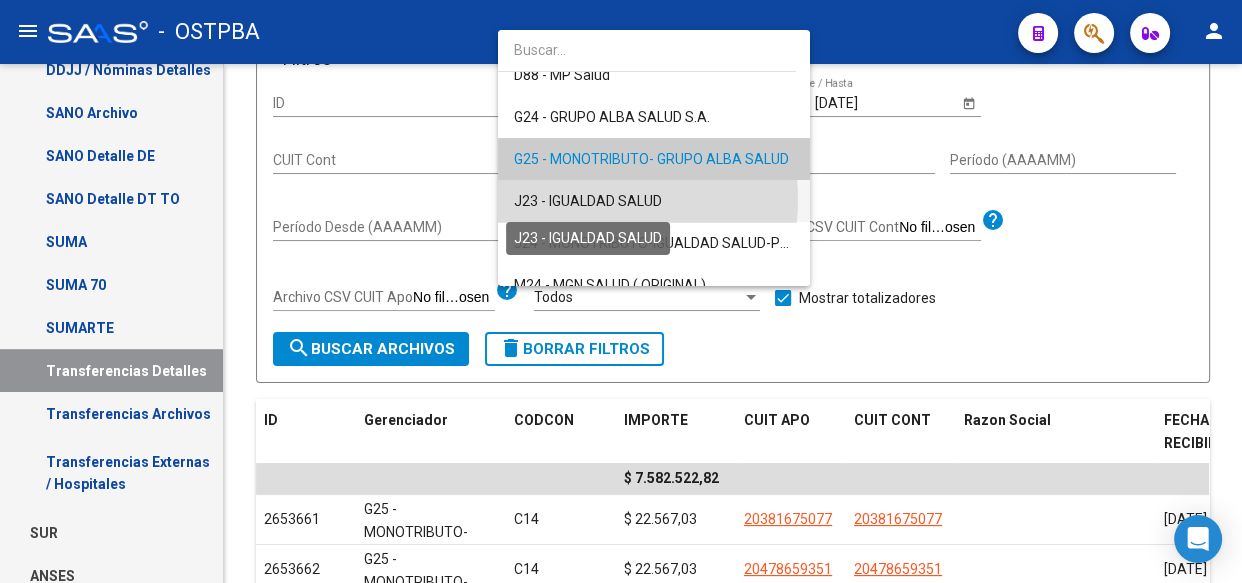 click on "J23 - IGUALDAD SALUD" at bounding box center [588, 201] 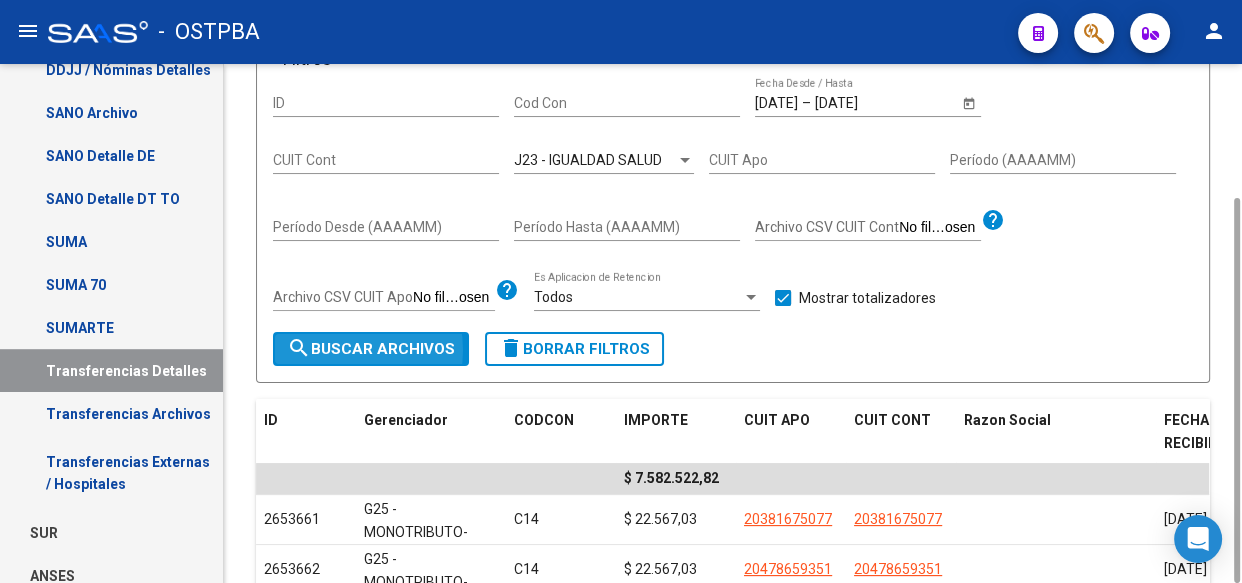 click on "search  Buscar Archivos" 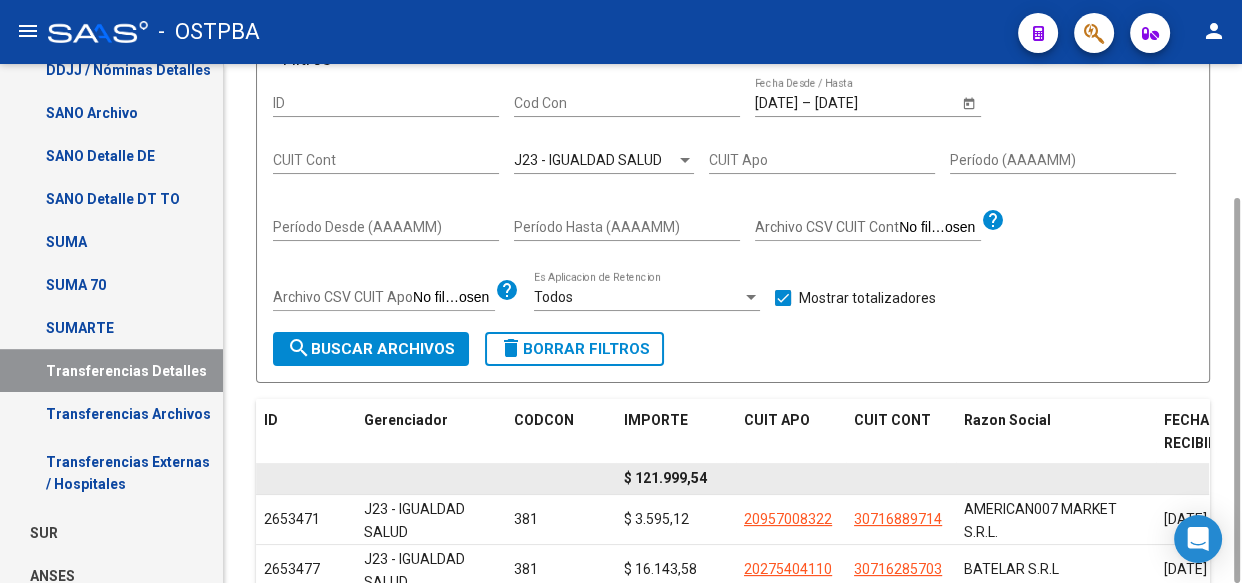 click on "$ 121.999,54" 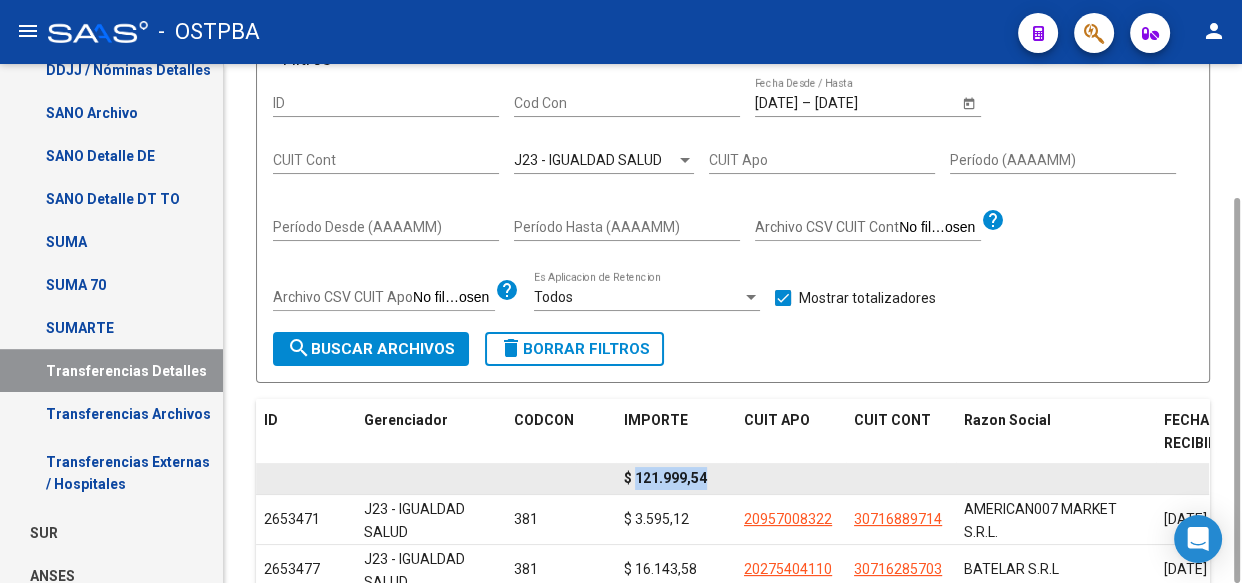 click on "$ 121.999,54" 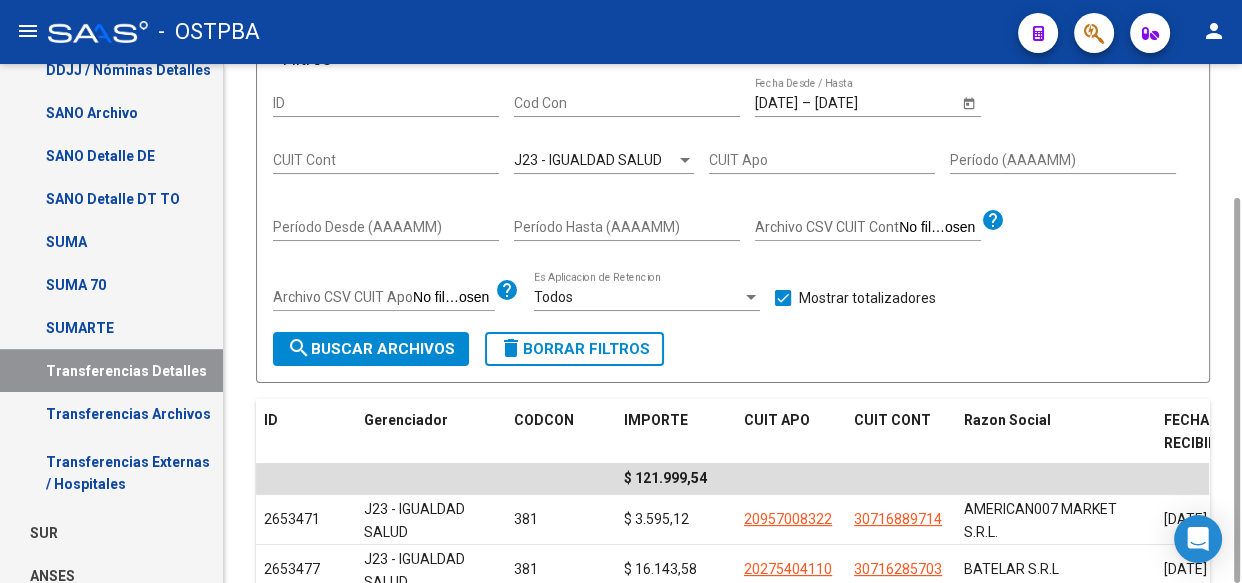 click on "J23 - IGUALDAD SALUD" at bounding box center [588, 160] 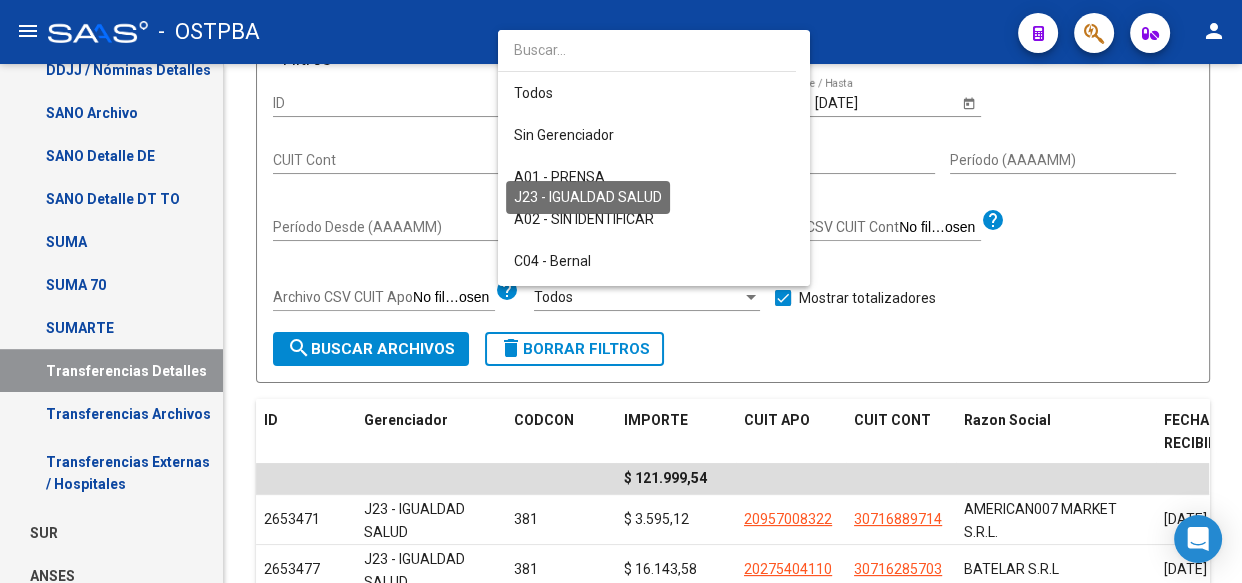 scroll, scrollTop: 312, scrollLeft: 0, axis: vertical 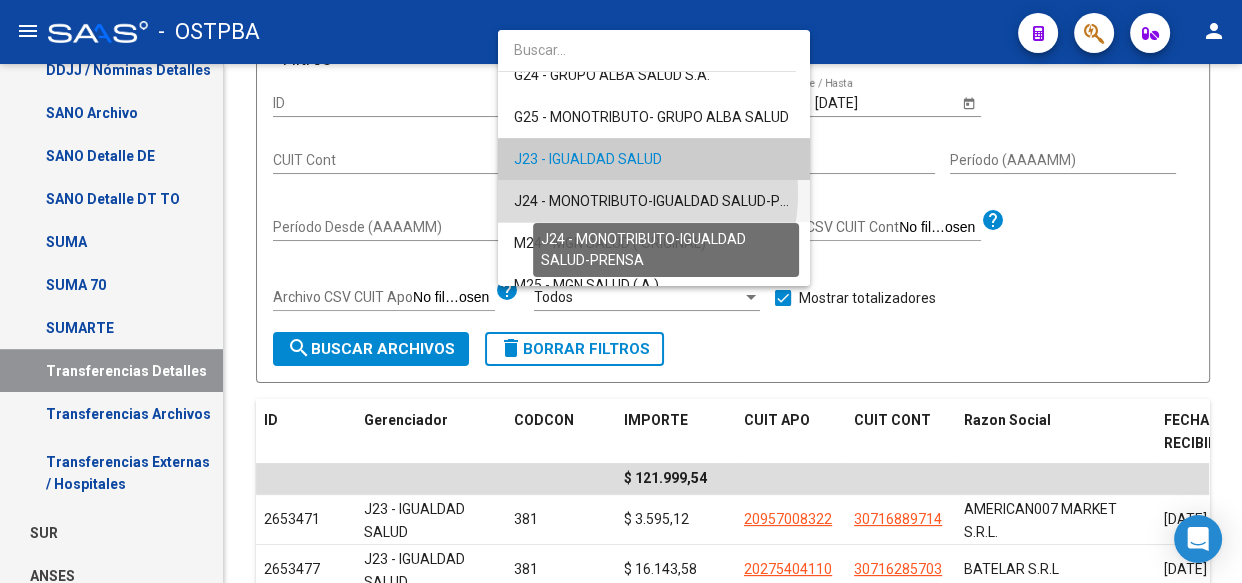 click on "J24 - MONOTRIBUTO-IGUALDAD SALUD-PRENSA" at bounding box center (669, 201) 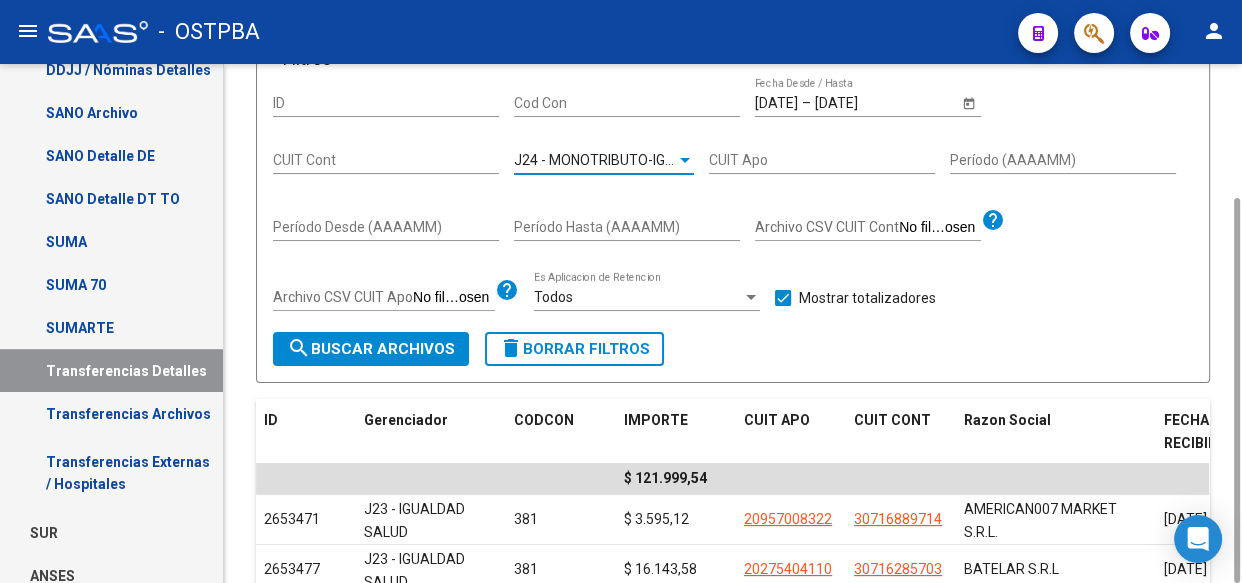 click on "search  Buscar Archivos" 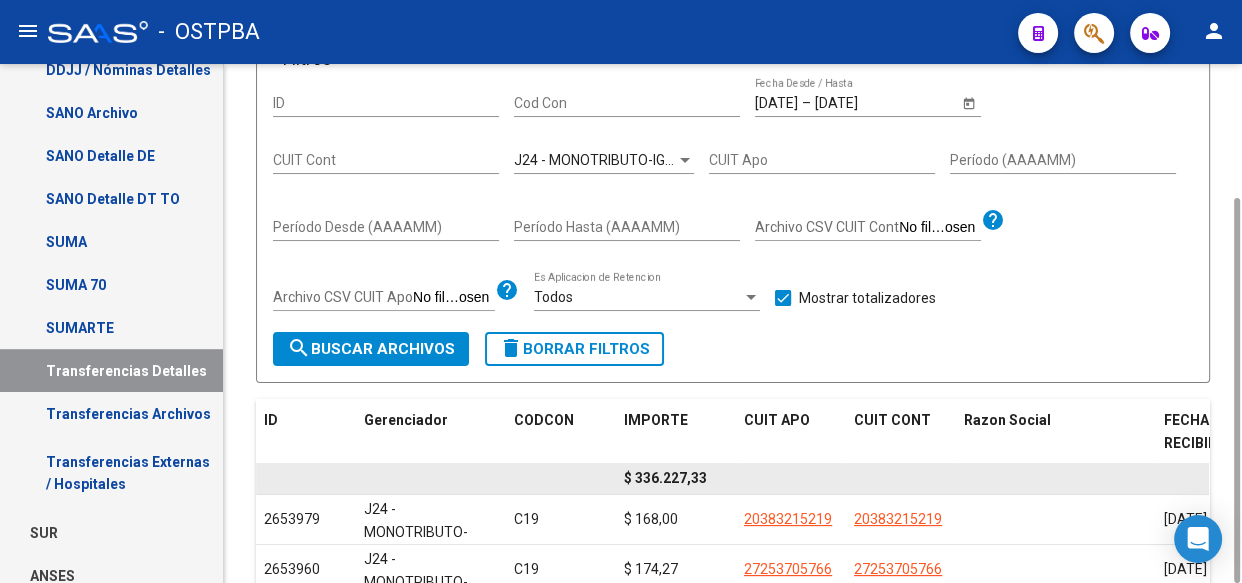 click on "$ 336.227,33" 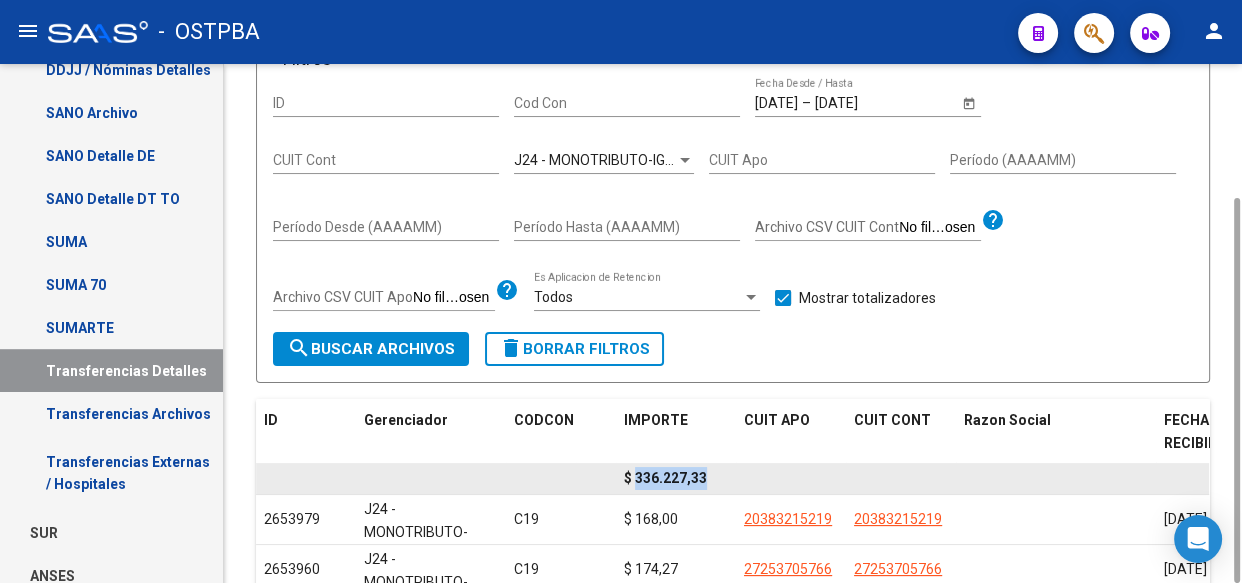 click on "$ 336.227,33" 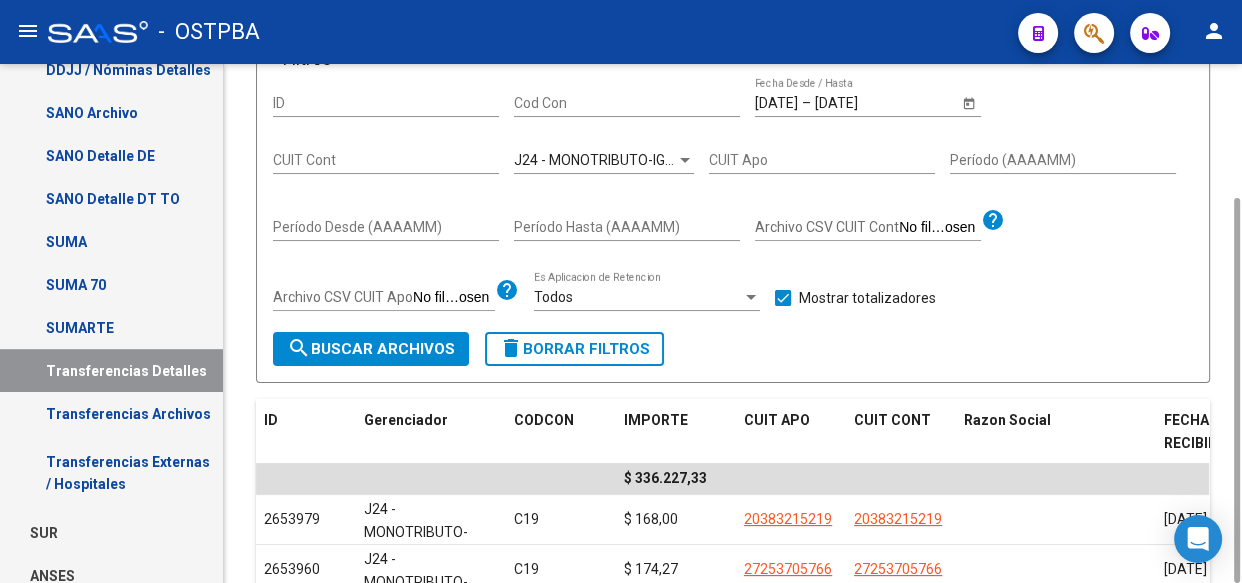 click on "J24 - MONOTRIBUTO-IGUALDAD SALUD-PRENSA" at bounding box center [669, 160] 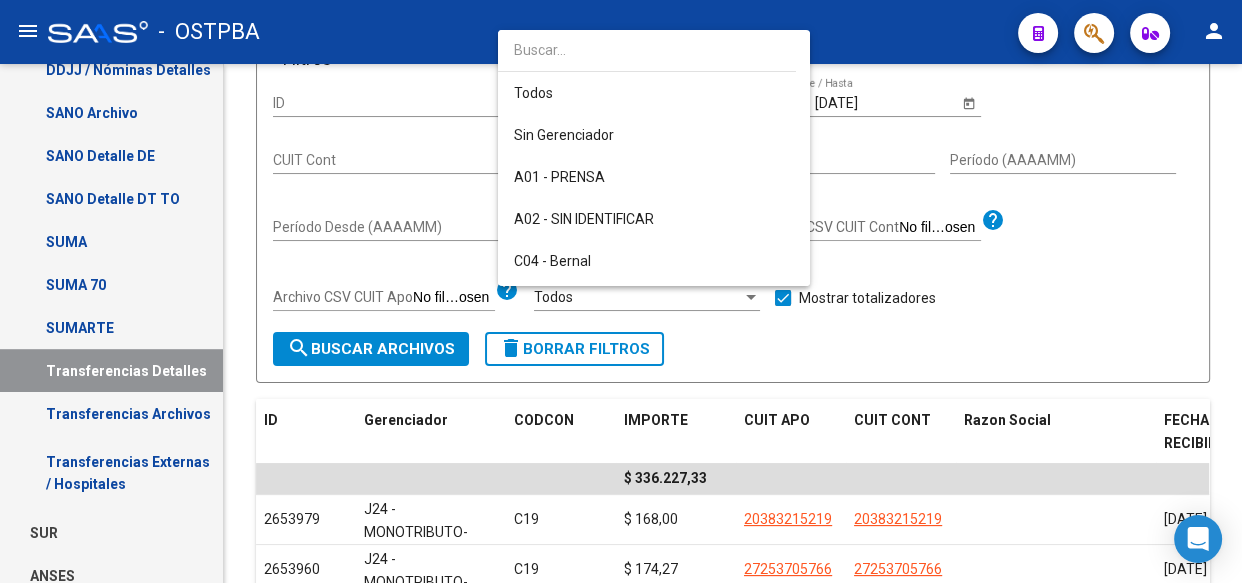 scroll, scrollTop: 355, scrollLeft: 0, axis: vertical 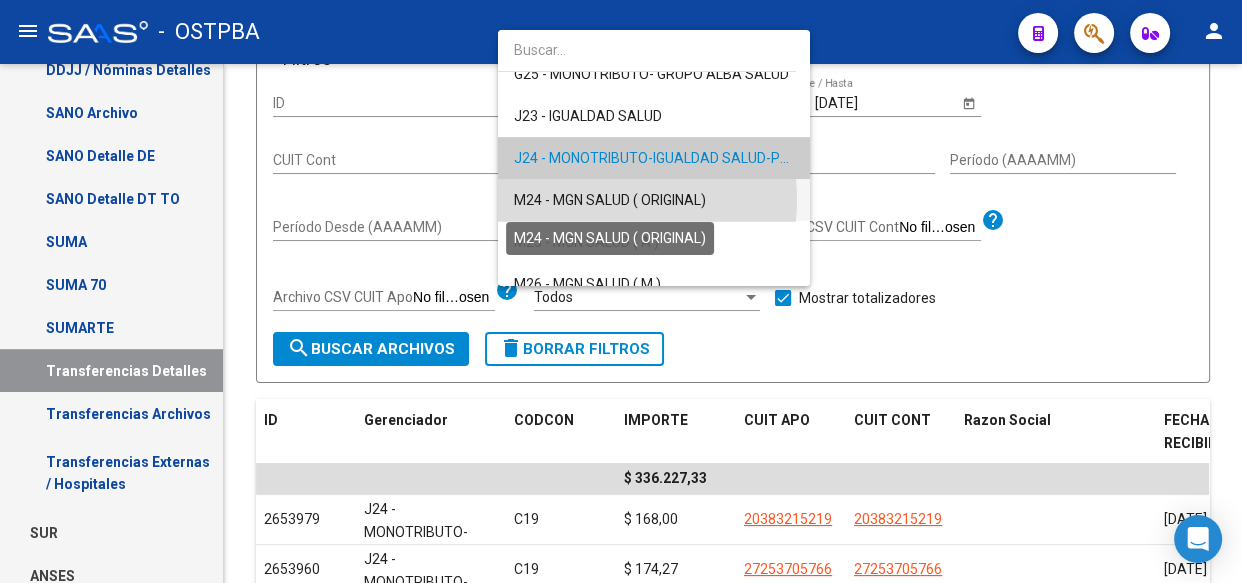 click on "M24 - MGN SALUD ( ORIGINAL)" at bounding box center (610, 200) 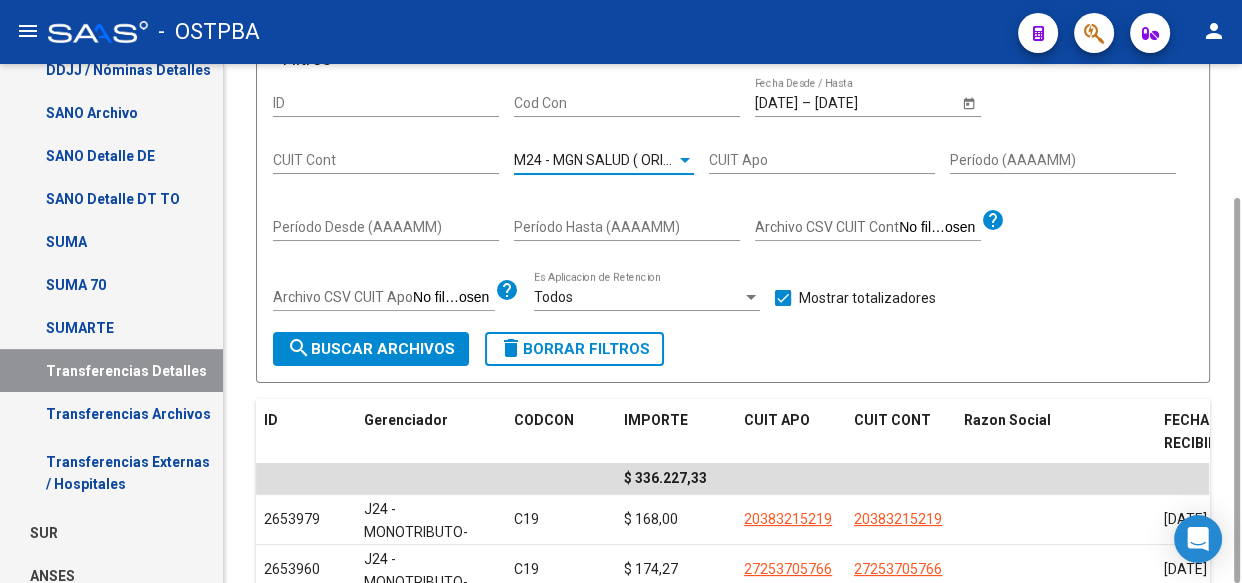 click on "search  Buscar Archivos" 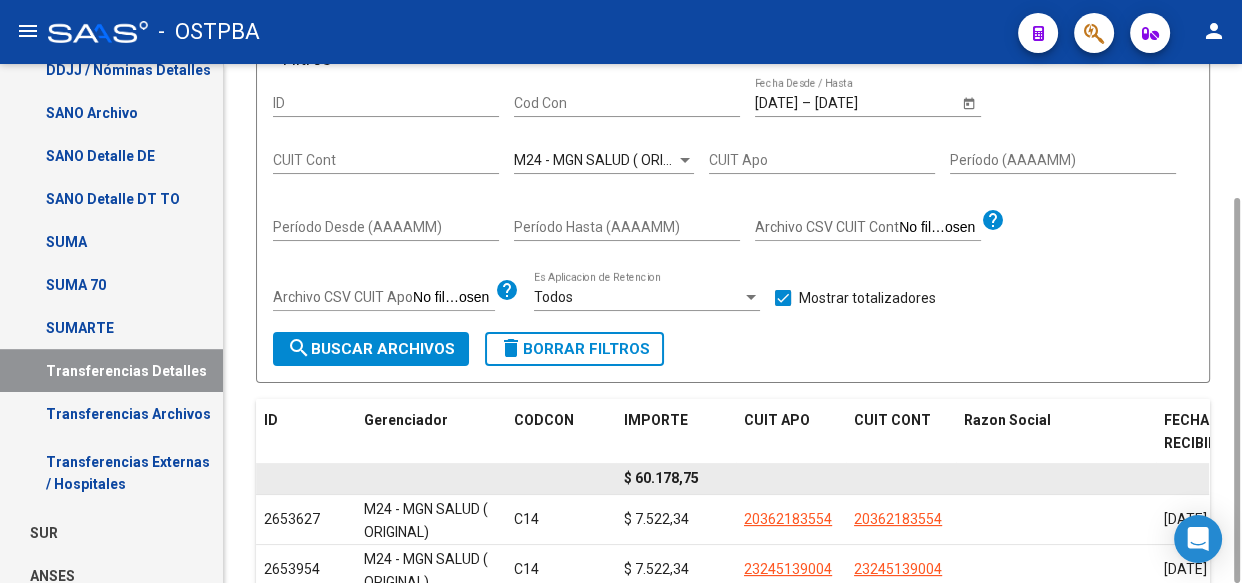 click on "$ 60.178,75" 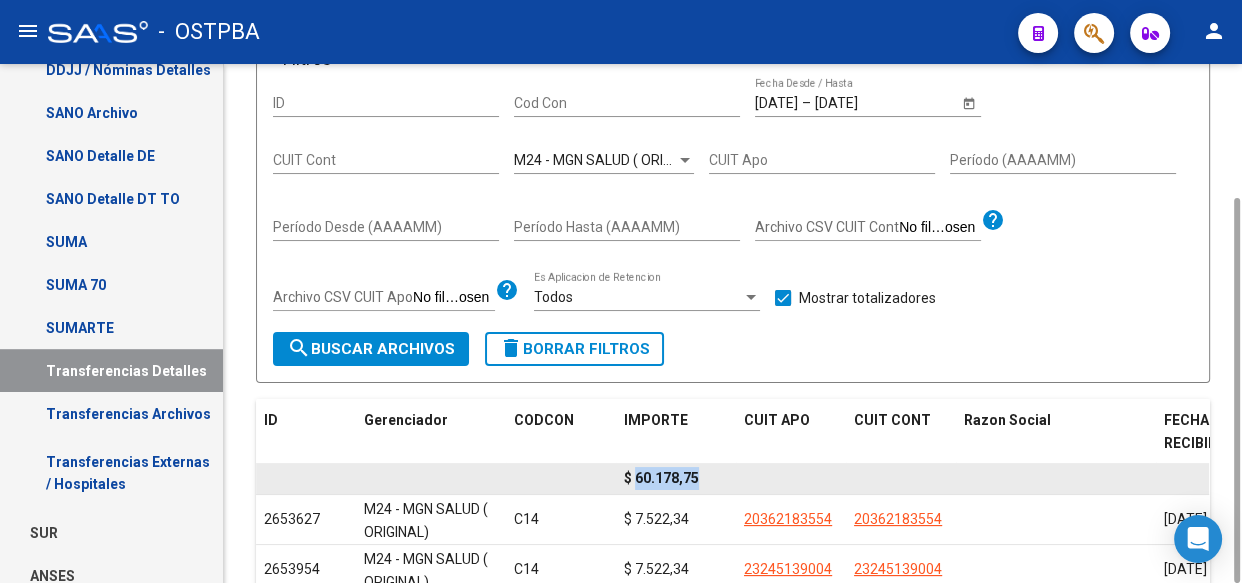 click on "$ 60.178,75" 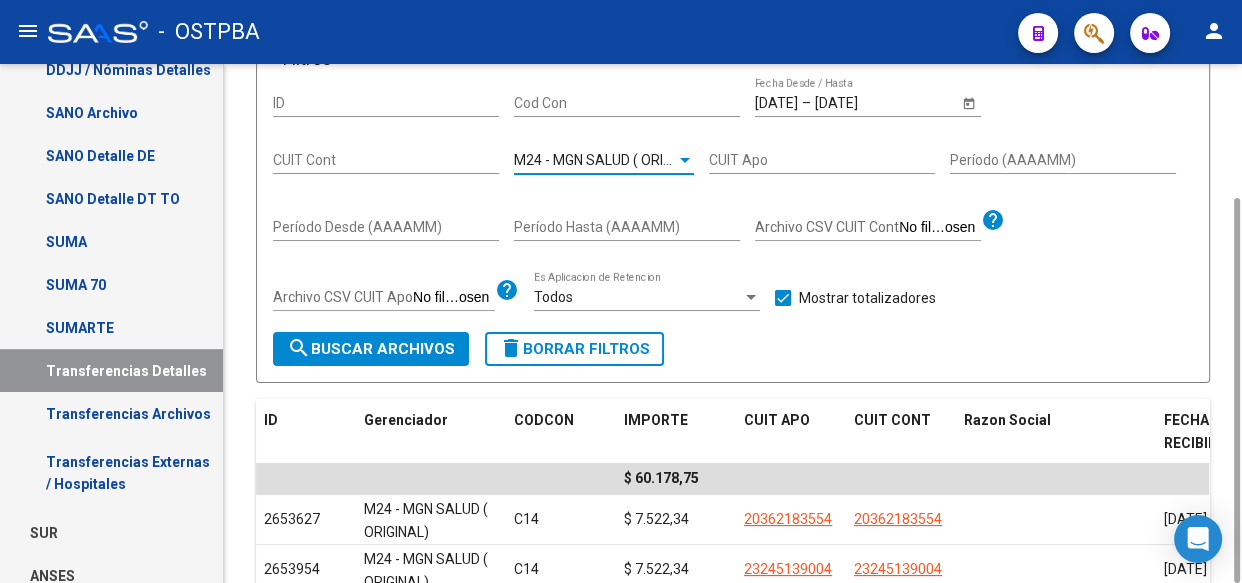 click on "M24 - MGN SALUD ( ORIGINAL)" at bounding box center (610, 160) 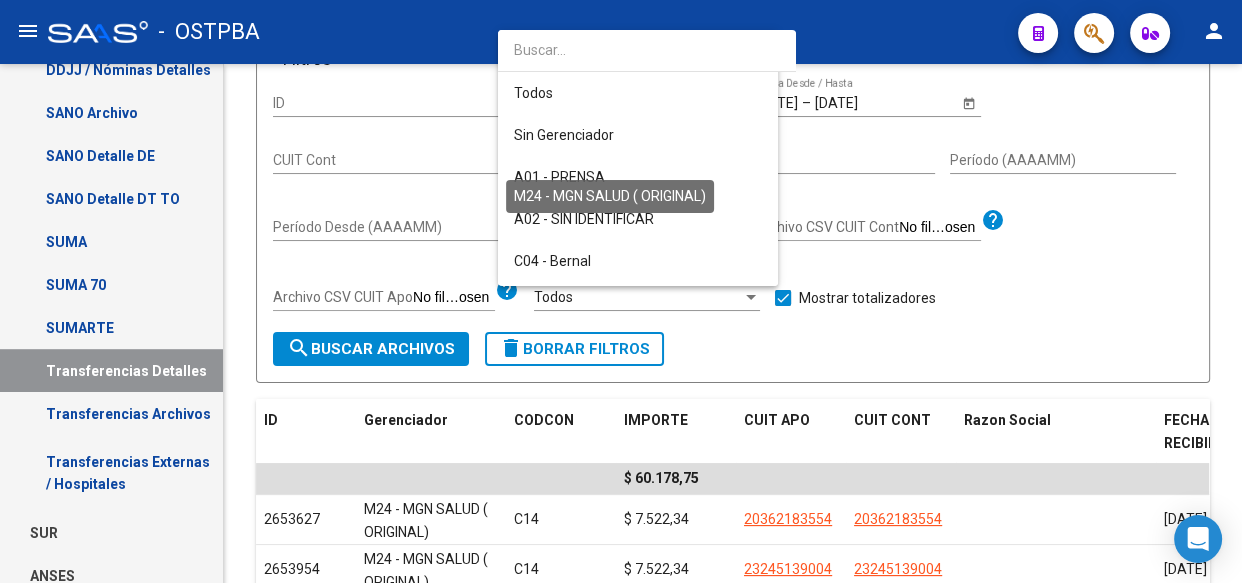 scroll, scrollTop: 397, scrollLeft: 0, axis: vertical 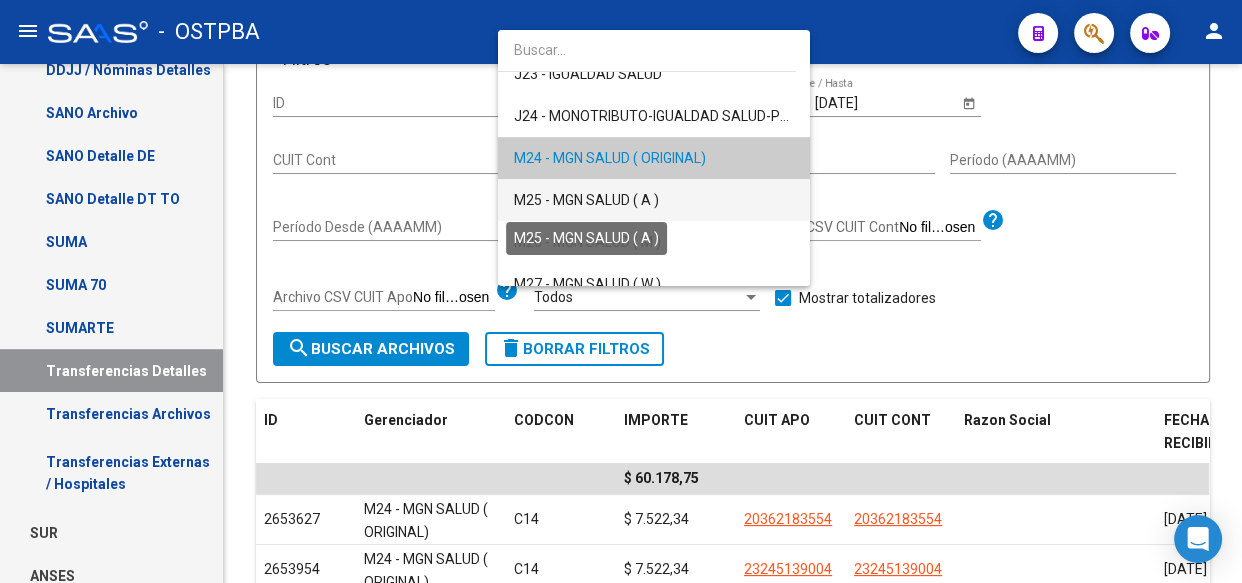 click on "M25 - MGN SALUD ( A )" at bounding box center [586, 200] 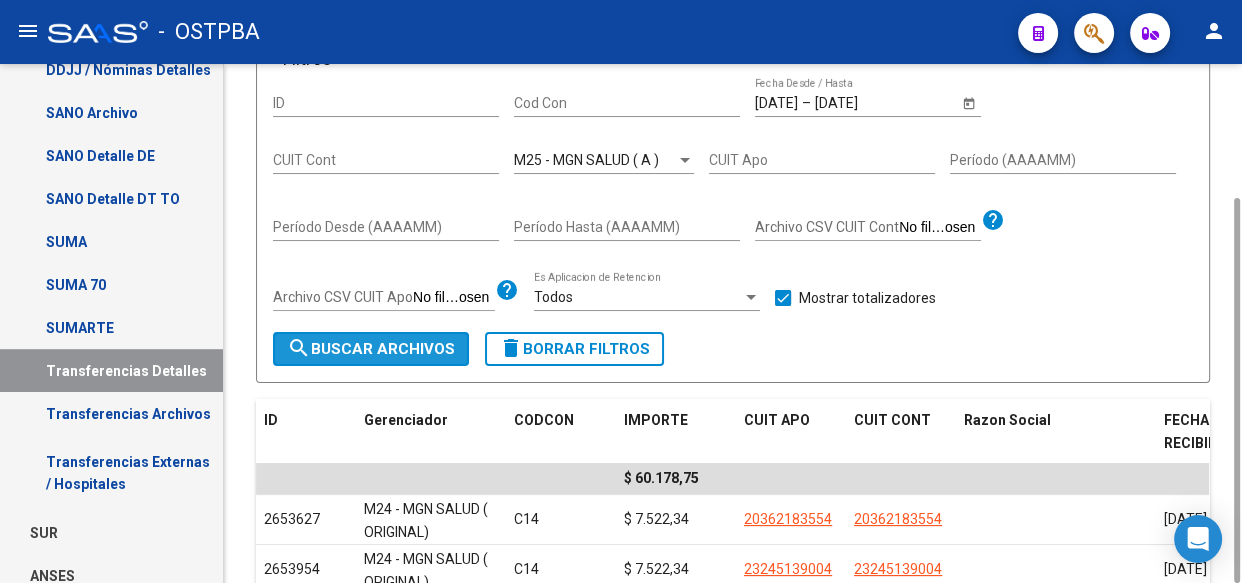 click on "search  Buscar Archivos" 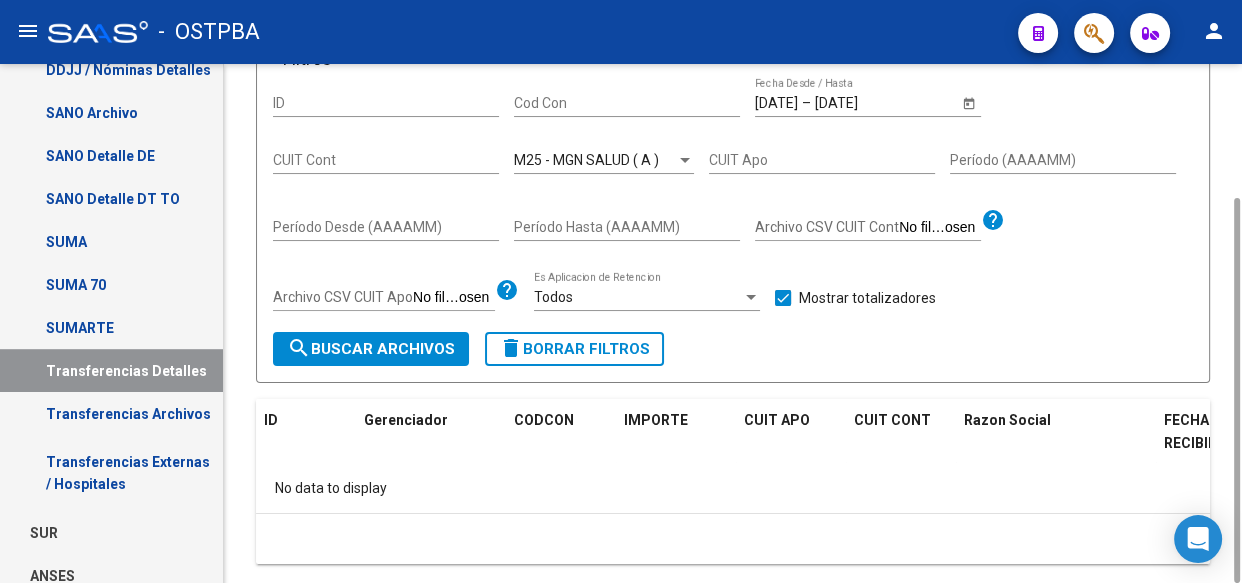 click on "M25 - MGN SALUD ( A )" at bounding box center (586, 160) 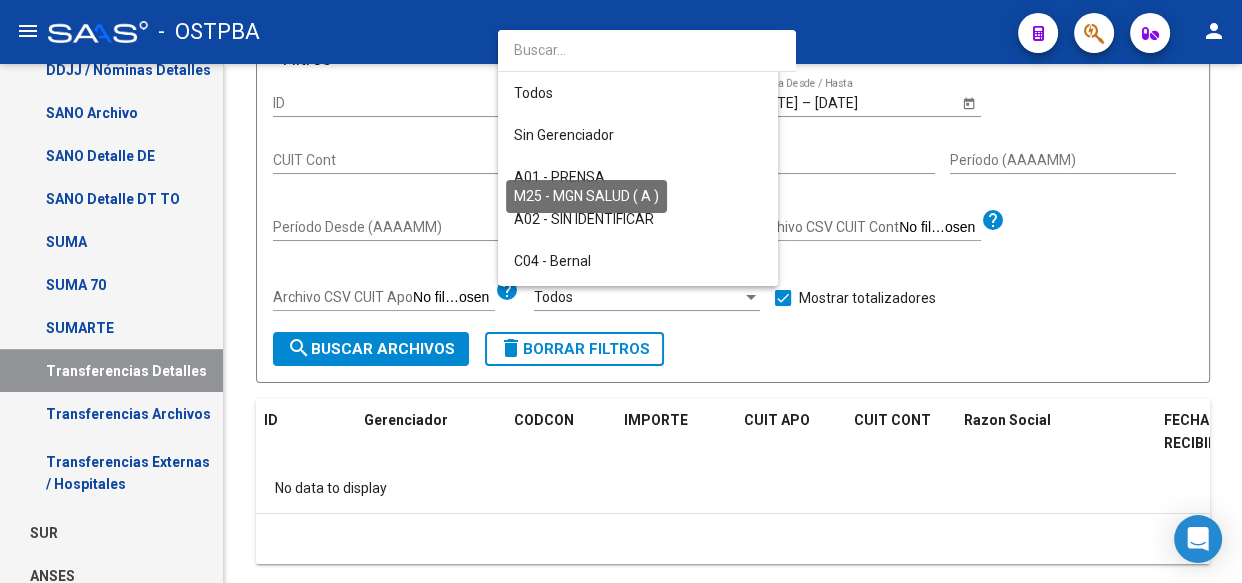 scroll, scrollTop: 439, scrollLeft: 0, axis: vertical 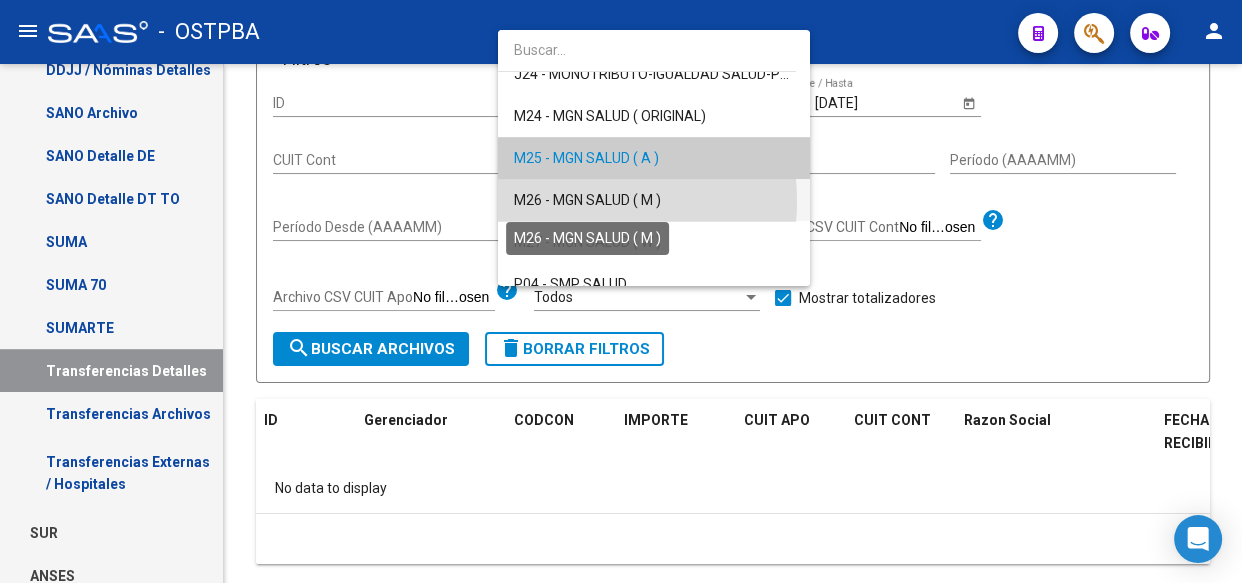 click on "M26 - MGN SALUD ( M )" at bounding box center (587, 200) 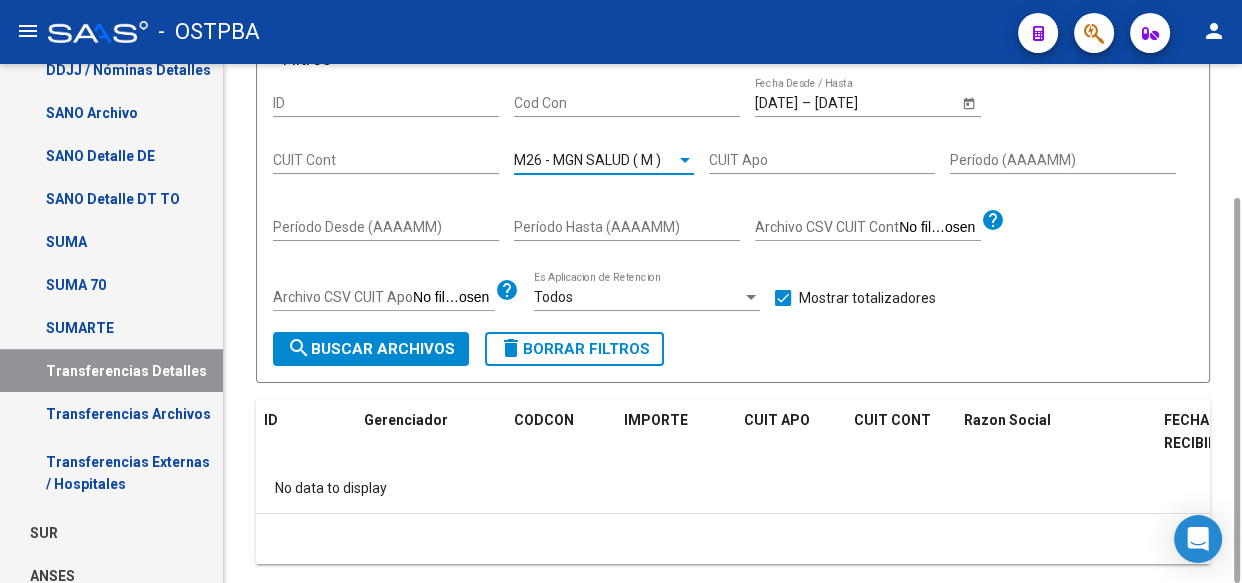 click on "search  Buscar Archivos" 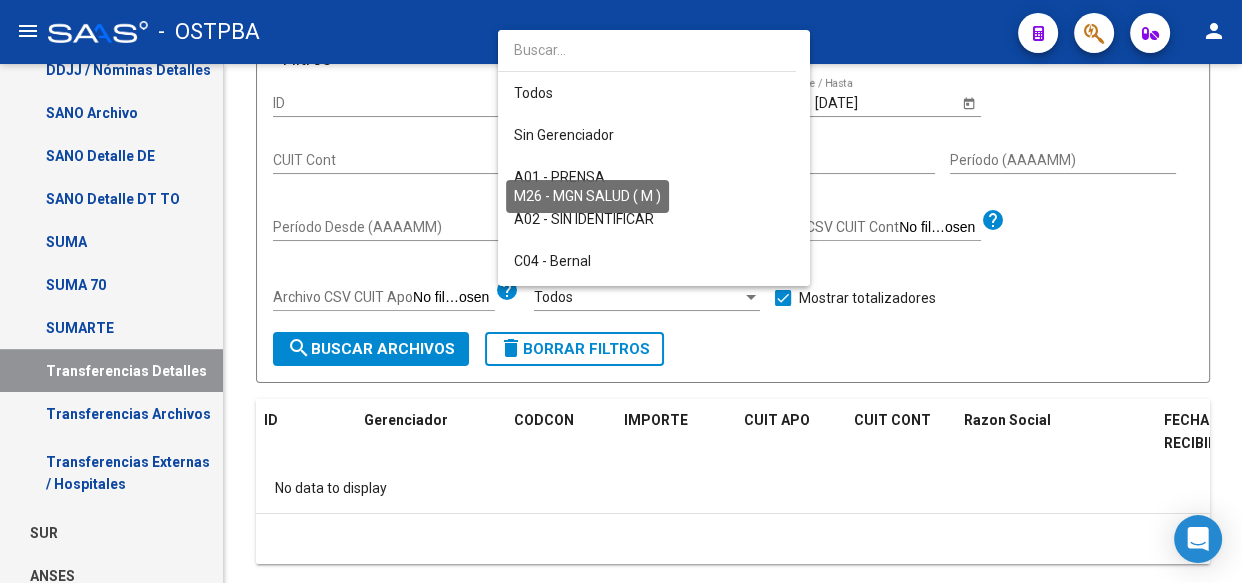 scroll, scrollTop: 480, scrollLeft: 0, axis: vertical 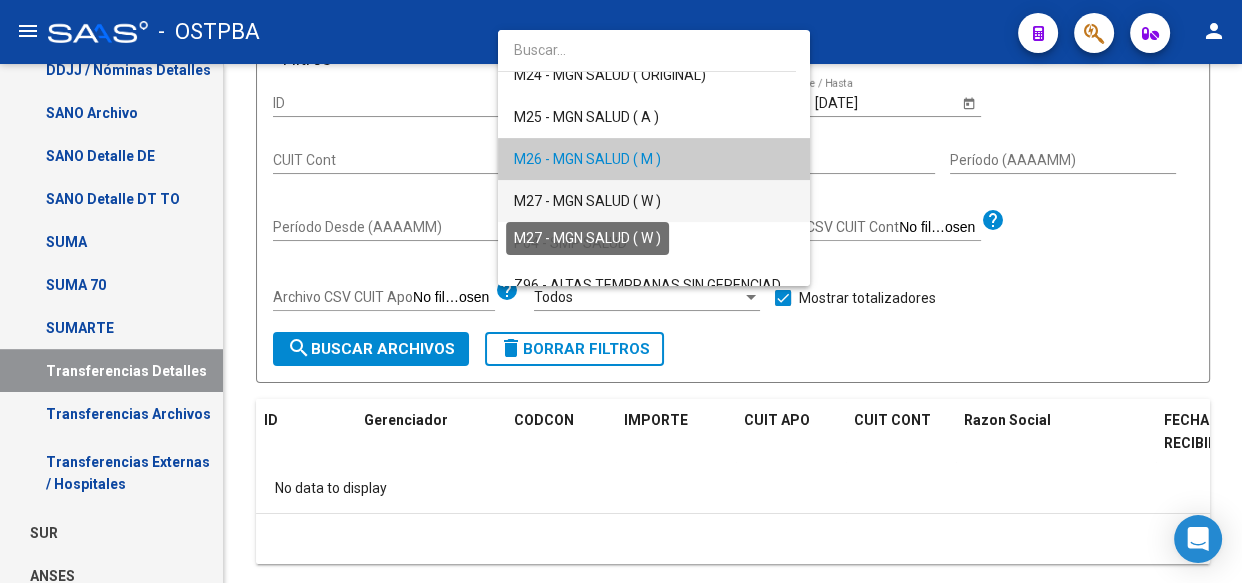 click on "M27 - MGN SALUD ( W )" at bounding box center (587, 201) 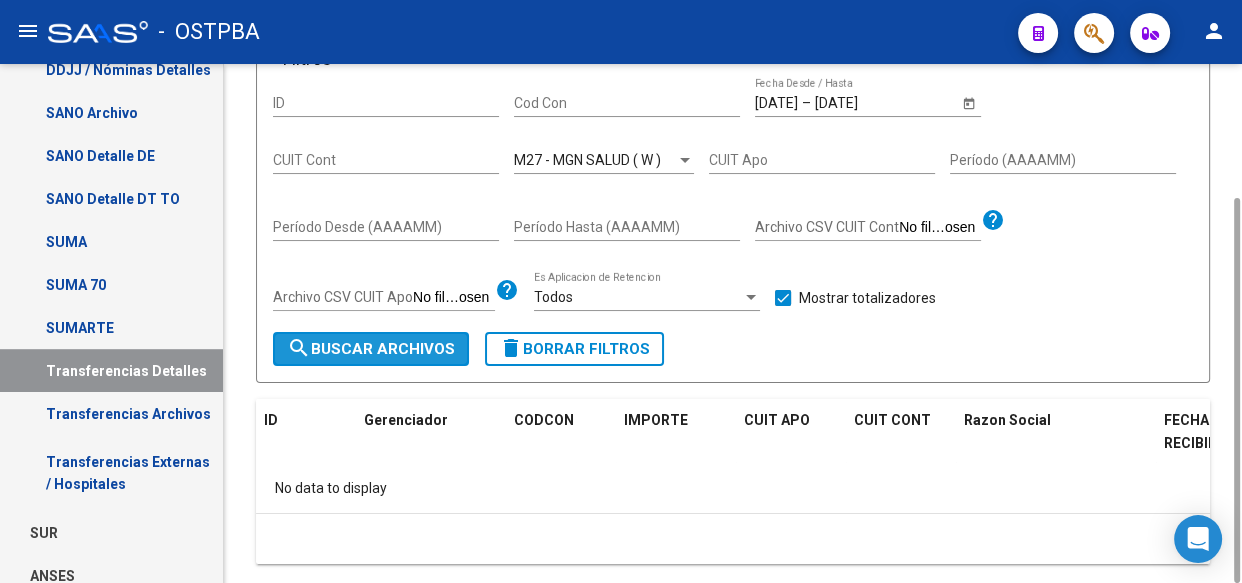 click on "search  Buscar Archivos" 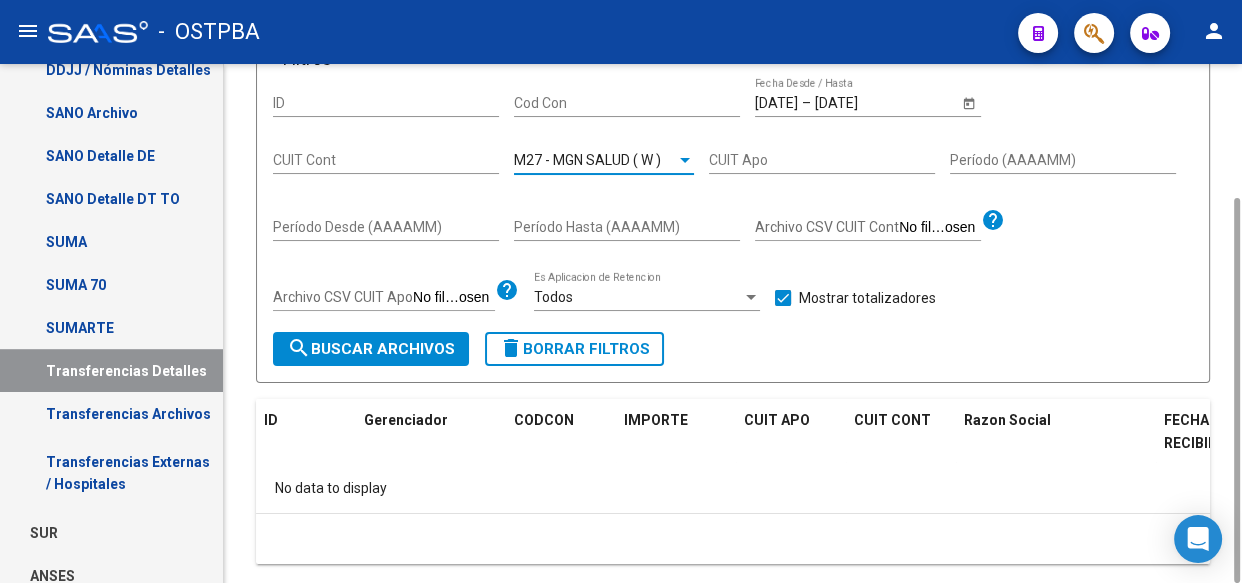 click on "M27 - MGN SALUD ( W )" at bounding box center [587, 160] 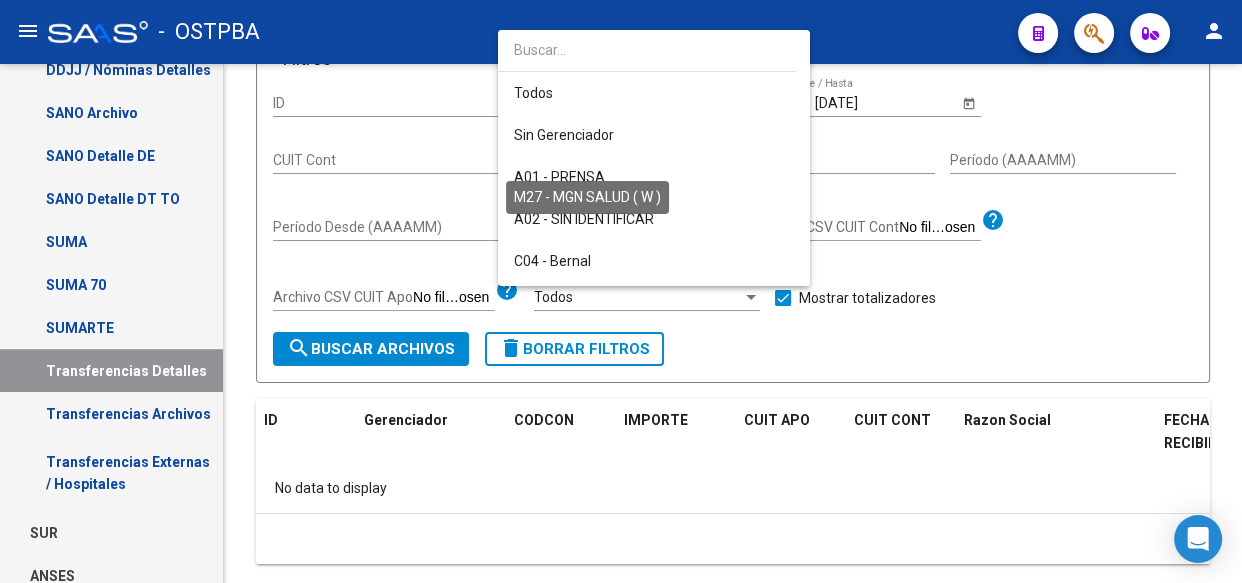 scroll, scrollTop: 522, scrollLeft: 0, axis: vertical 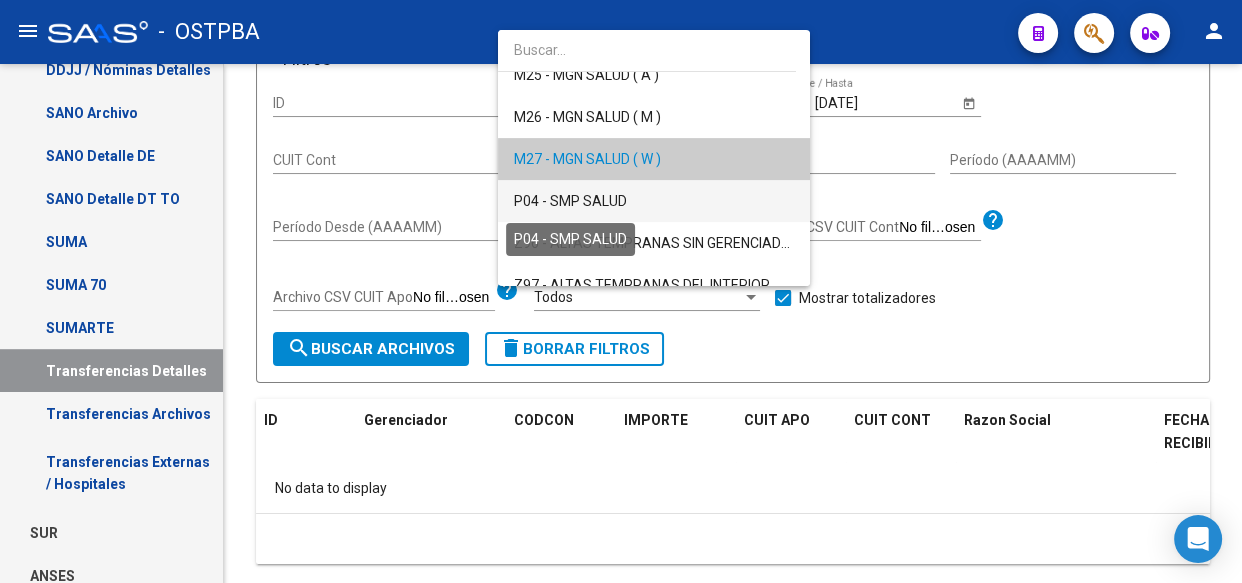 click on "P04 - SMP SALUD" at bounding box center (570, 201) 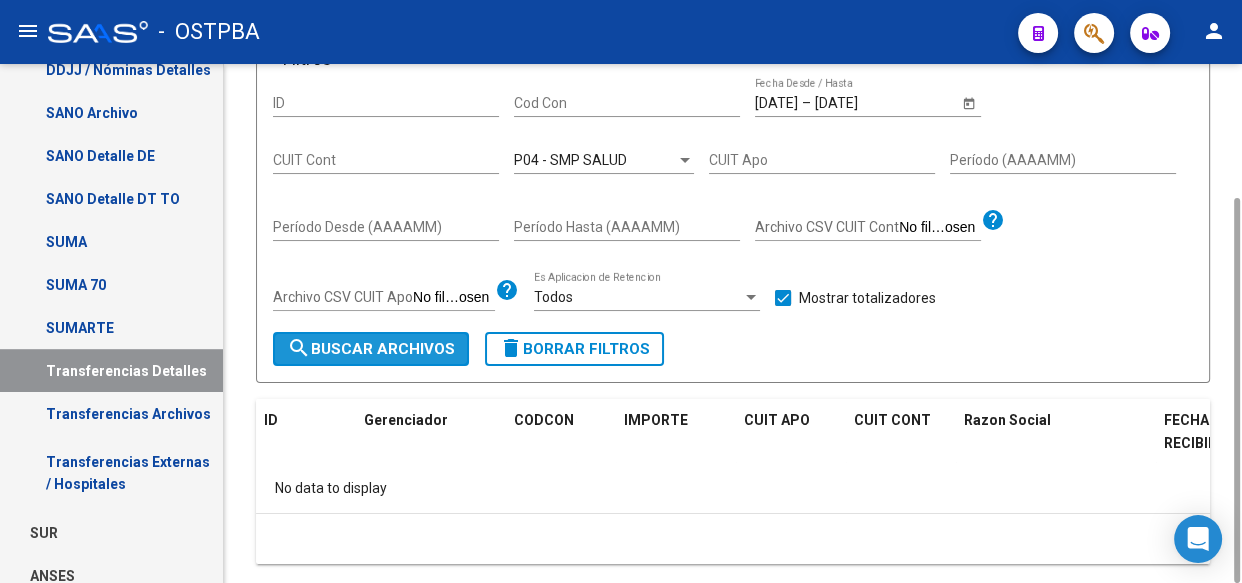 click on "search  Buscar Archivos" 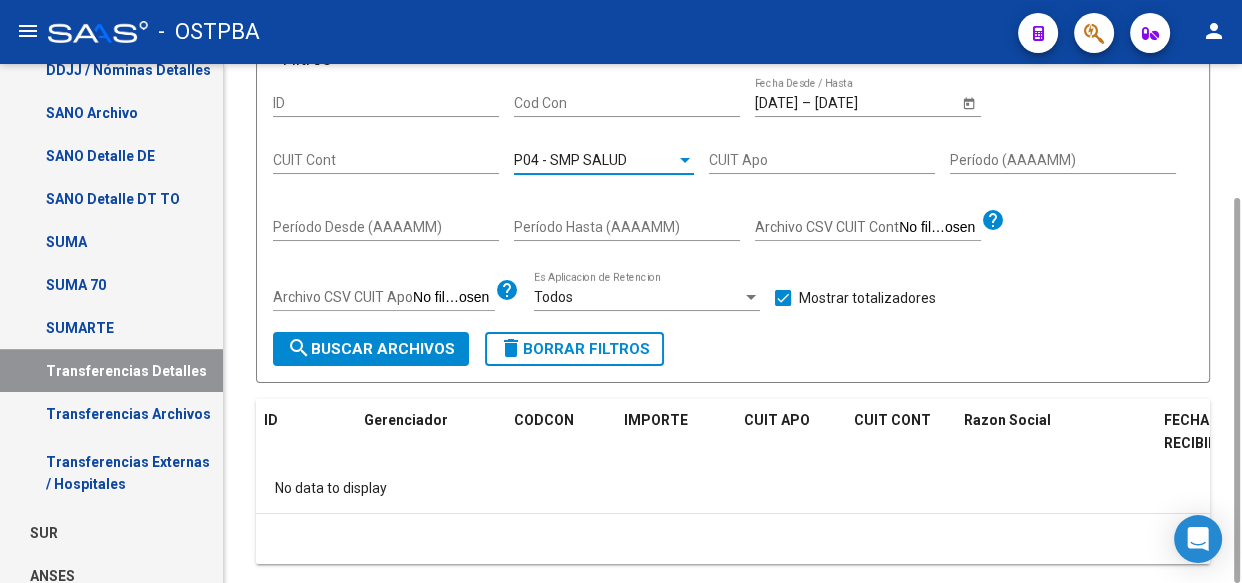 click on "P04 - SMP SALUD" at bounding box center [570, 160] 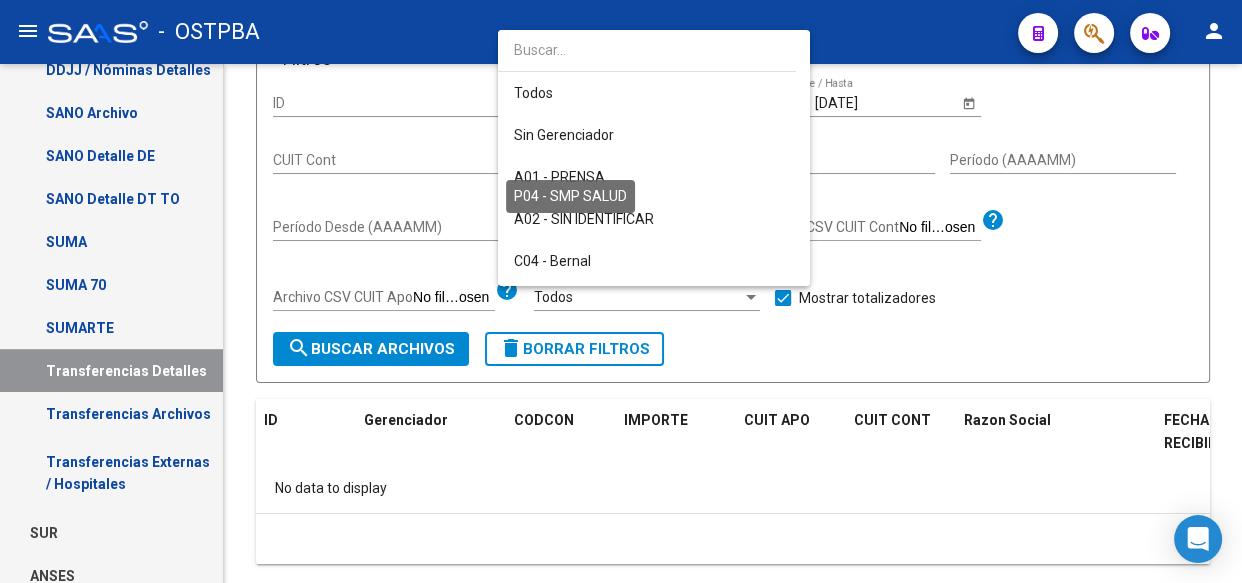 scroll, scrollTop: 565, scrollLeft: 0, axis: vertical 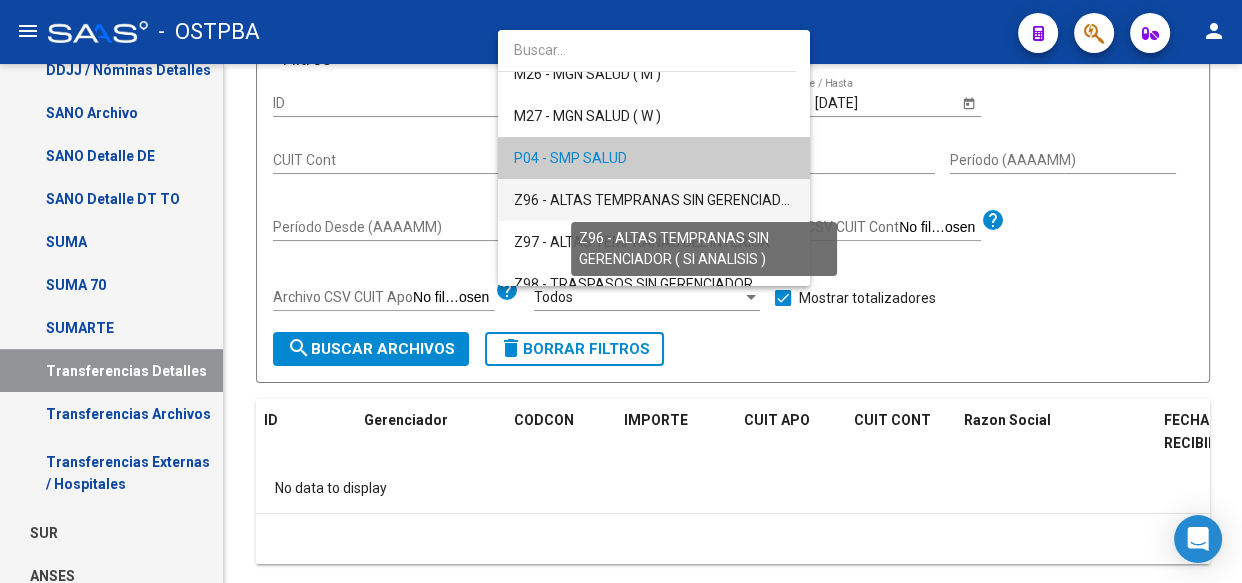 click on "Z96 - ALTAS TEMPRANAS SIN GERENCIADOR ( SI ANALISIS )" at bounding box center (704, 200) 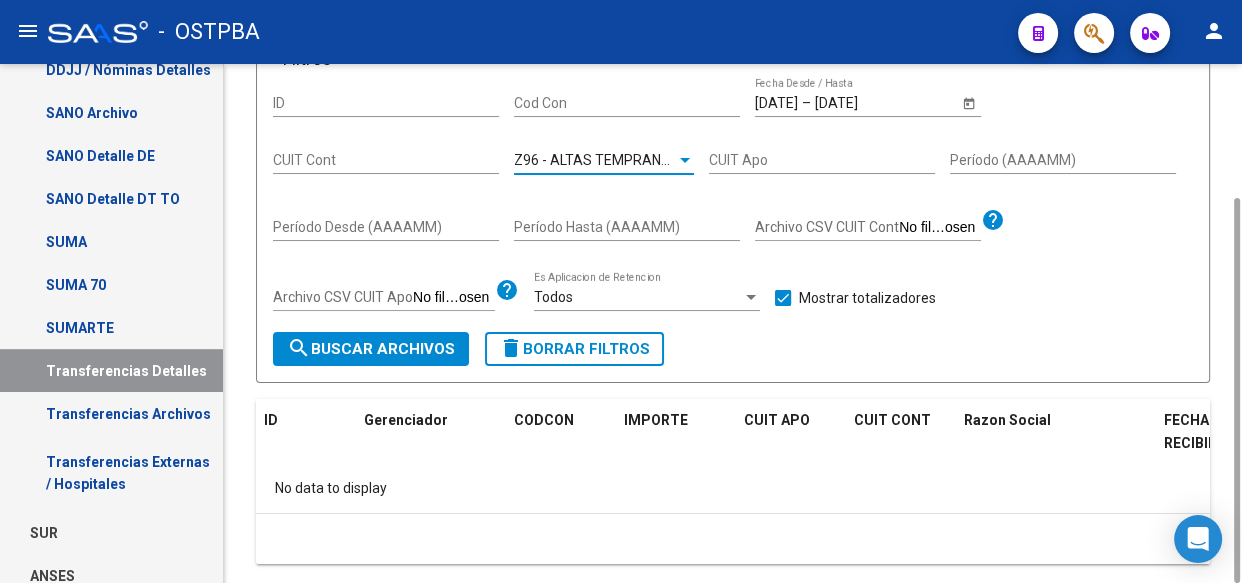 click on "search  Buscar Archivos" 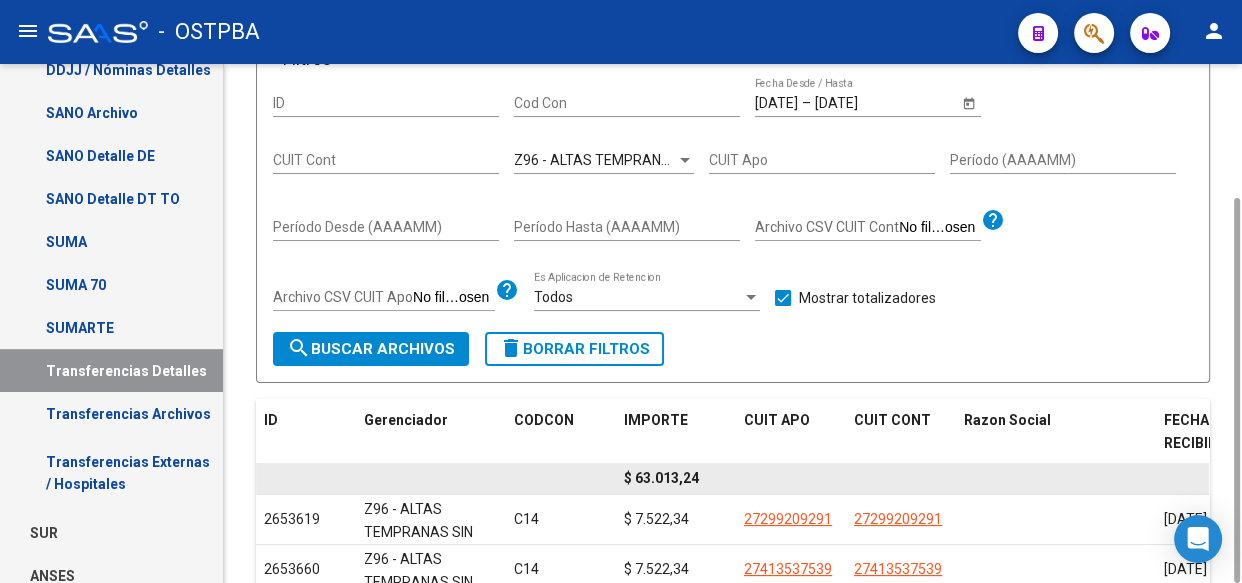 click on "$ 63.013,24" 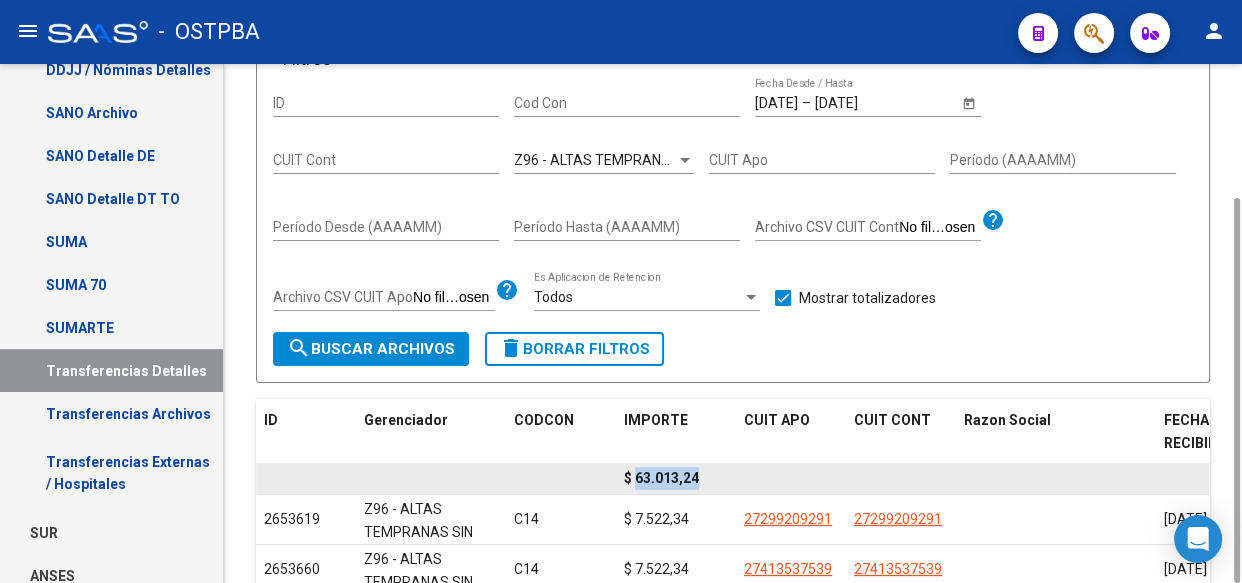 click on "$ 63.013,24" 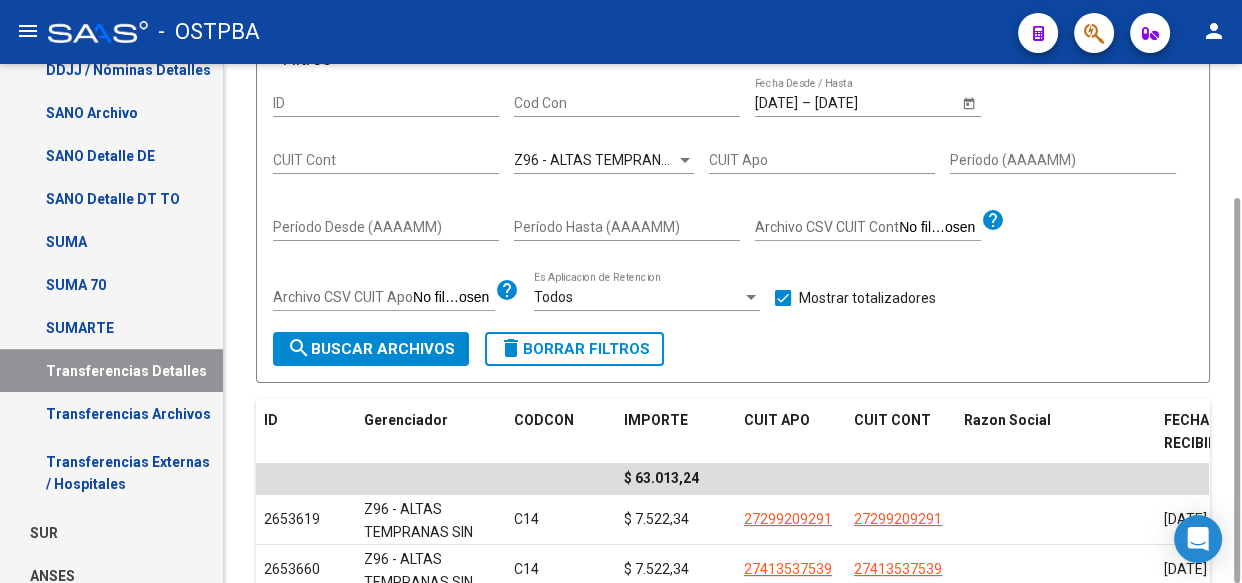 click on "Z96 - ALTAS TEMPRANAS SIN GERENCIADOR ( SI ANALISIS )" at bounding box center [704, 160] 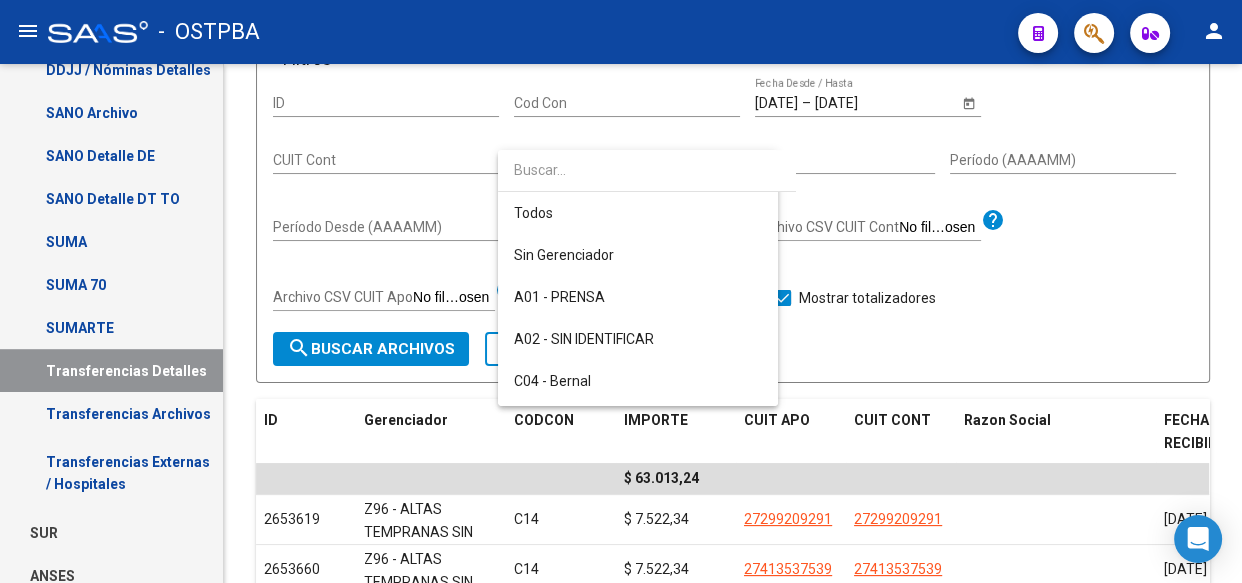 scroll, scrollTop: 583, scrollLeft: 0, axis: vertical 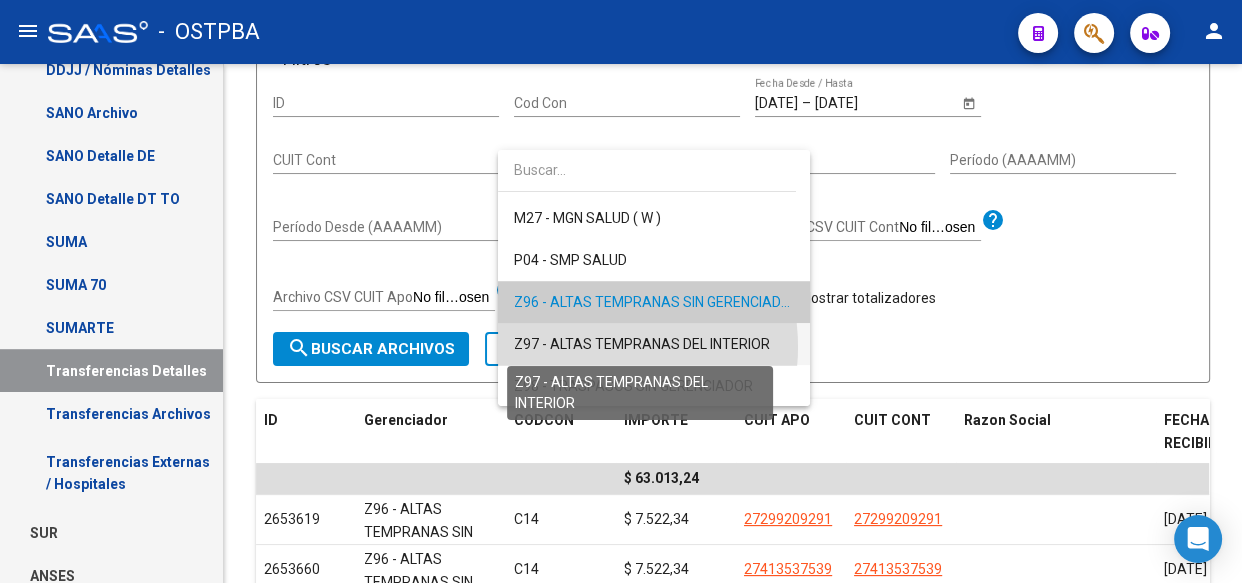 click on "Z97 - ALTAS TEMPRANAS DEL INTERIOR" at bounding box center (642, 344) 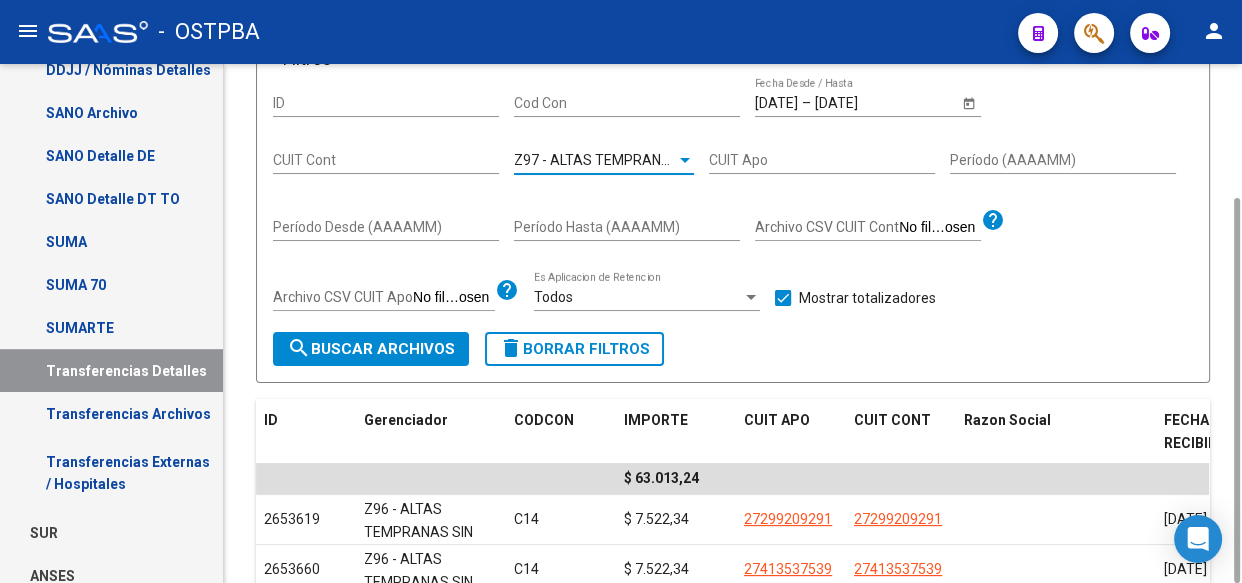 click on "search  Buscar Archivos" 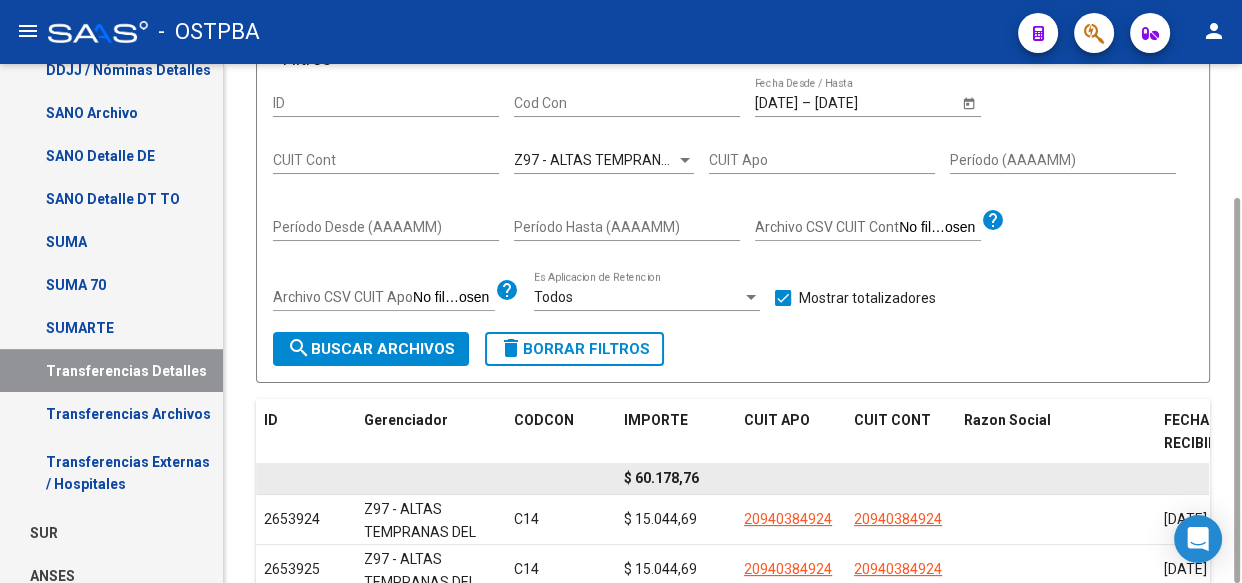 click on "$ 60.178,76" 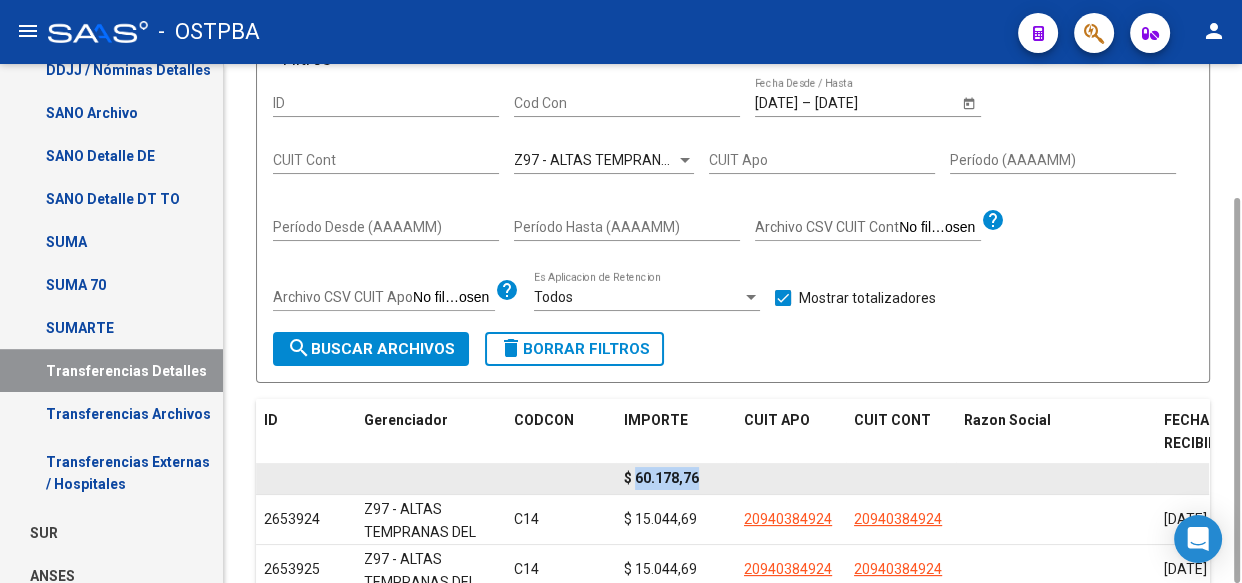 click on "$ 60.178,76" 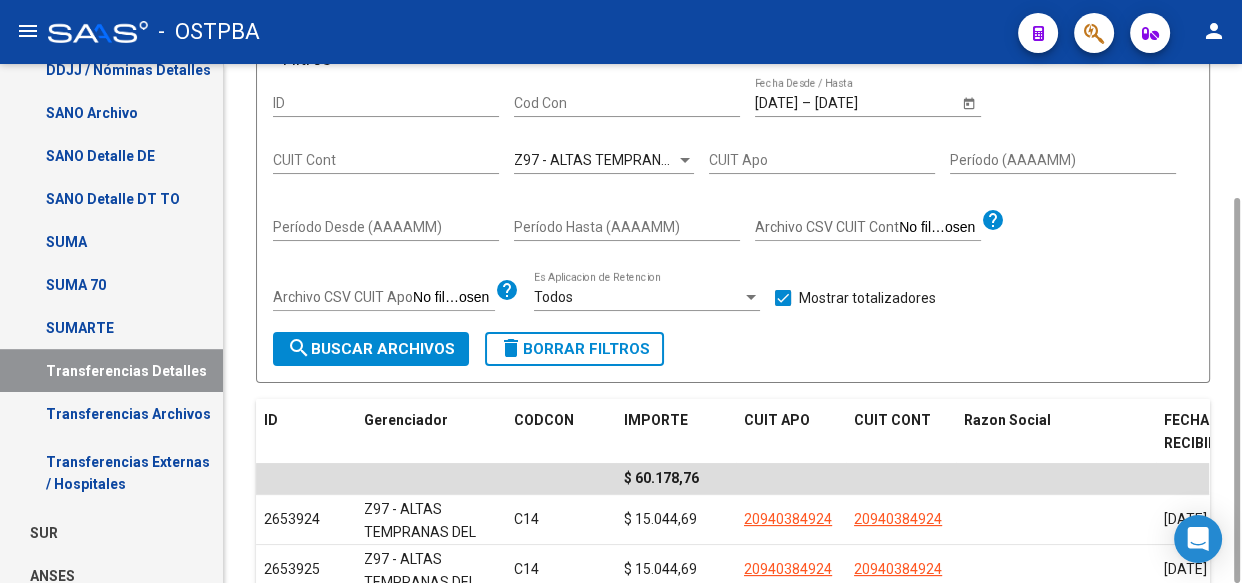 click on "Z97 - ALTAS TEMPRANAS DEL INTERIOR" at bounding box center [642, 160] 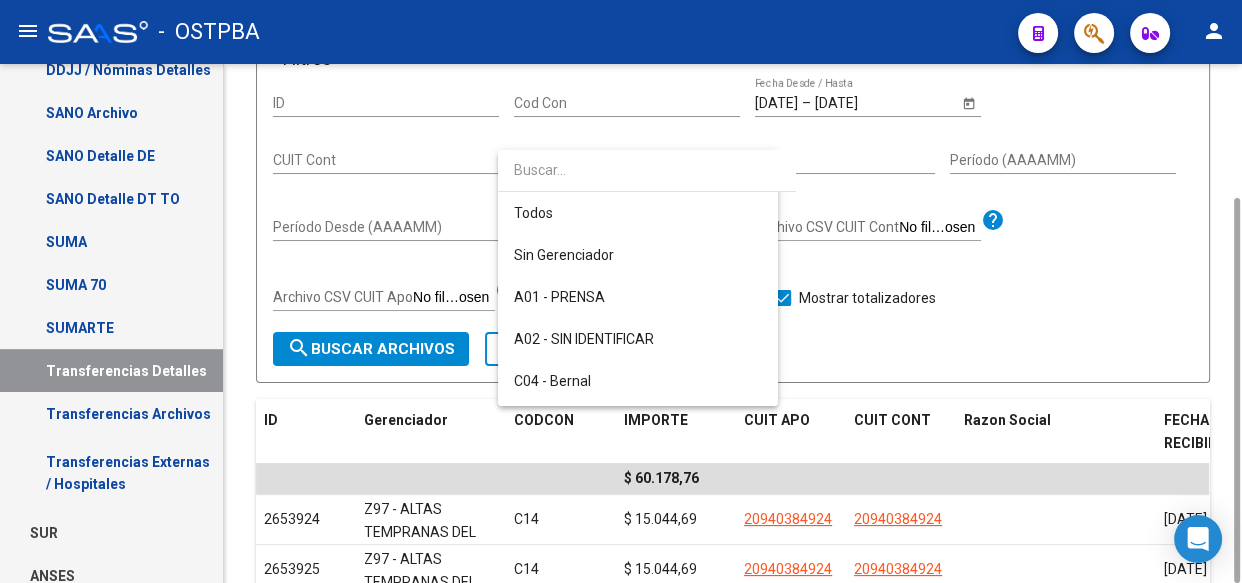 scroll, scrollTop: 583, scrollLeft: 0, axis: vertical 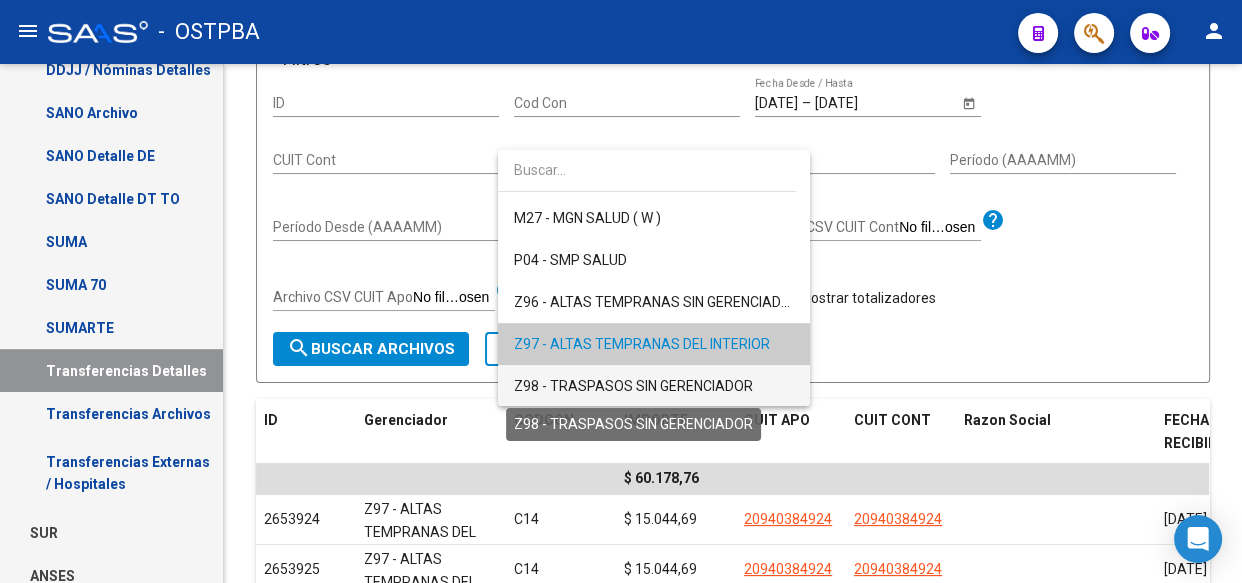click on "Z98 - TRASPASOS SIN GERENCIADOR" at bounding box center [633, 386] 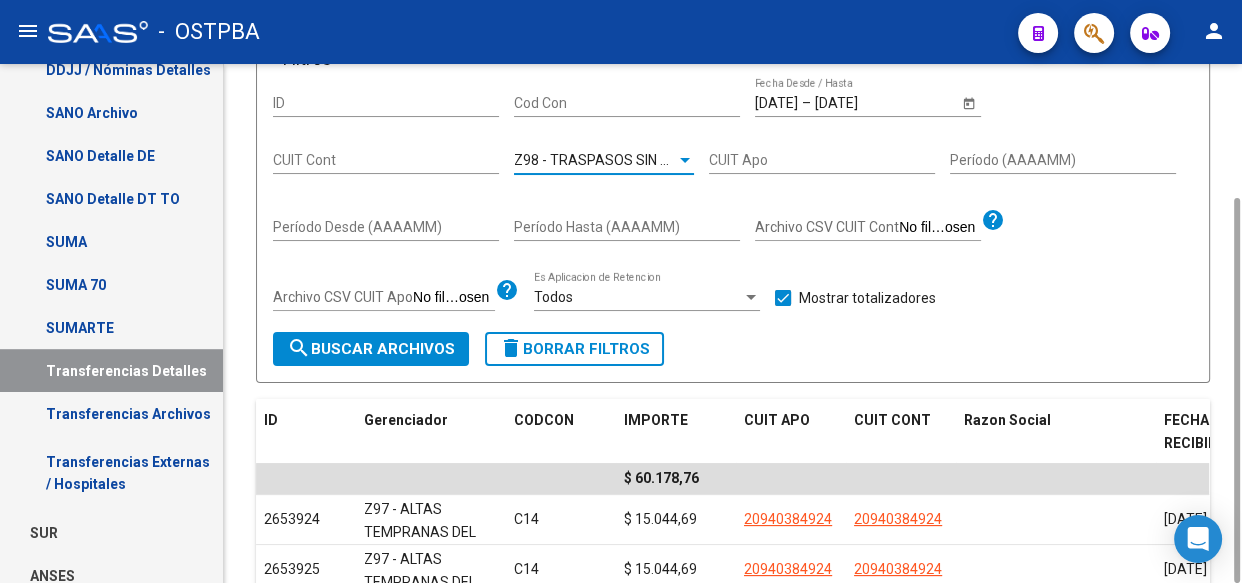 click on "search  Buscar Archivos" 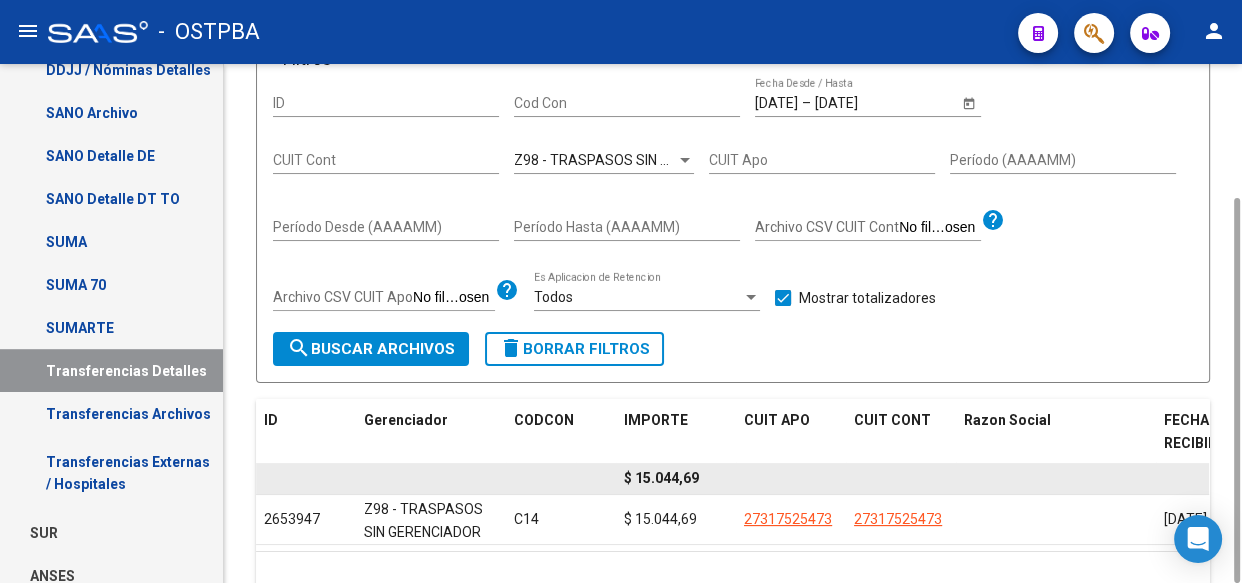 click on "$ 15.044,69" 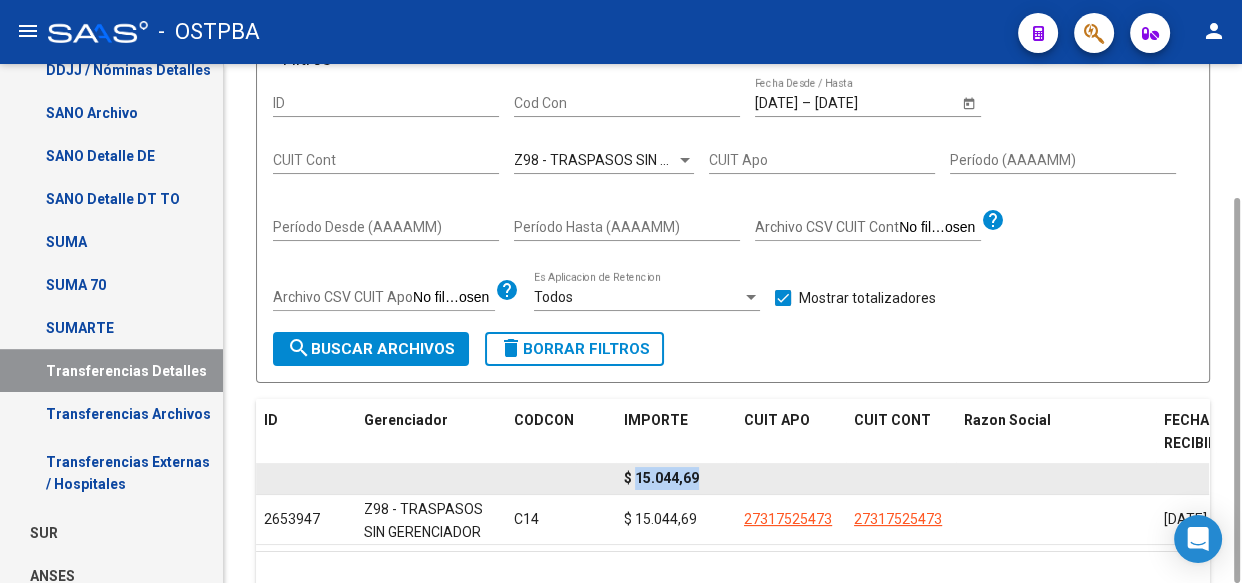 click on "$ 15.044,69" 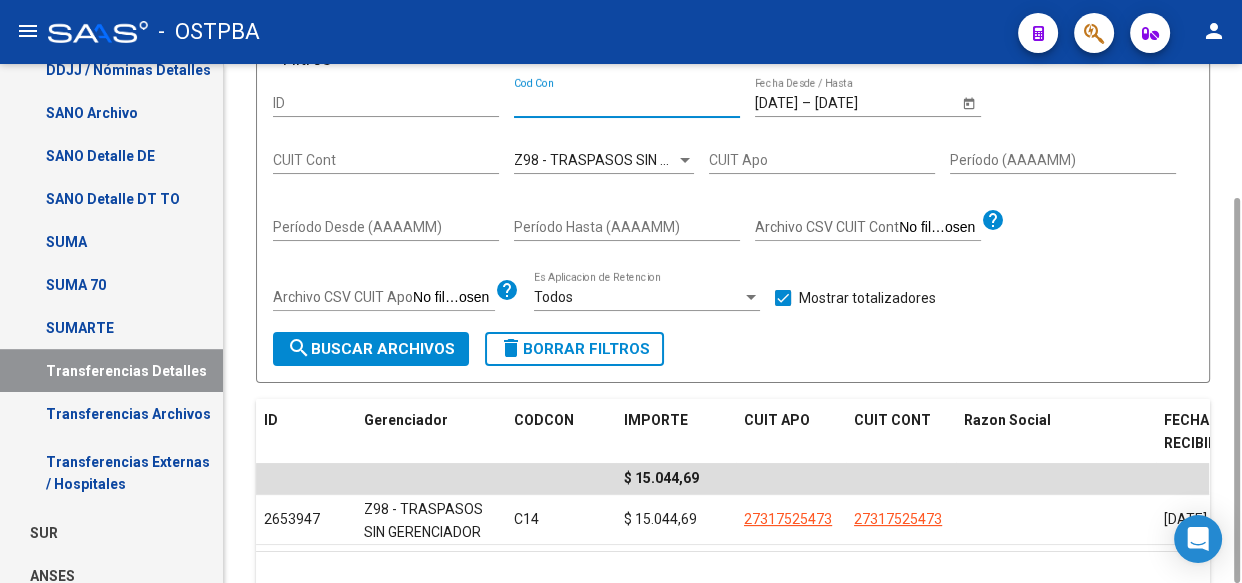 click on "Cod Con" at bounding box center (627, 103) 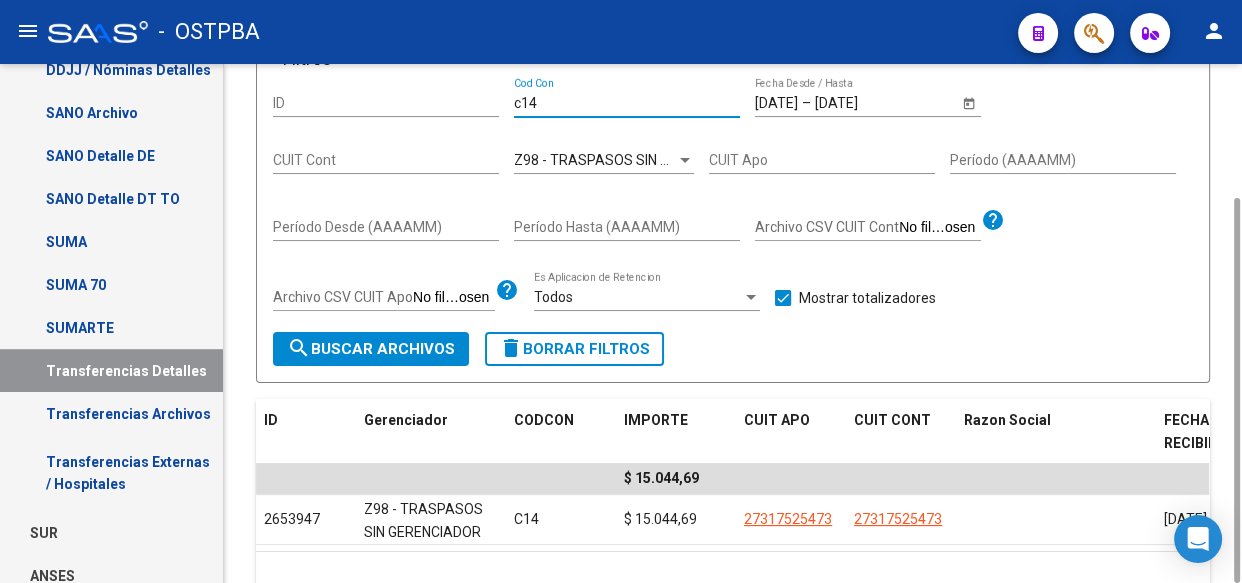 type on "c14" 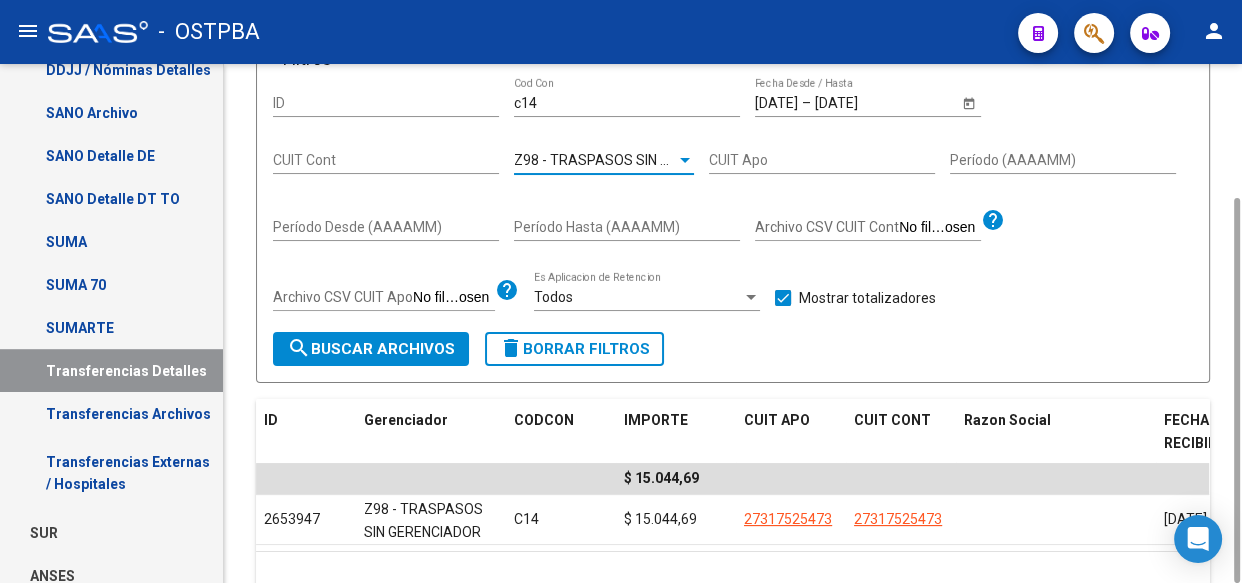 click at bounding box center [685, 160] 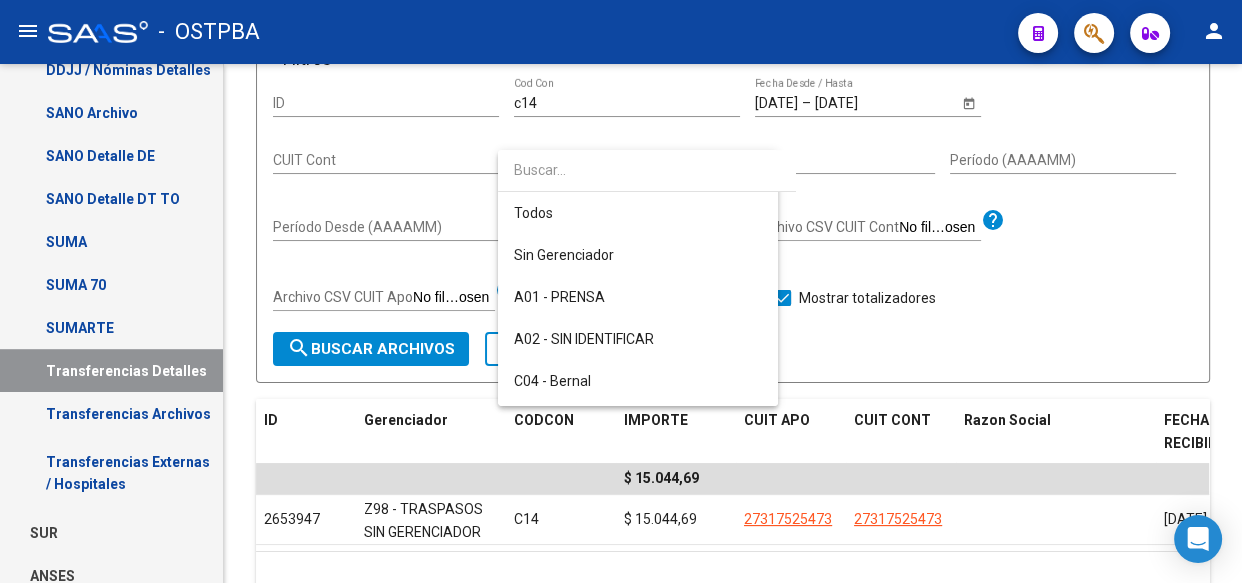 scroll, scrollTop: 583, scrollLeft: 0, axis: vertical 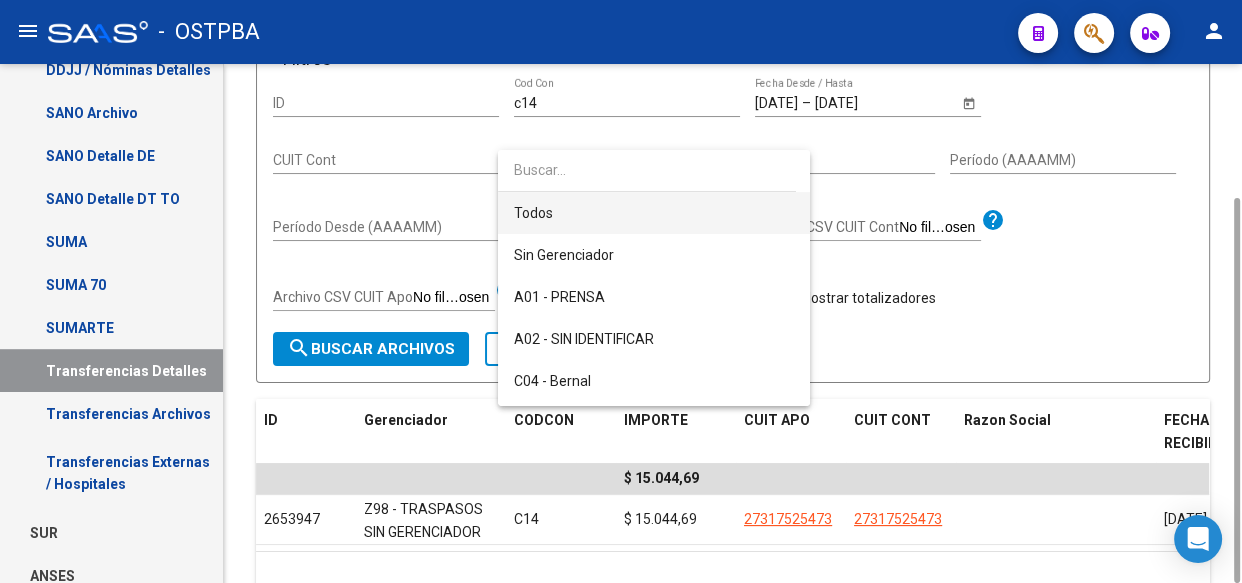 click on "Todos" at bounding box center [654, 213] 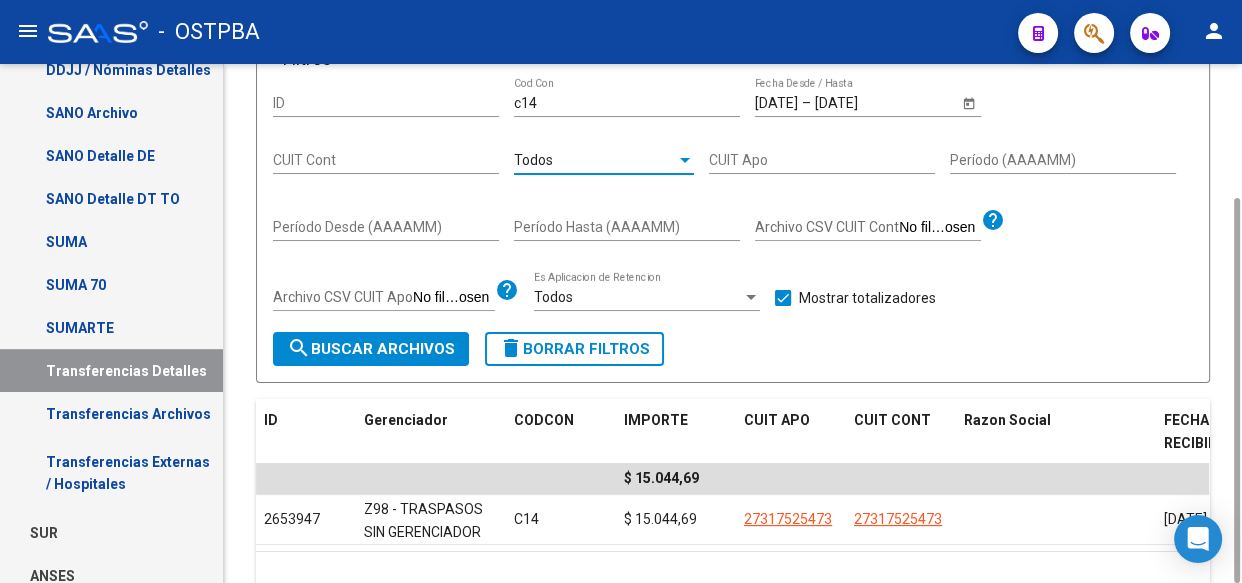 click on "search  Buscar Archivos" 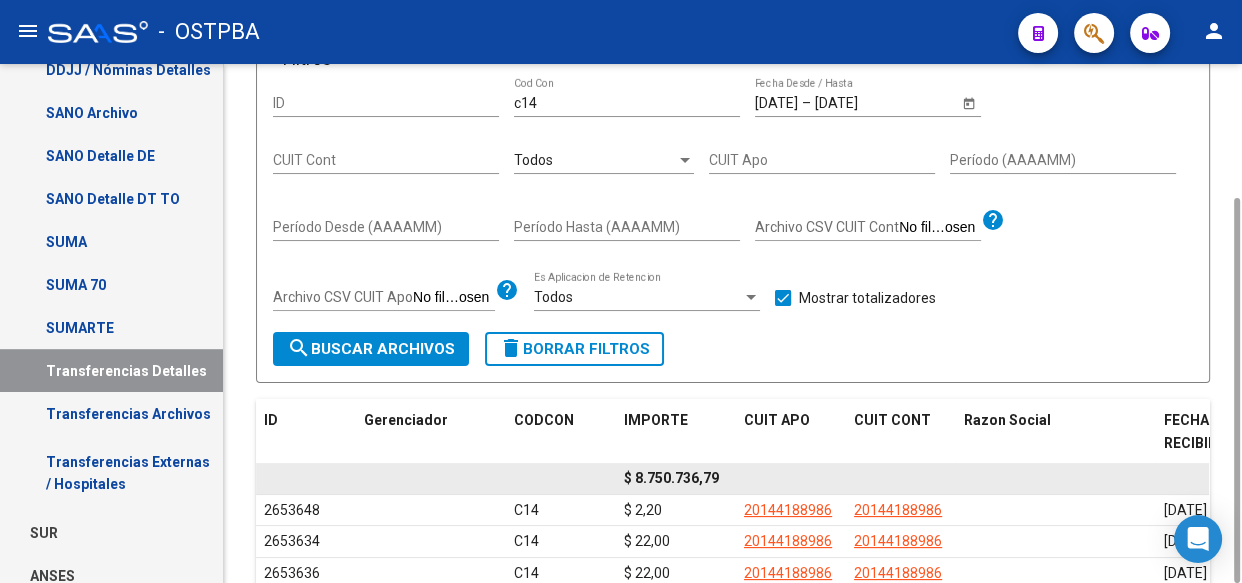 click on "$ 8.750.736,79" 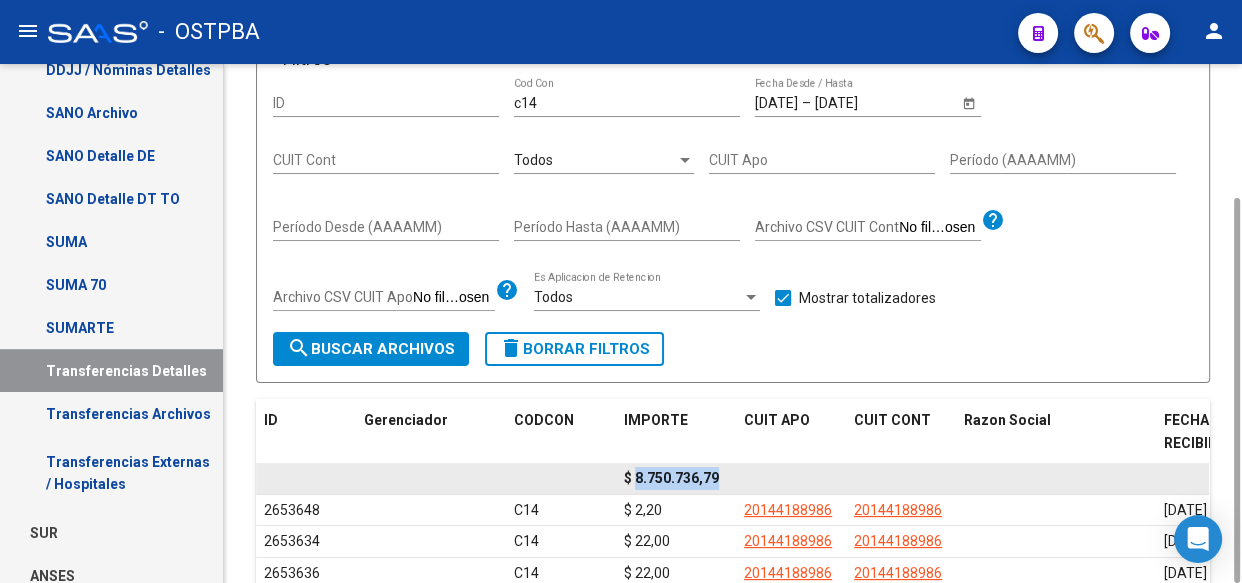 click on "$ 8.750.736,79" 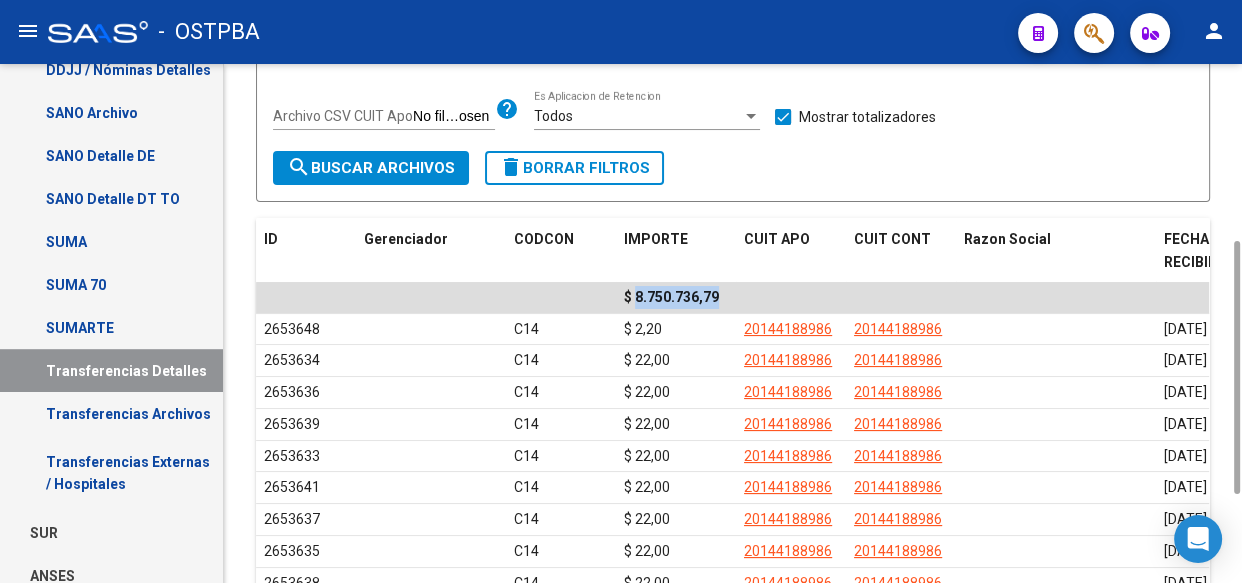 scroll, scrollTop: 541, scrollLeft: 0, axis: vertical 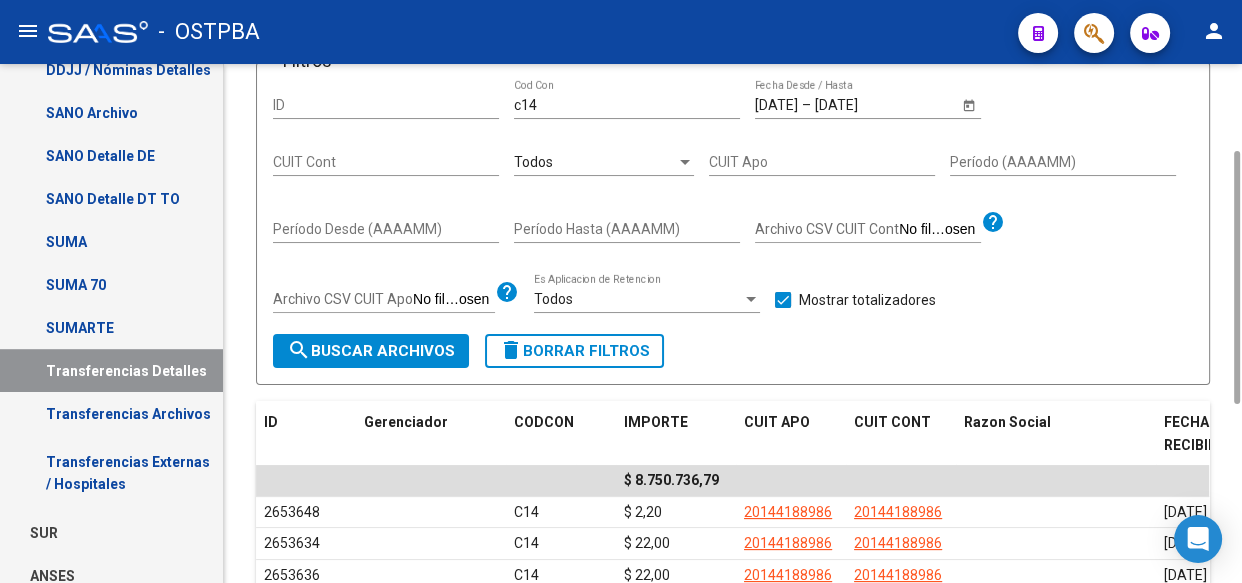 click on "Todos" at bounding box center (595, 162) 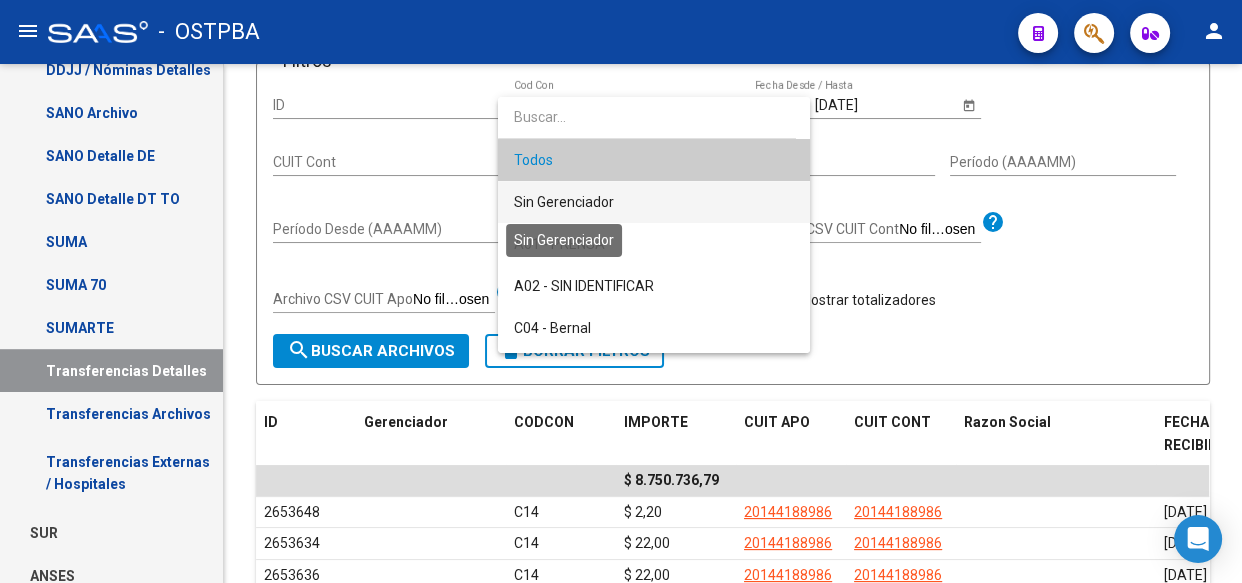 click on "Sin Gerenciador" at bounding box center [564, 202] 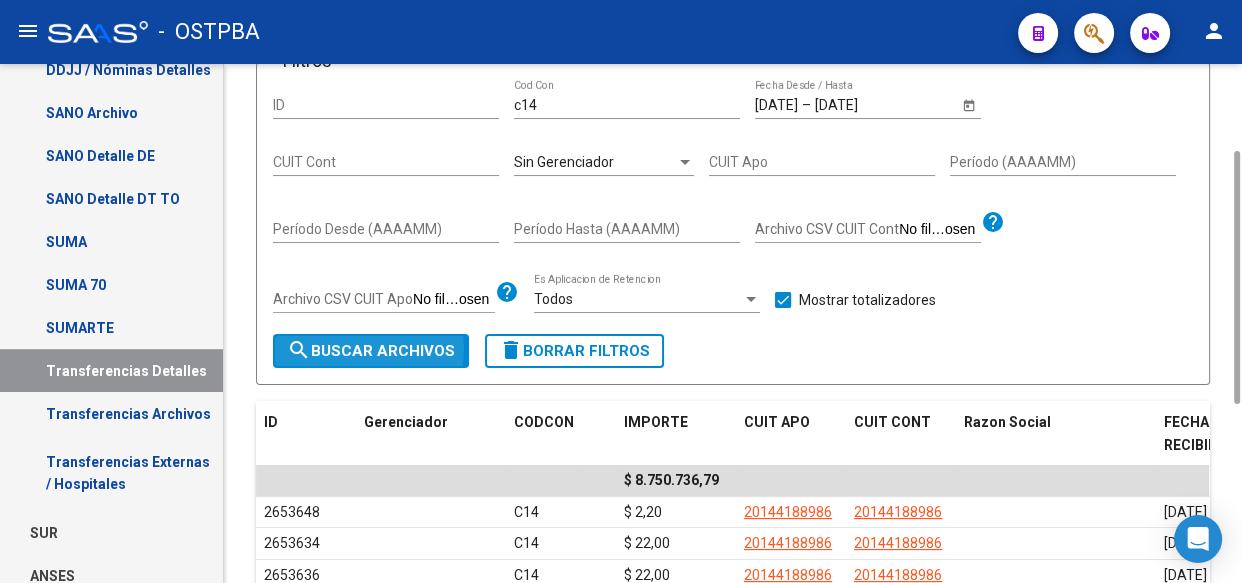 click on "search  Buscar Archivos" 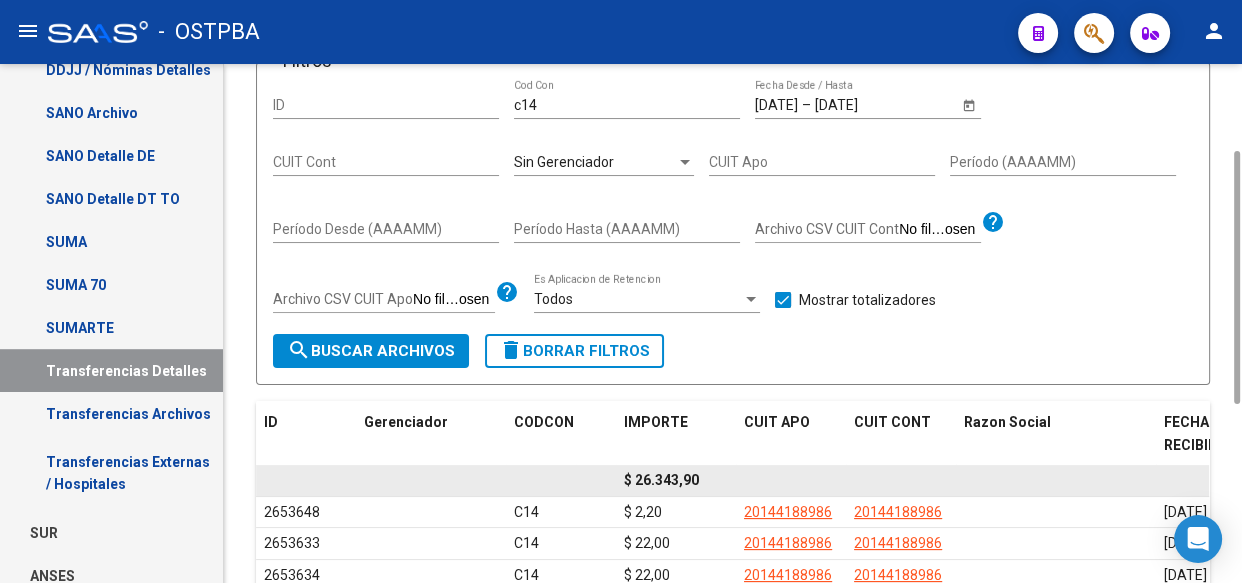 click on "$ 26.343,90" 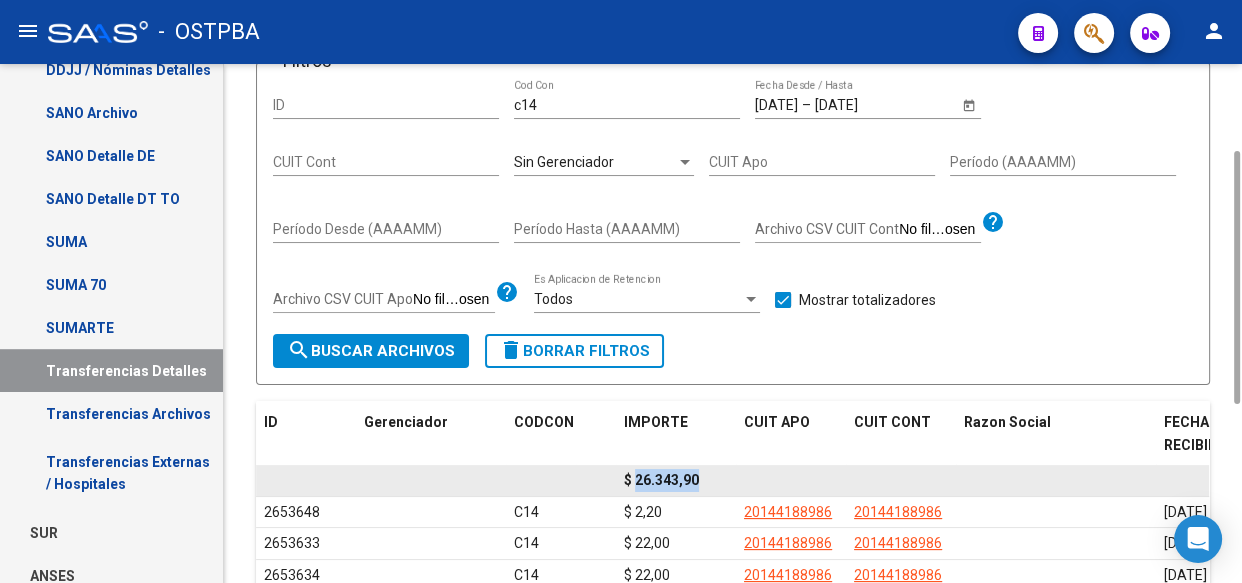 click on "$ 26.343,90" 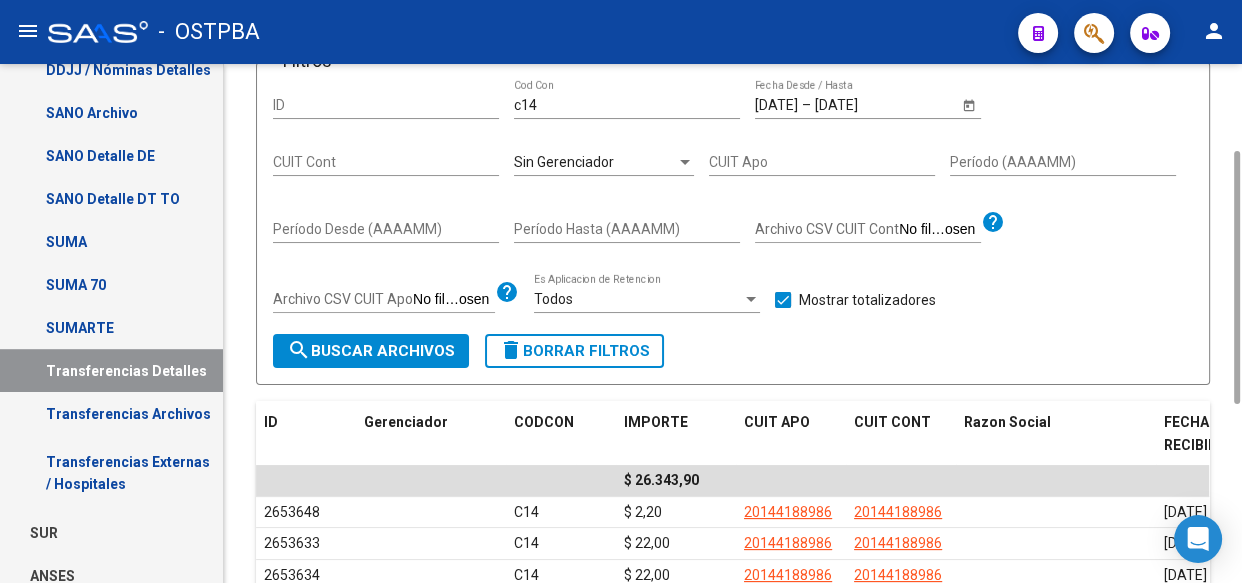 click on "Sin Gerenciador" at bounding box center [564, 162] 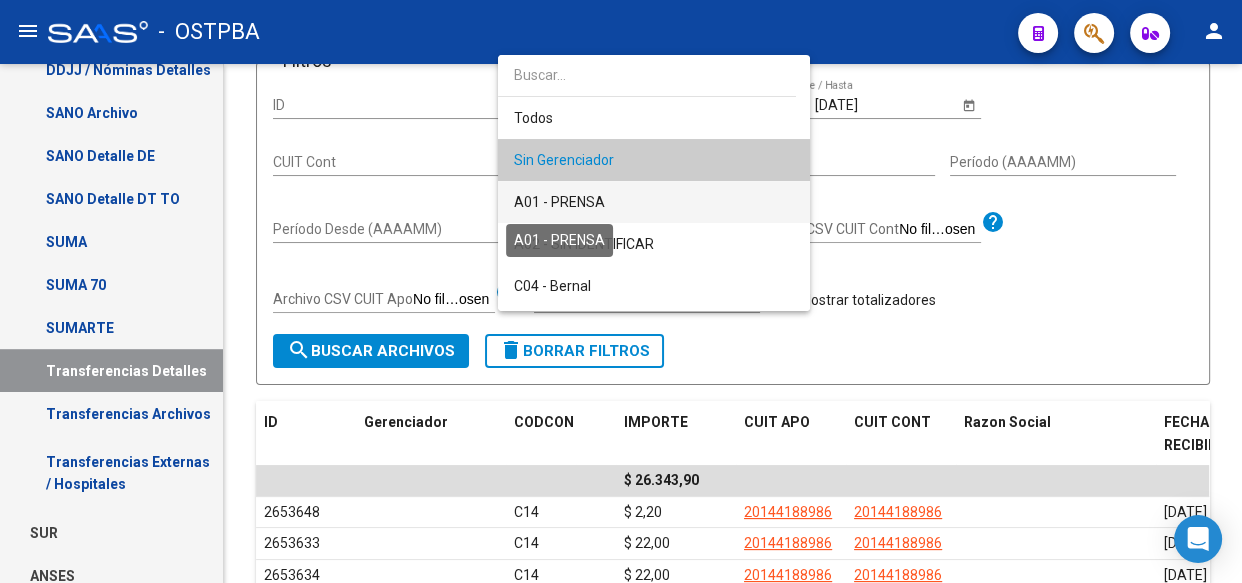 click on "A01 - PRENSA" at bounding box center [559, 202] 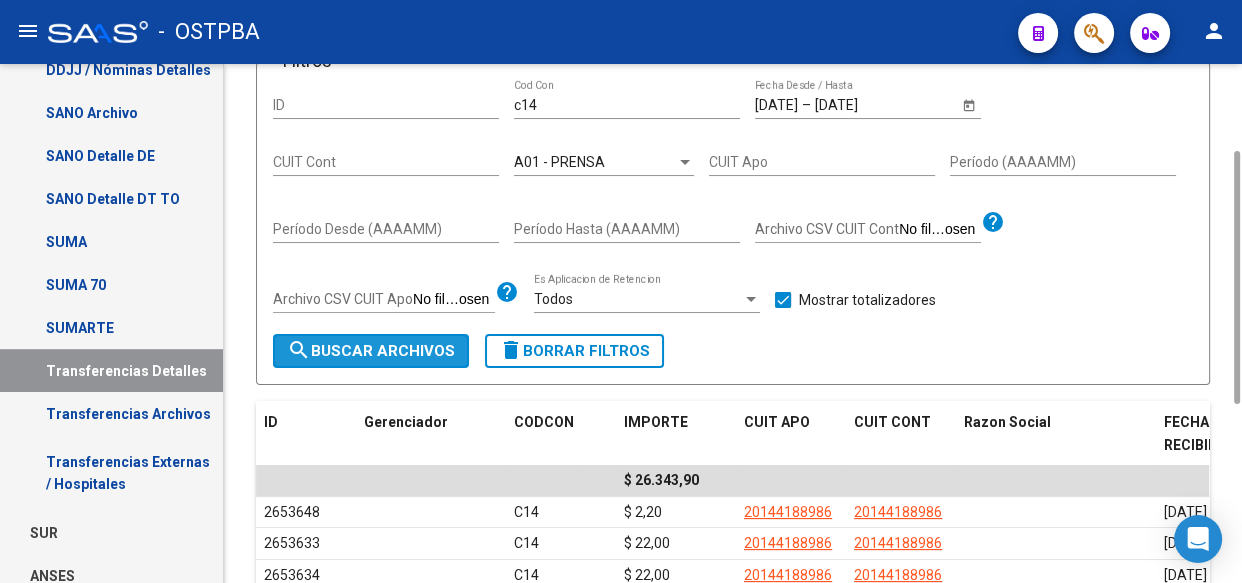 click on "search  Buscar Archivos" 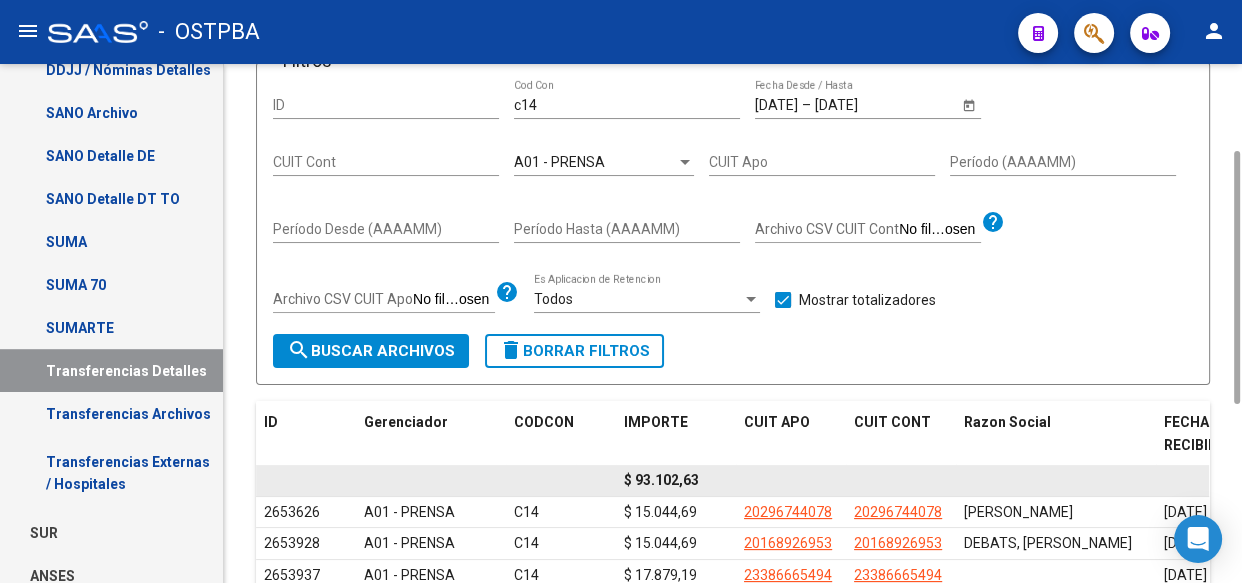 click on "$ 93.102,63" 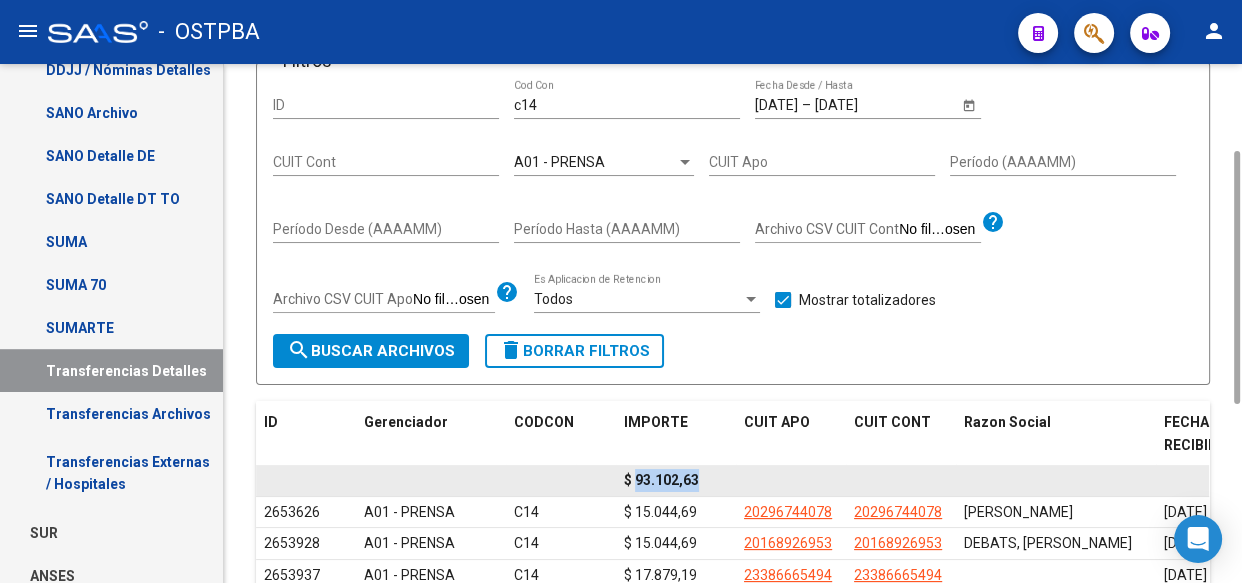 click on "$ 93.102,63" 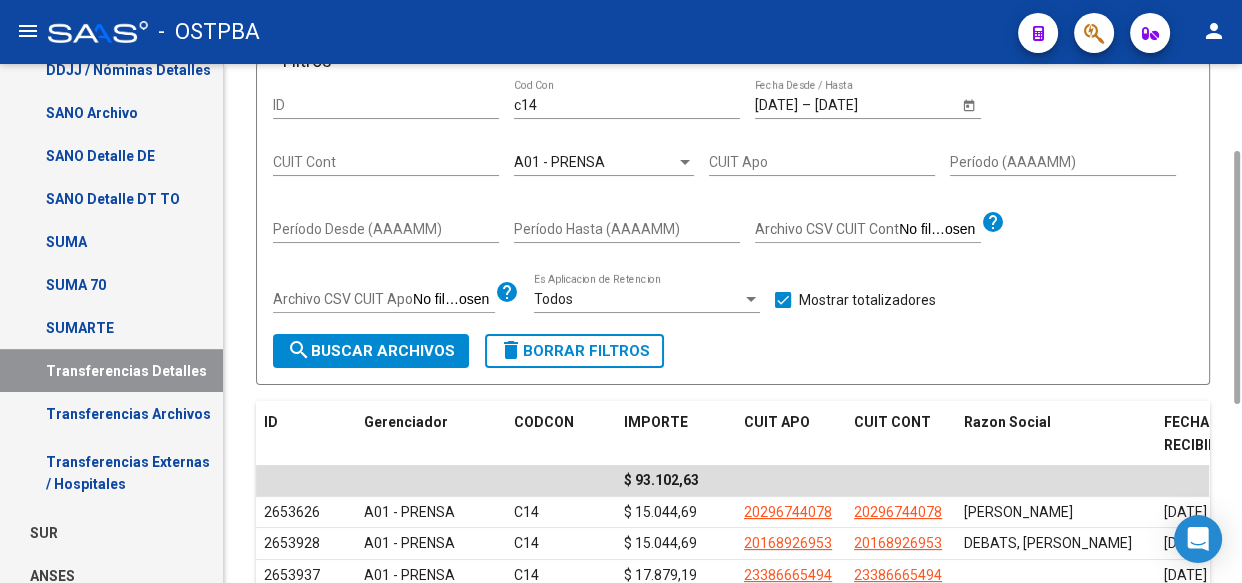 click on "A01 - PRENSA" at bounding box center (595, 162) 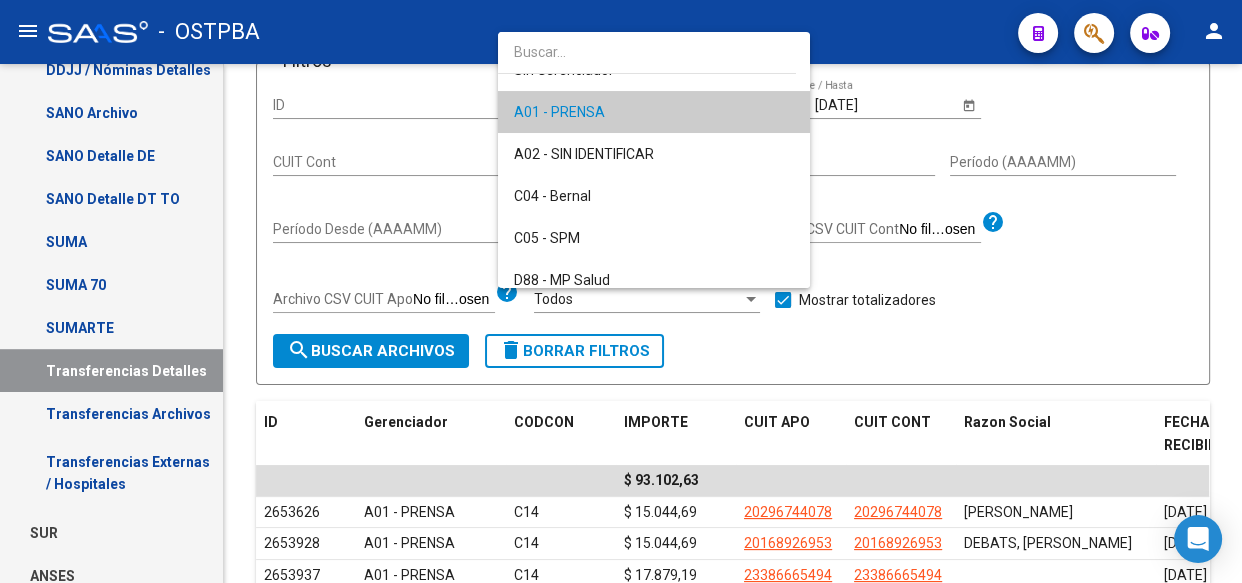 scroll, scrollTop: 110, scrollLeft: 0, axis: vertical 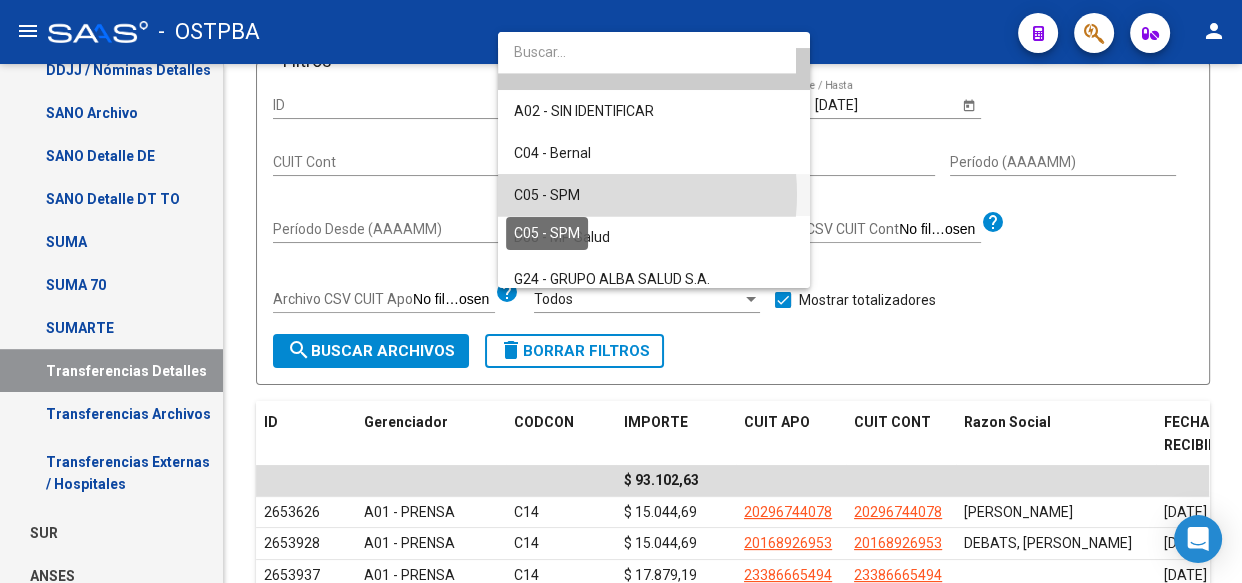 click on "C05 - SPM" at bounding box center [547, 195] 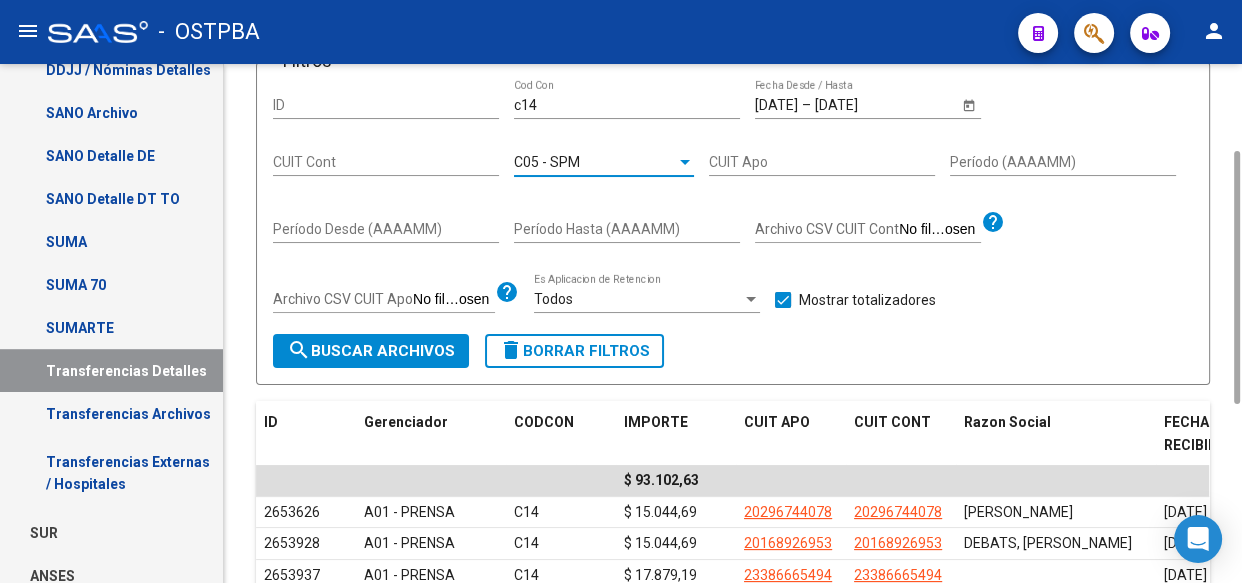 click on "search  Buscar Archivos" 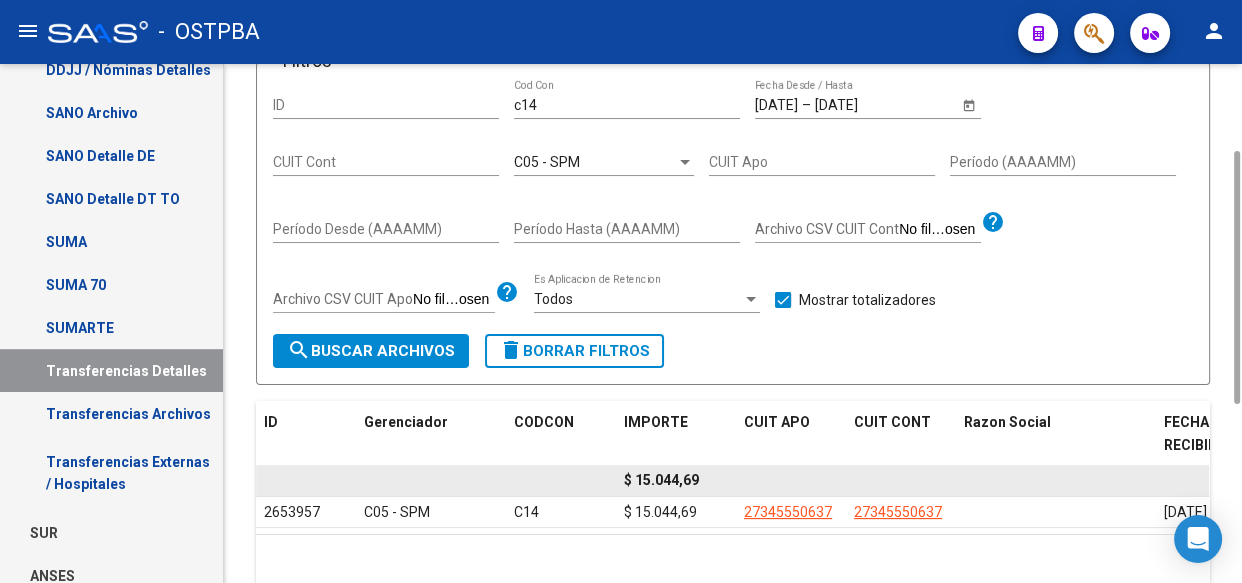 click on "$ 15.044,69" 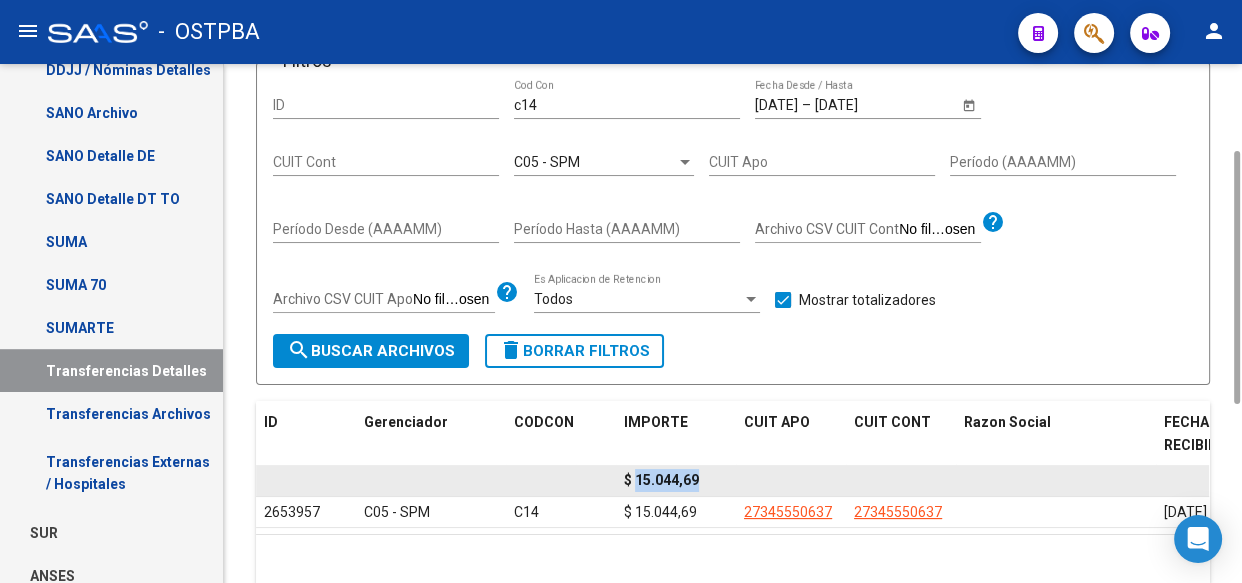click on "$ 15.044,69" 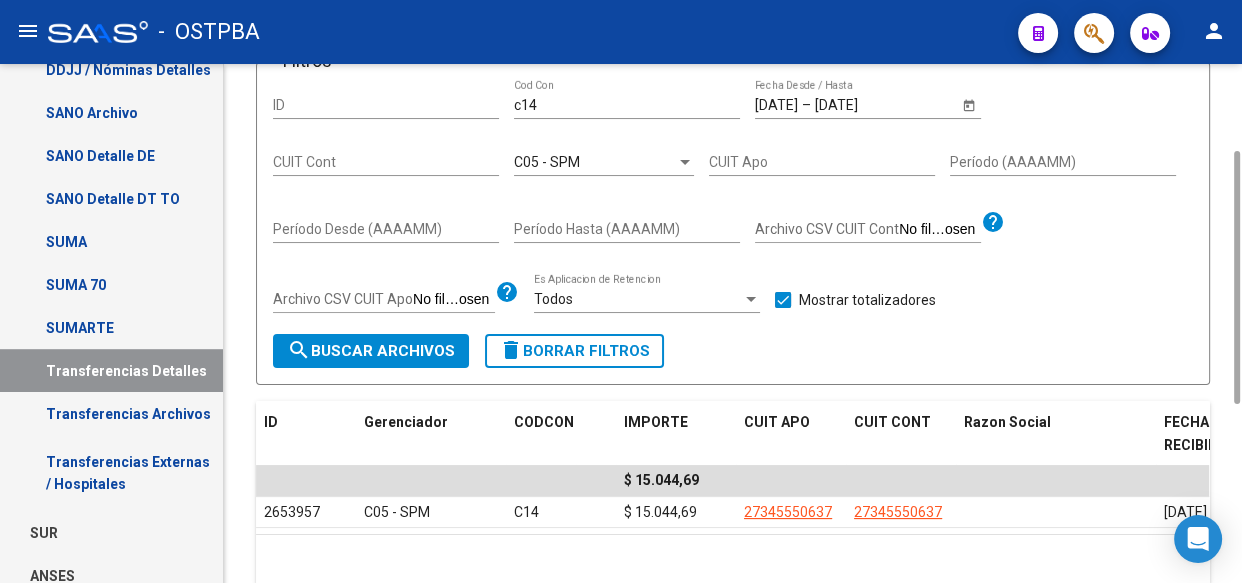 click on "C05 - SPM Seleccionar Gerenciador" 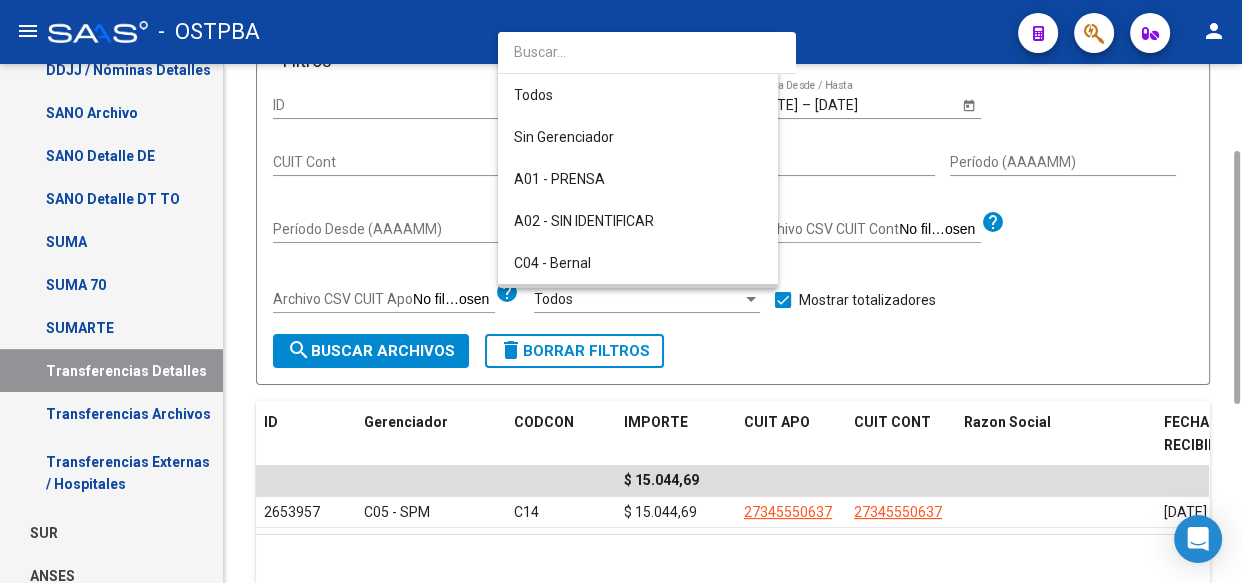 scroll, scrollTop: 145, scrollLeft: 0, axis: vertical 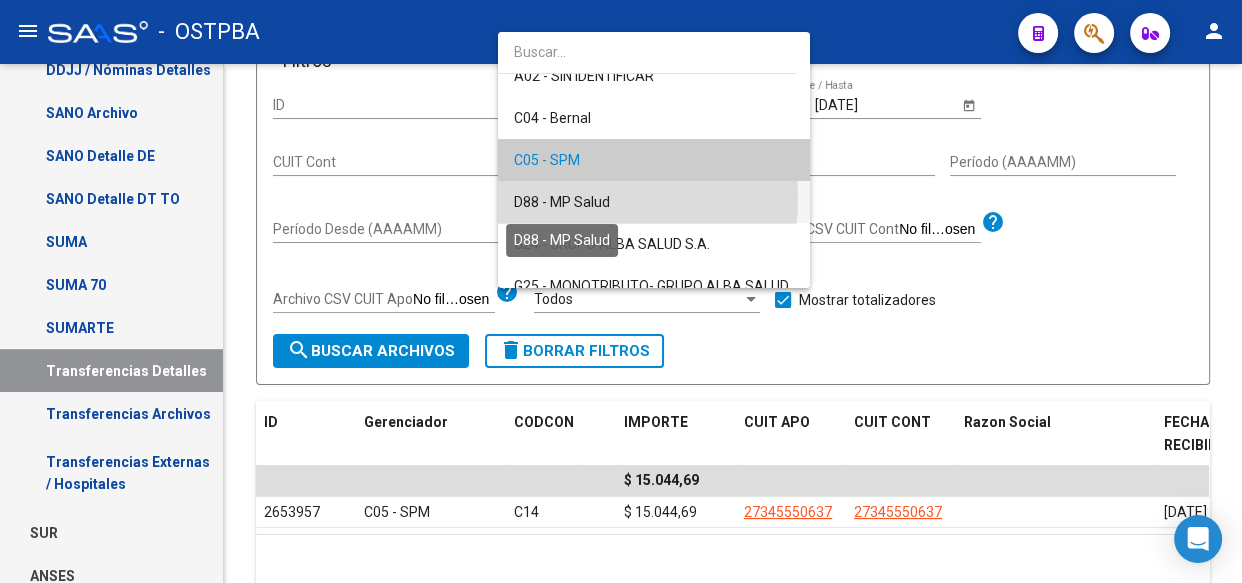 click on "D88 - MP Salud" at bounding box center [562, 202] 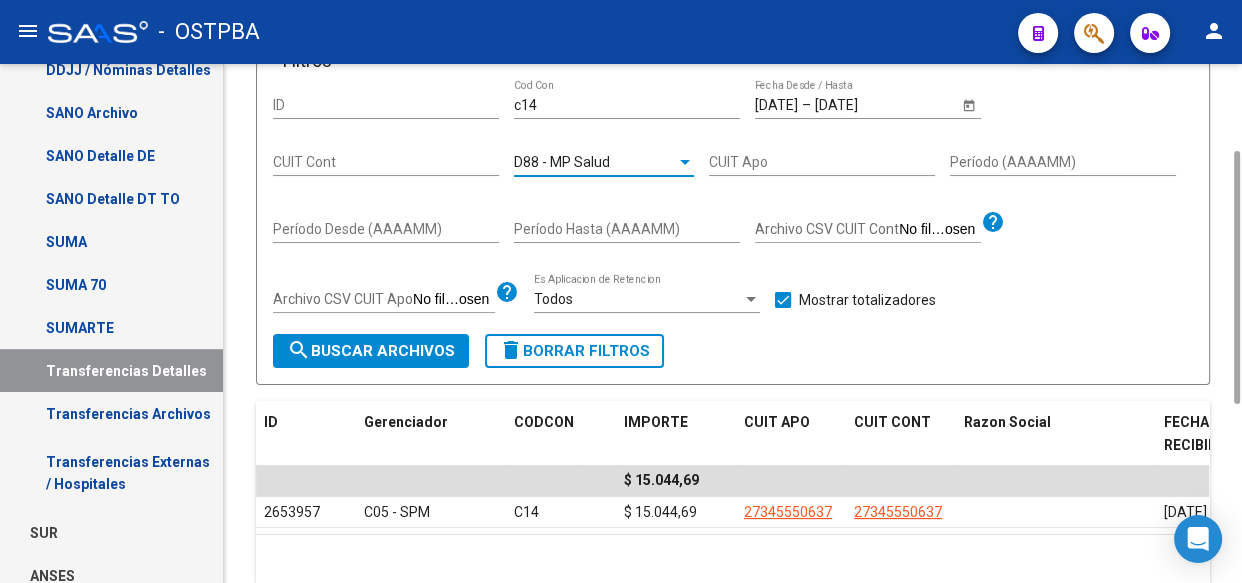 click on "search  Buscar Archivos" 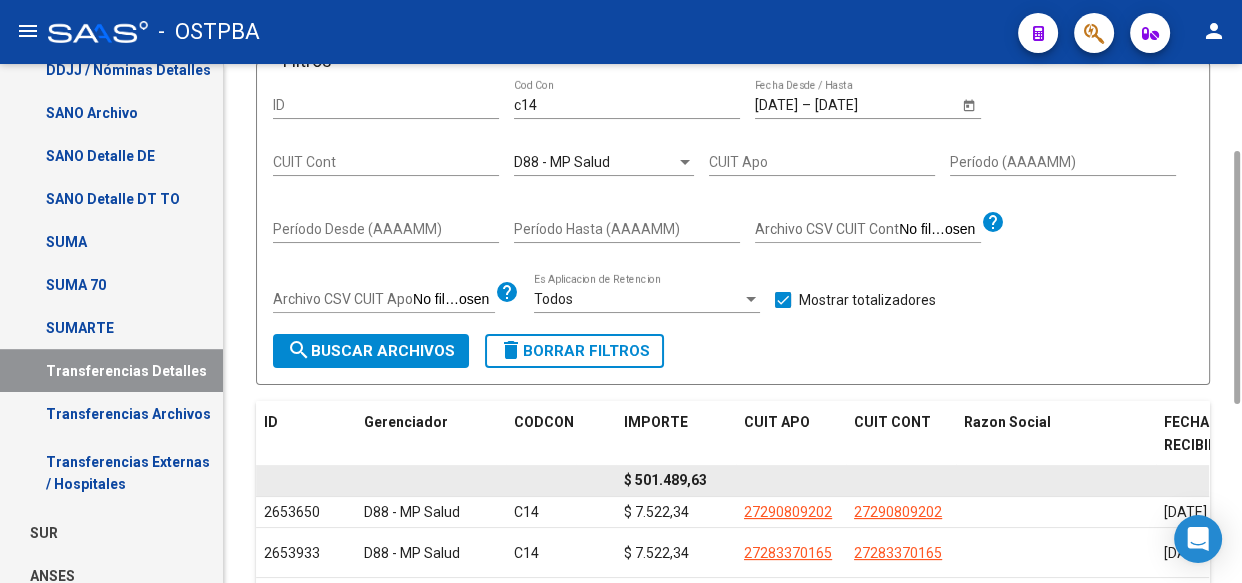 click on "$ 501.489,63" 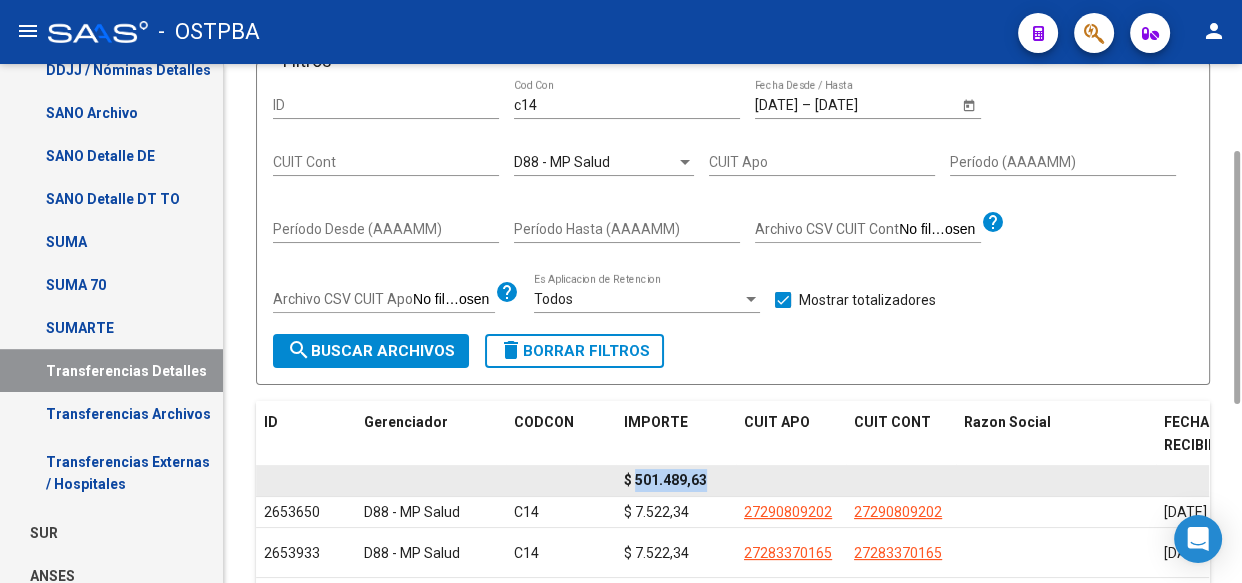 click on "$ 501.489,63" 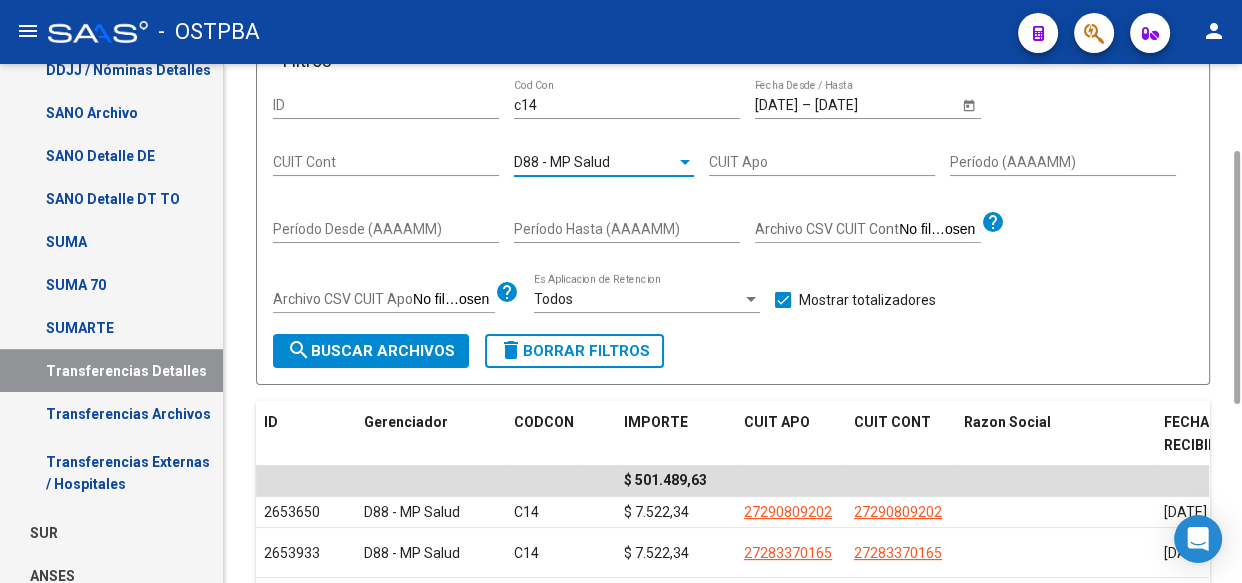click on "D88 - MP Salud" at bounding box center [562, 162] 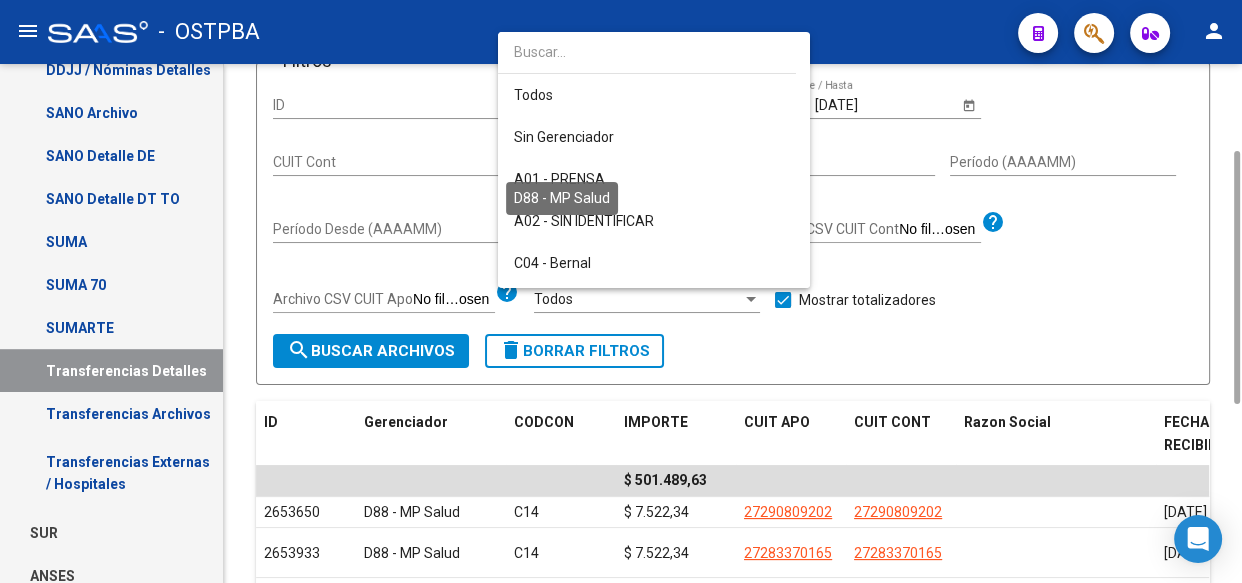 scroll, scrollTop: 187, scrollLeft: 0, axis: vertical 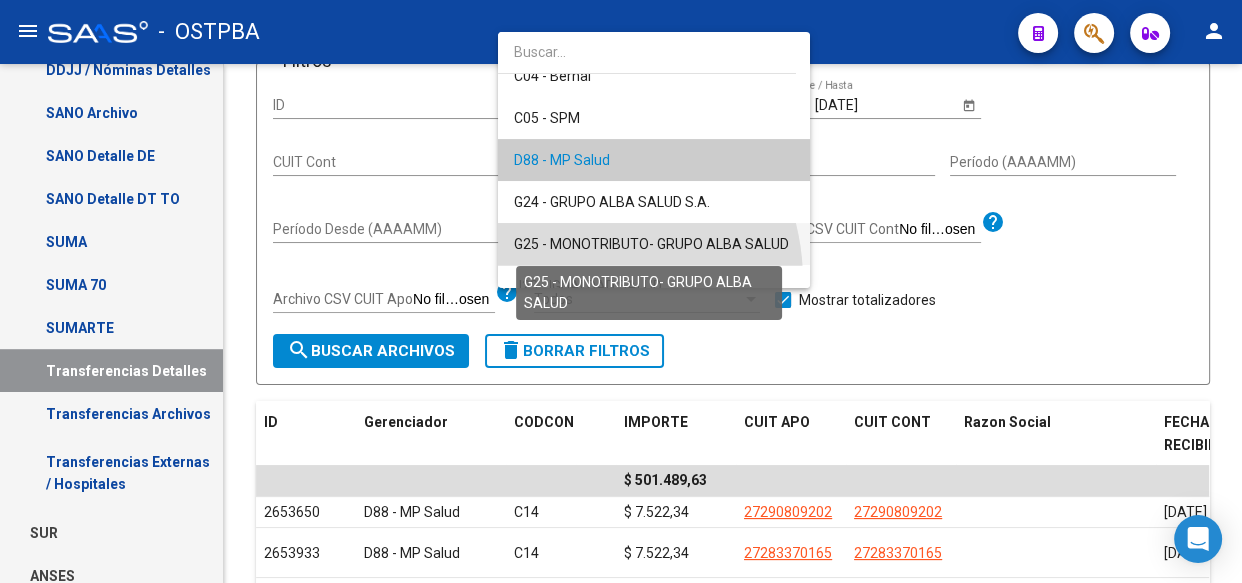 click on "G25 - MONOTRIBUTO- GRUPO ALBA SALUD" at bounding box center (651, 244) 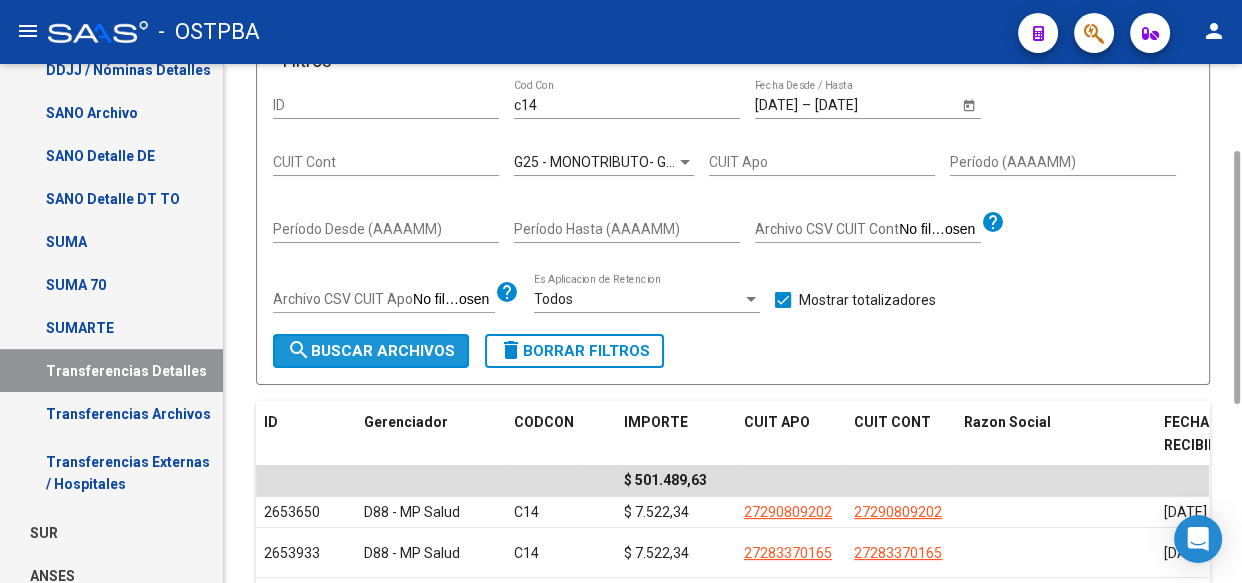 click on "search  Buscar Archivos" 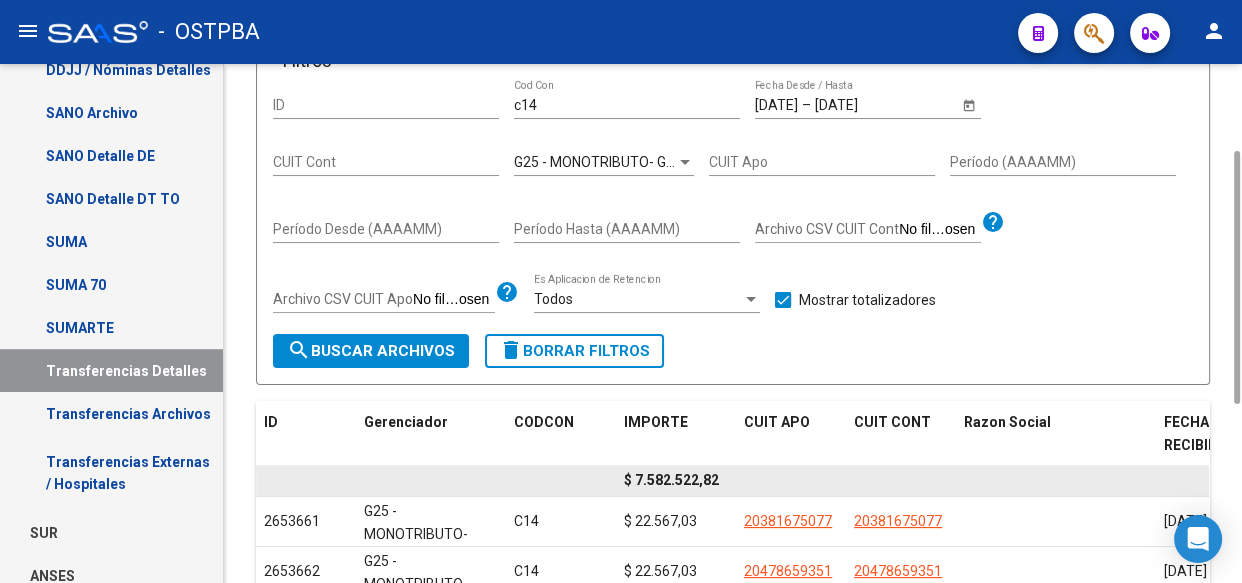 click on "$ 7.582.522,82" 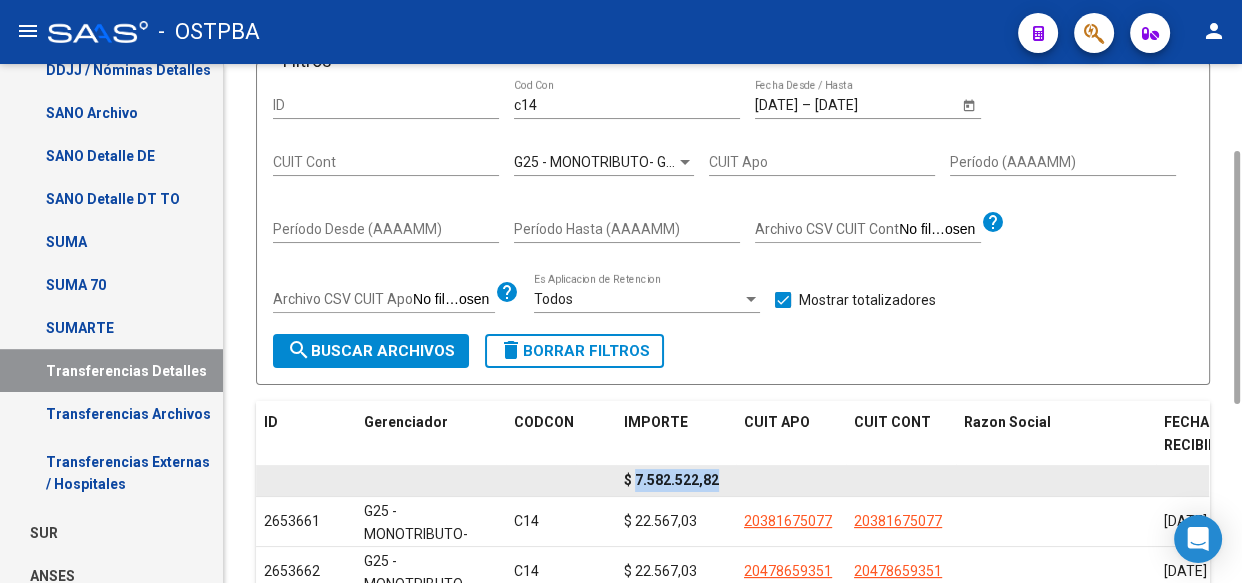 click on "$ 7.582.522,82" 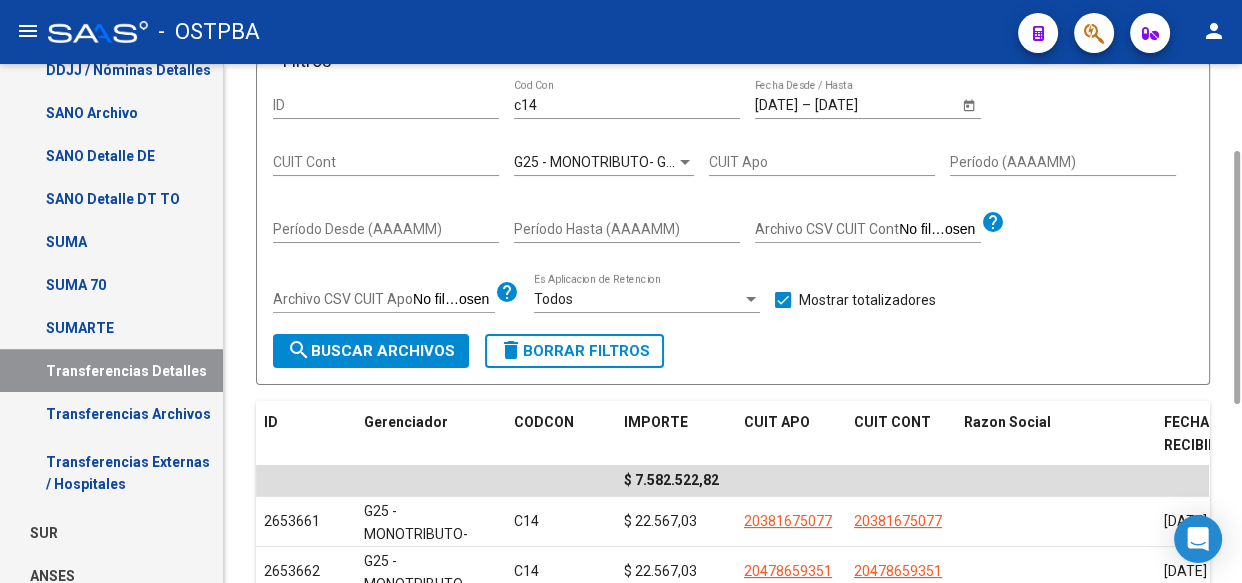 click on "G25 - MONOTRIBUTO- GRUPO ALBA SALUD" at bounding box center [651, 162] 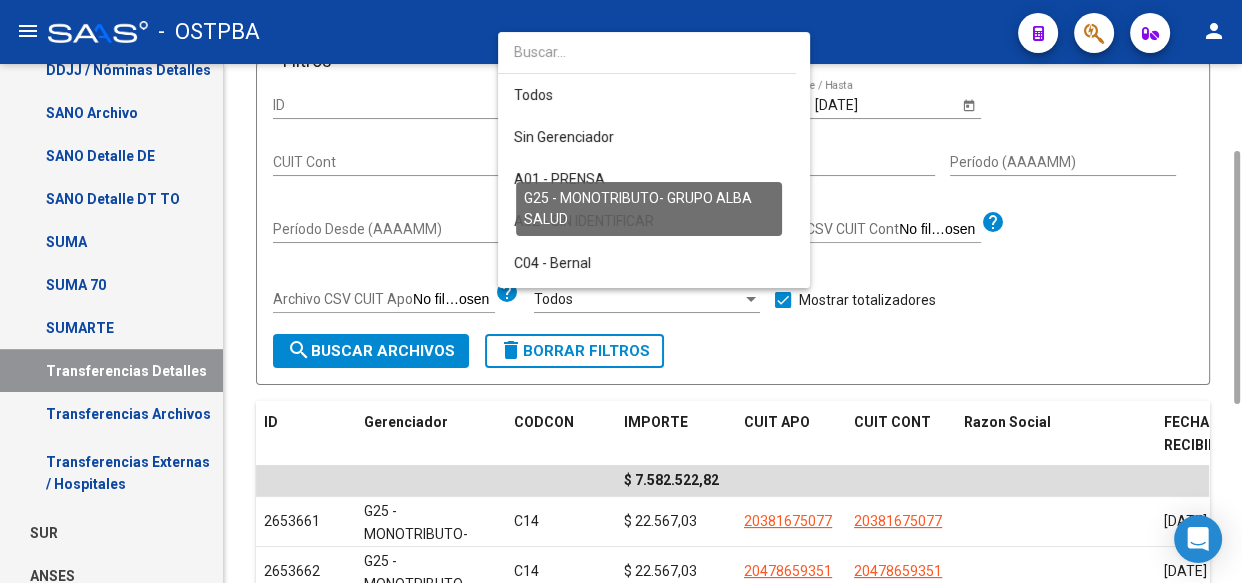 scroll, scrollTop: 270, scrollLeft: 0, axis: vertical 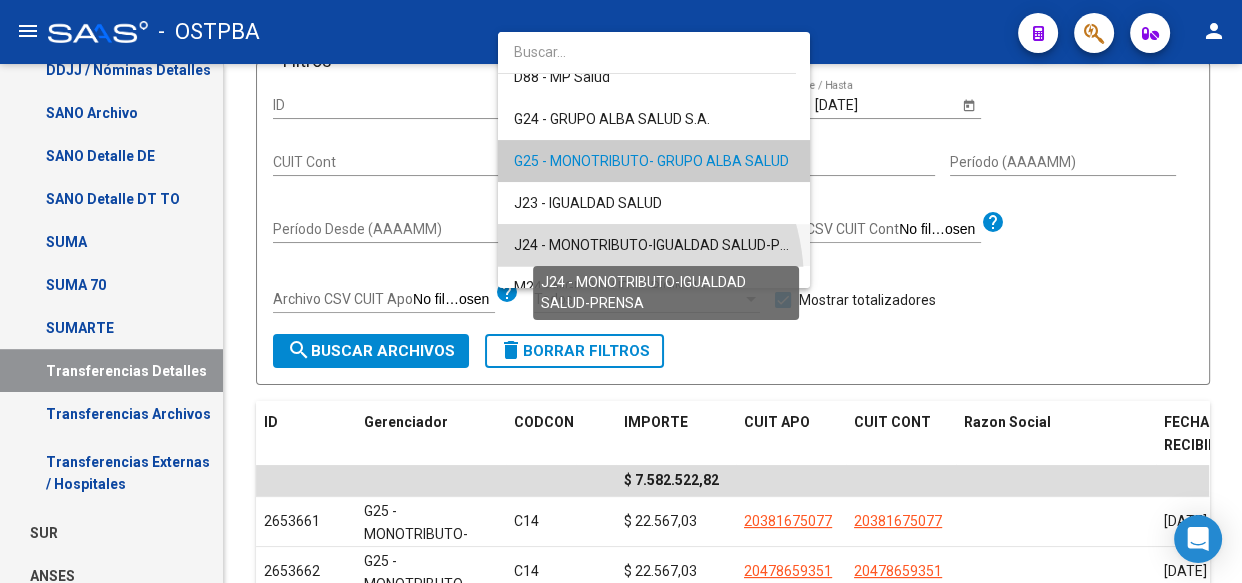 click on "J24 - MONOTRIBUTO-IGUALDAD SALUD-PRENSA" at bounding box center (669, 245) 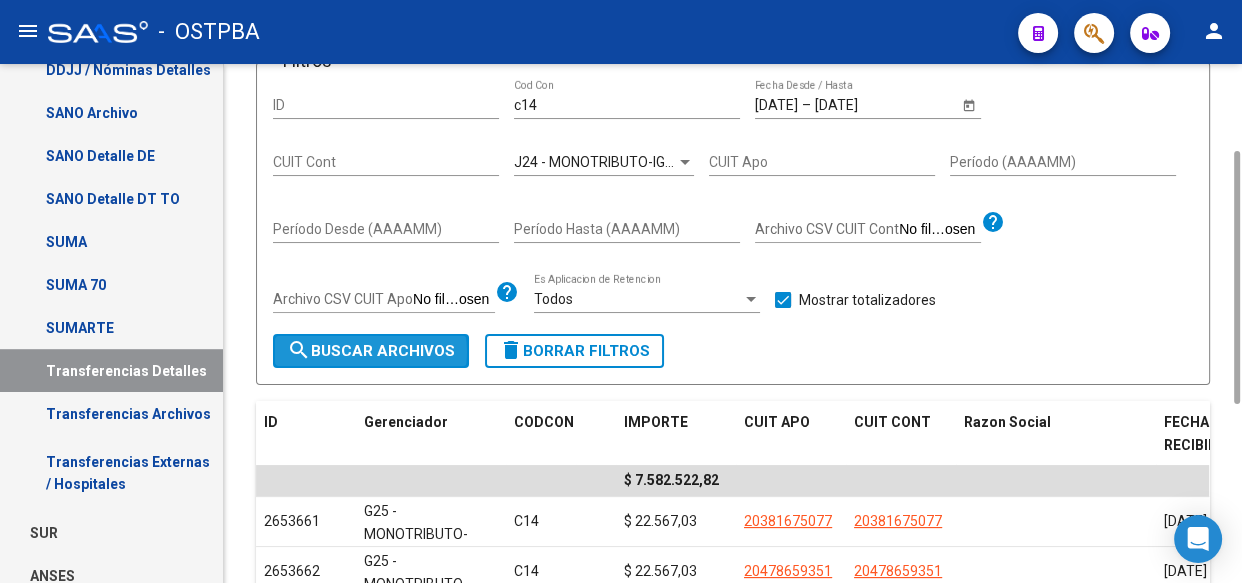 click on "search  Buscar Archivos" 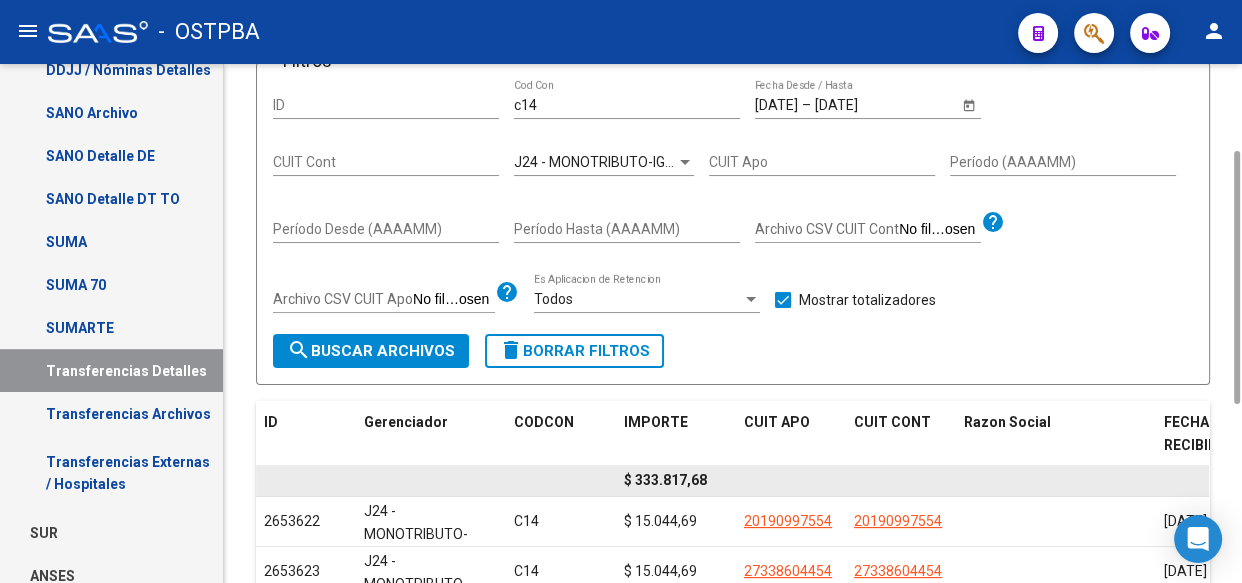 click on "$ 333.817,68" 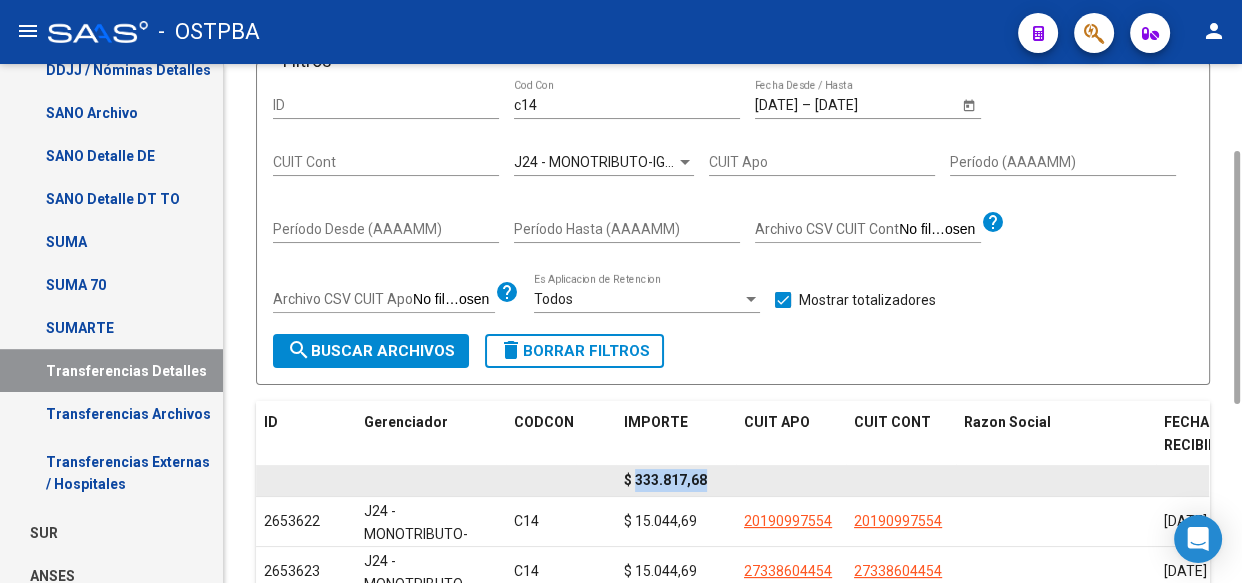 click on "$ 333.817,68" 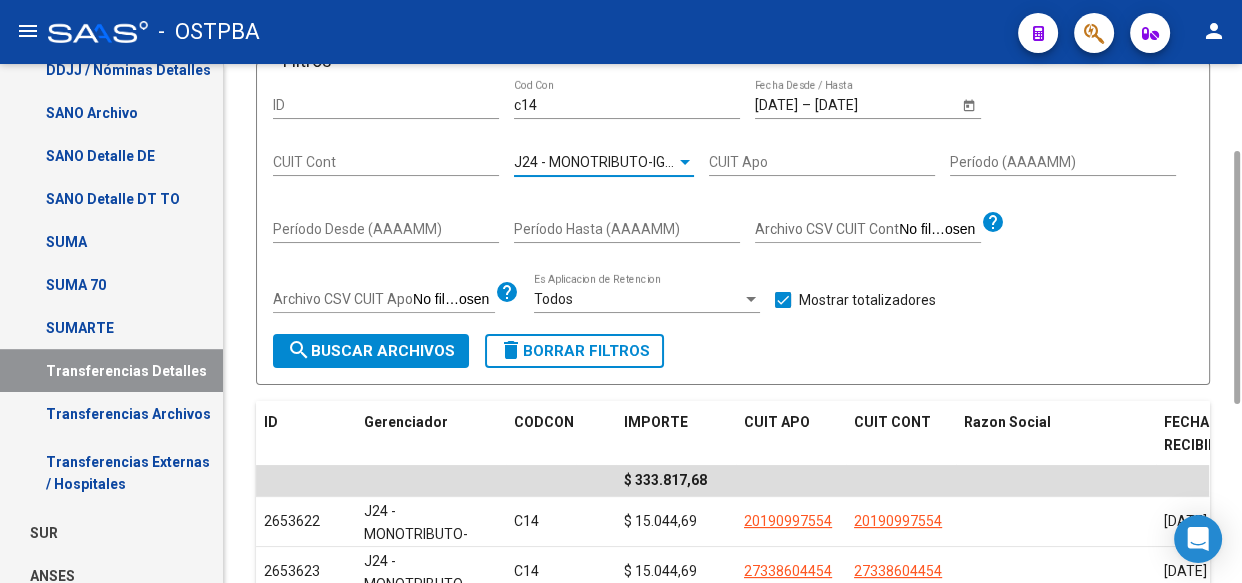 click on "J24 - MONOTRIBUTO-IGUALDAD SALUD-PRENSA" at bounding box center (669, 162) 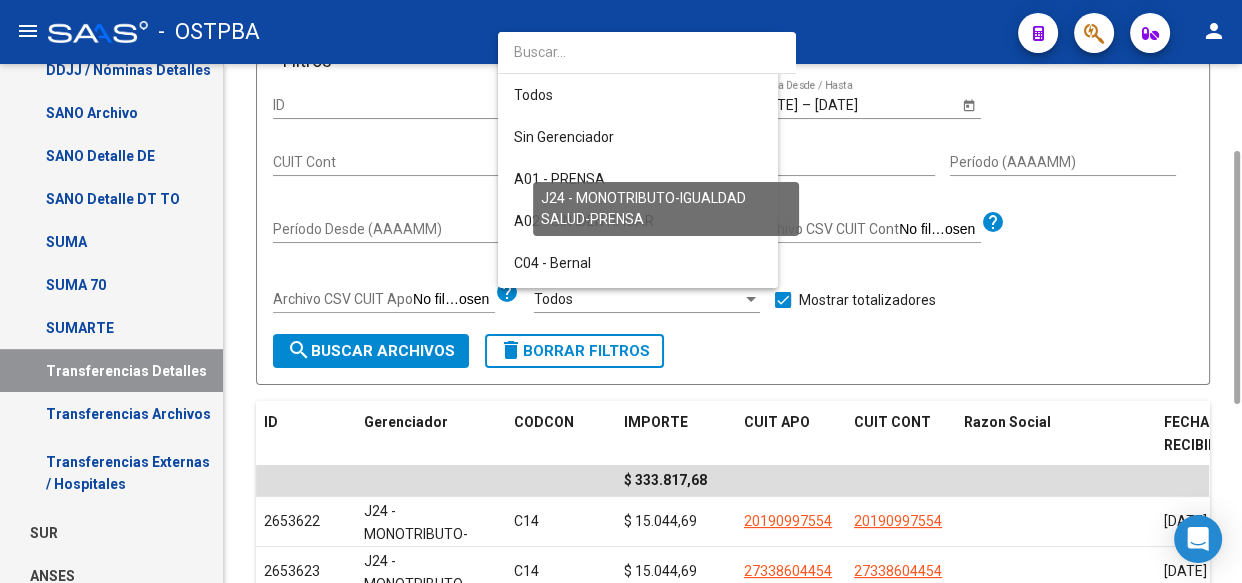 scroll, scrollTop: 355, scrollLeft: 0, axis: vertical 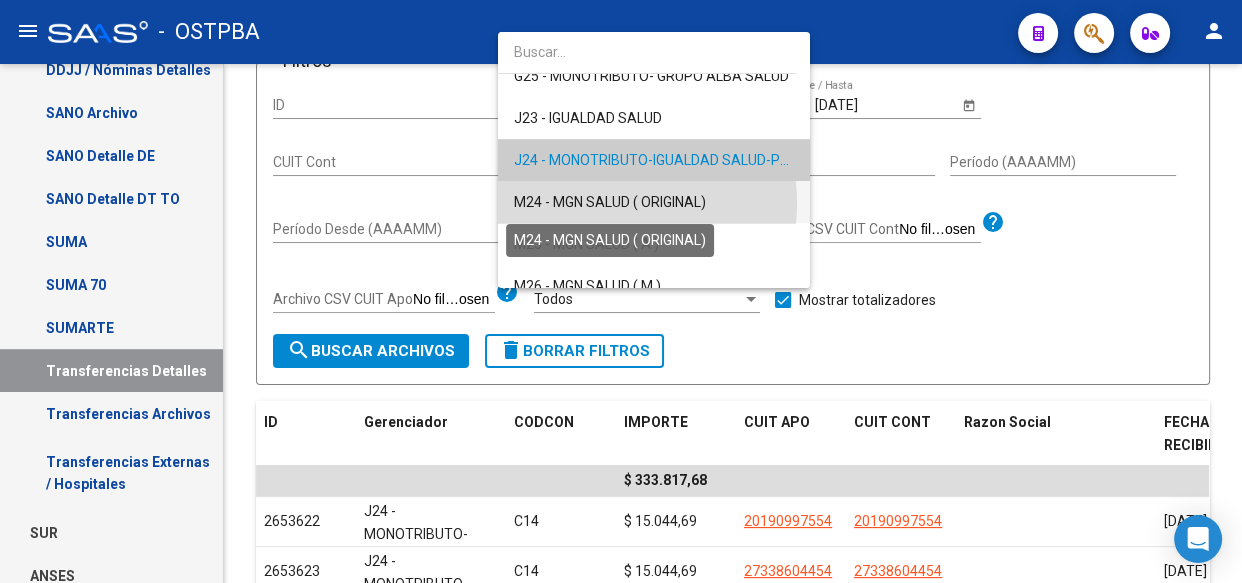 click on "M24 - MGN SALUD ( ORIGINAL)" at bounding box center [610, 202] 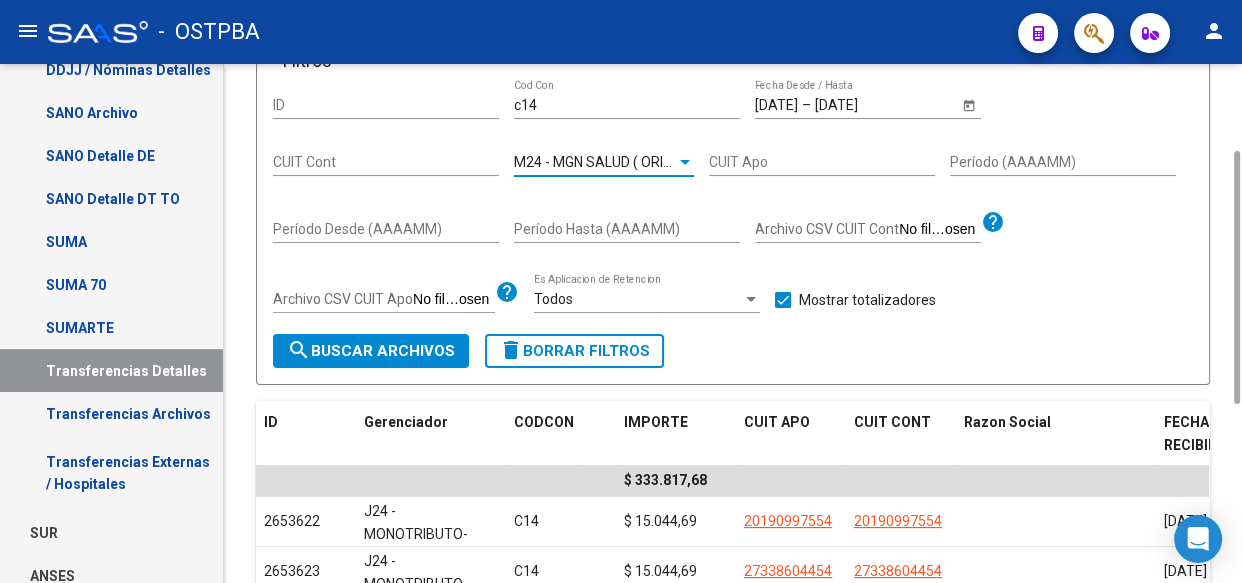 click on "search  Buscar Archivos" 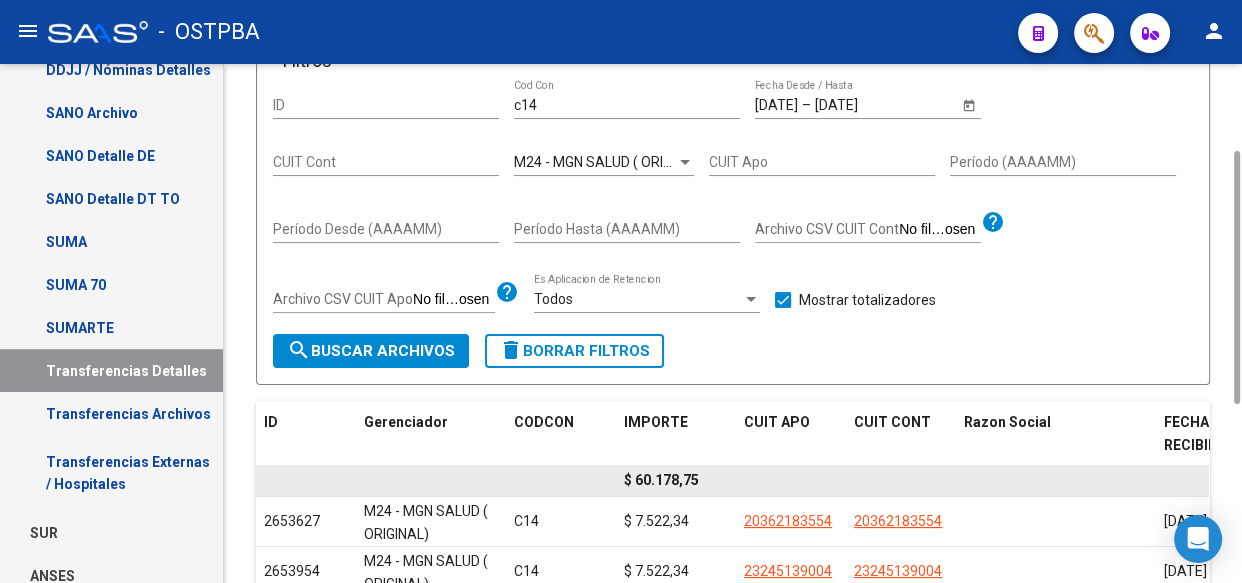 click on "$ 60.178,75" 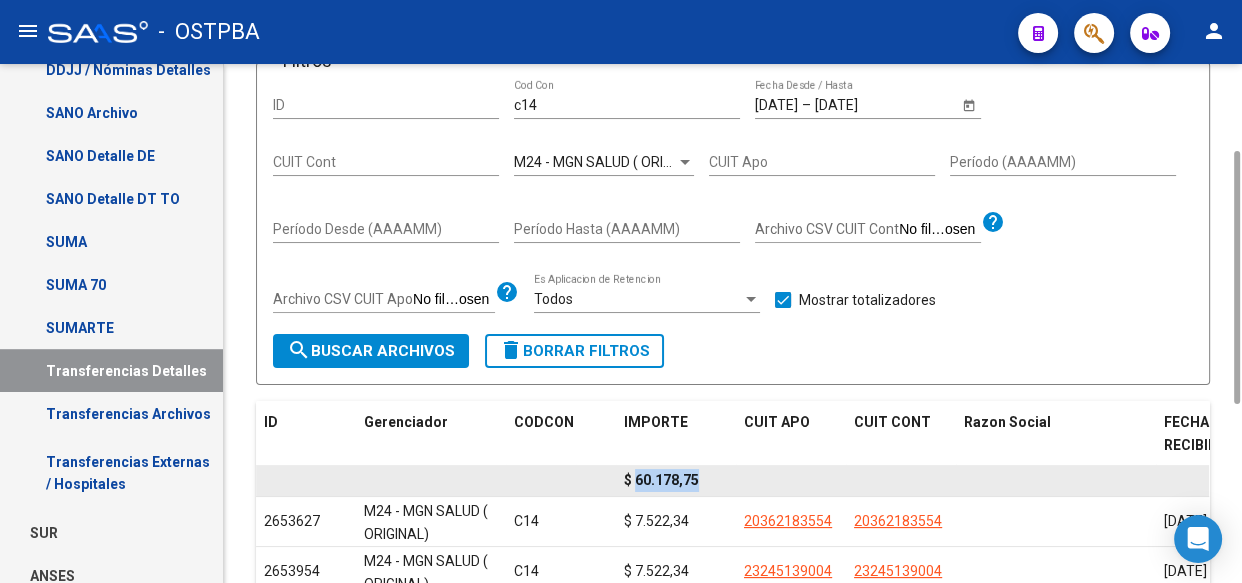 click on "$ 60.178,75" 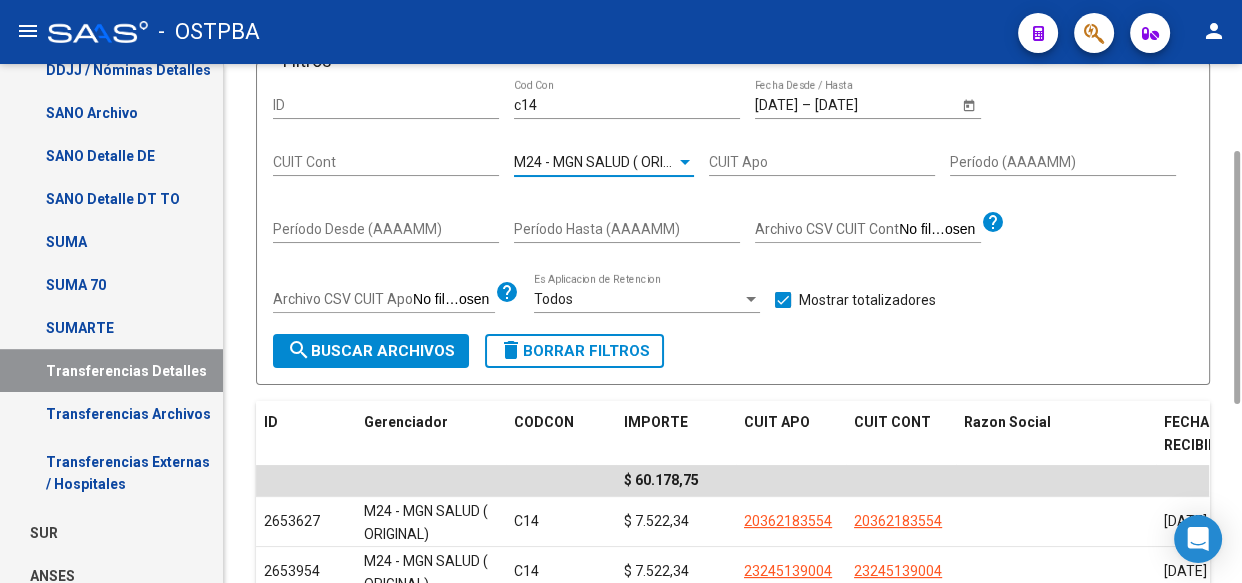 click on "M24 - MGN SALUD ( ORIGINAL)" at bounding box center [610, 162] 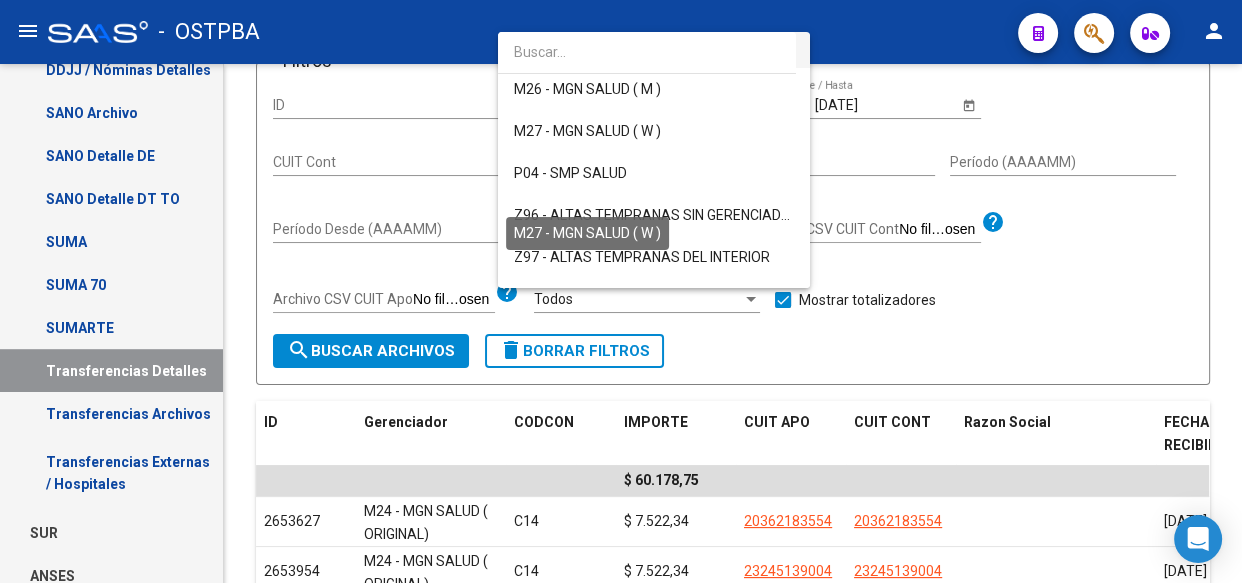 scroll, scrollTop: 579, scrollLeft: 0, axis: vertical 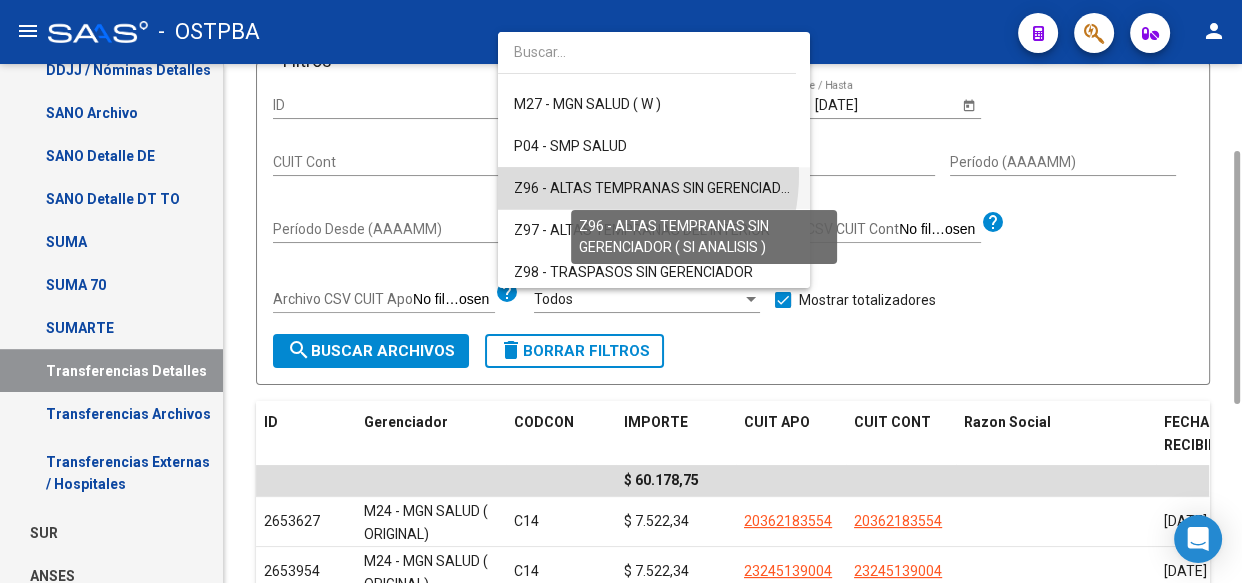 click on "Z96 - ALTAS TEMPRANAS SIN GERENCIADOR ( SI ANALISIS )" at bounding box center (704, 188) 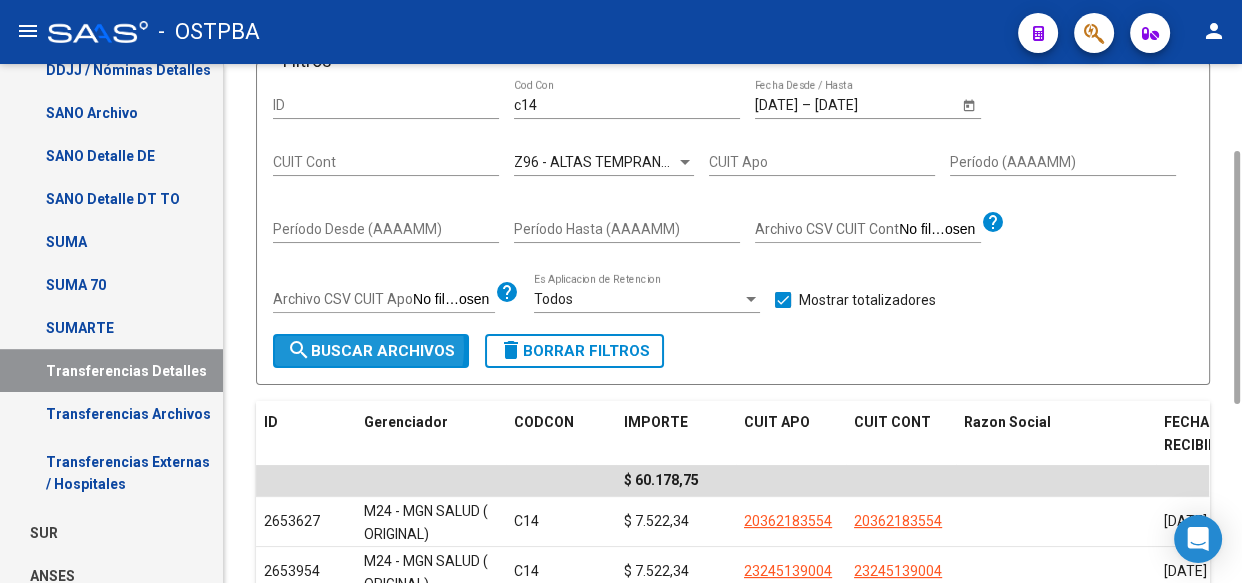 click on "search  Buscar Archivos" 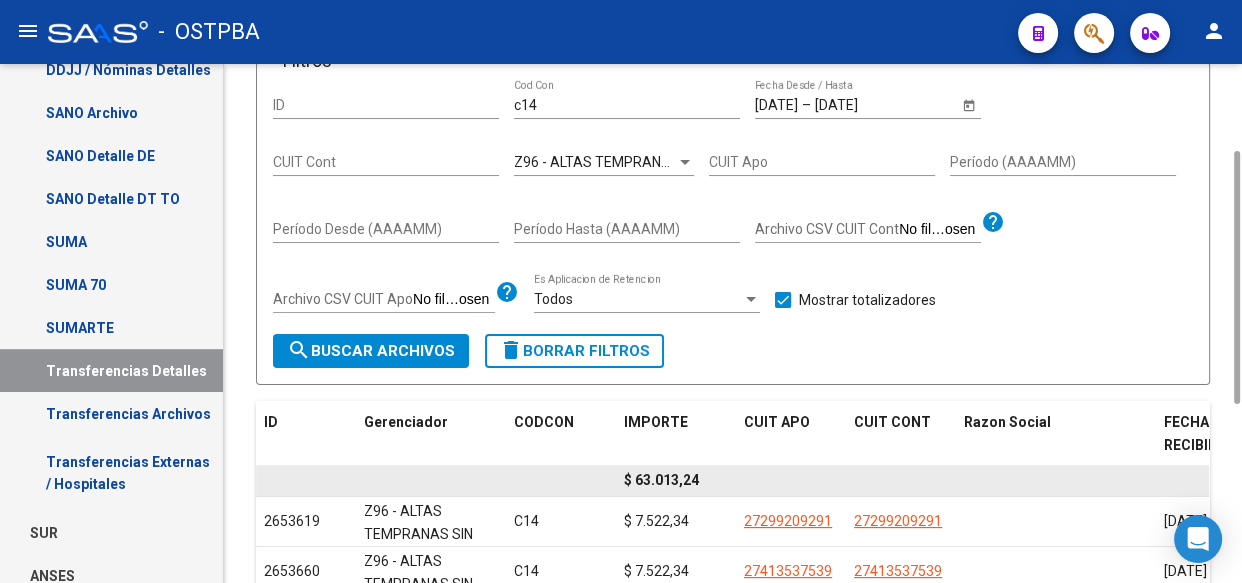 click on "$ 63.013,24" 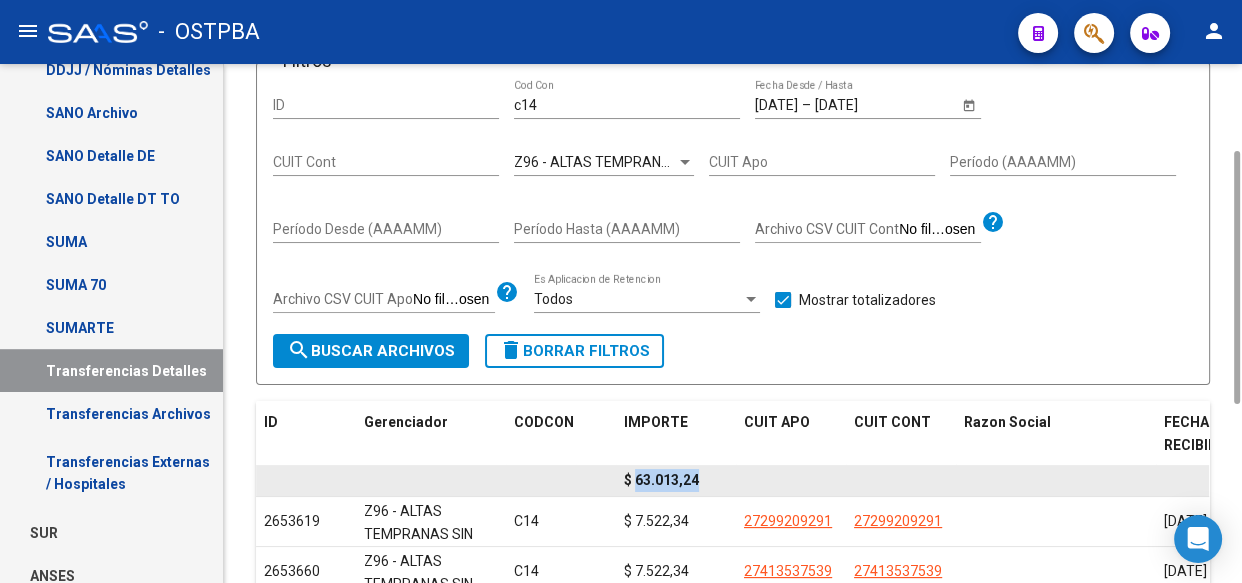 click on "$ 63.013,24" 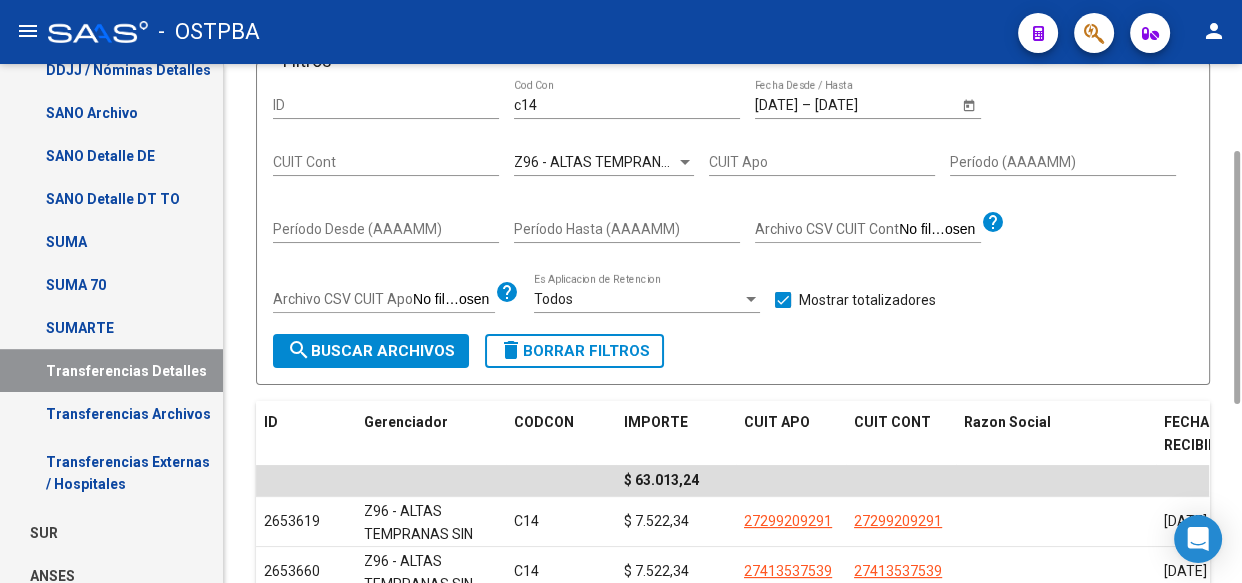 click on "Z96 - ALTAS TEMPRANAS SIN GERENCIADOR ( SI ANALISIS )" at bounding box center (704, 162) 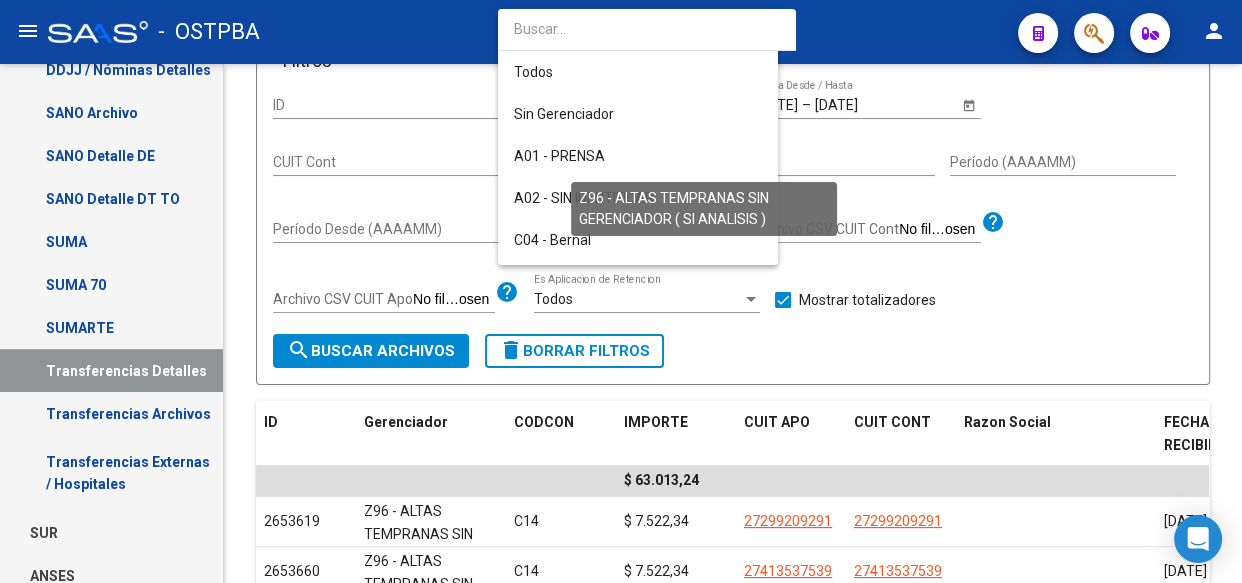 scroll, scrollTop: 583, scrollLeft: 0, axis: vertical 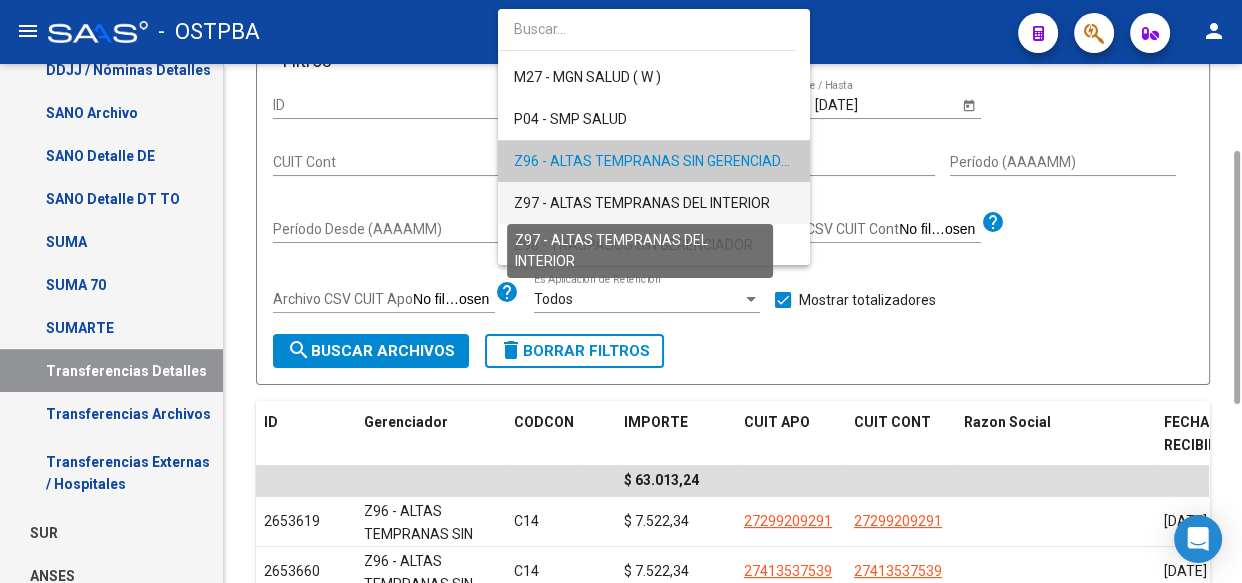 click on "Z97 - ALTAS TEMPRANAS DEL INTERIOR" at bounding box center (642, 203) 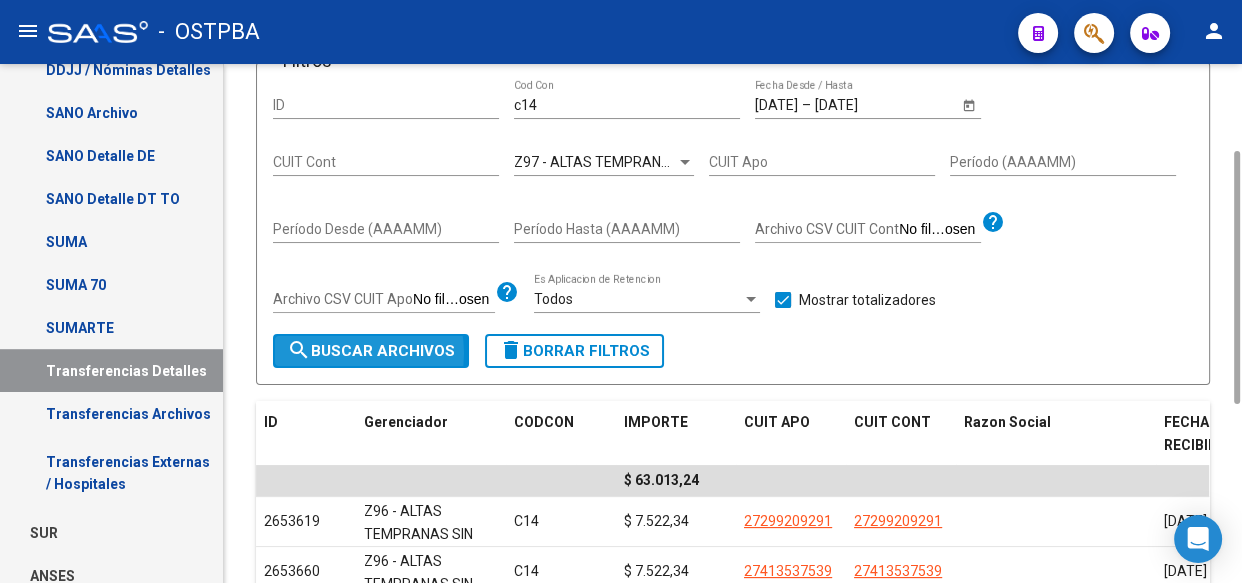click on "search  Buscar Archivos" 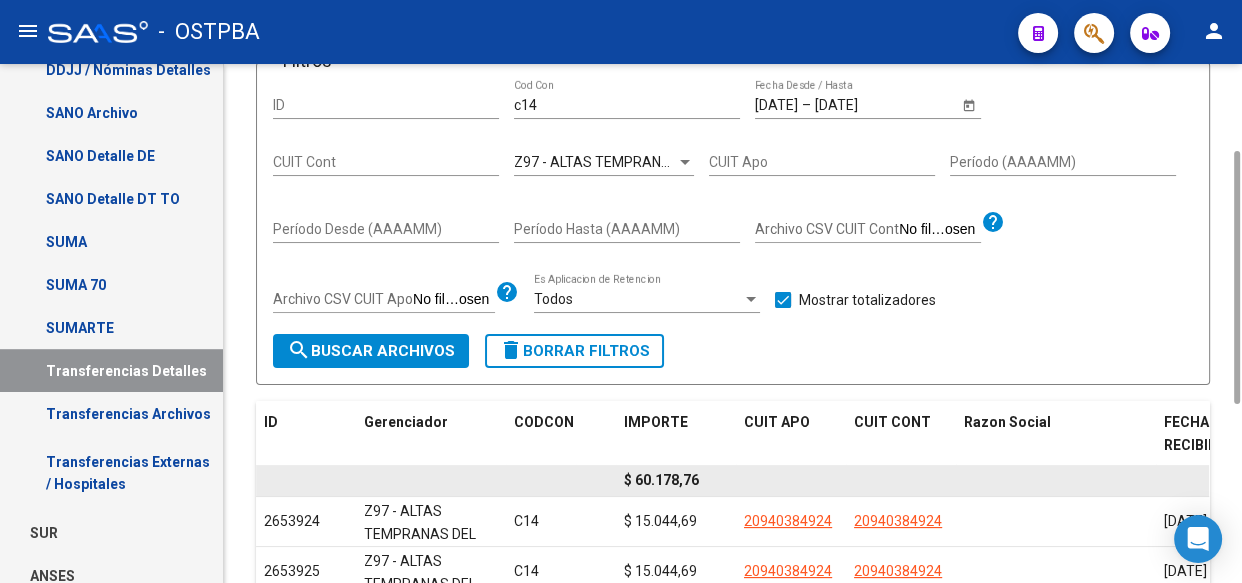 click on "$ 60.178,76" 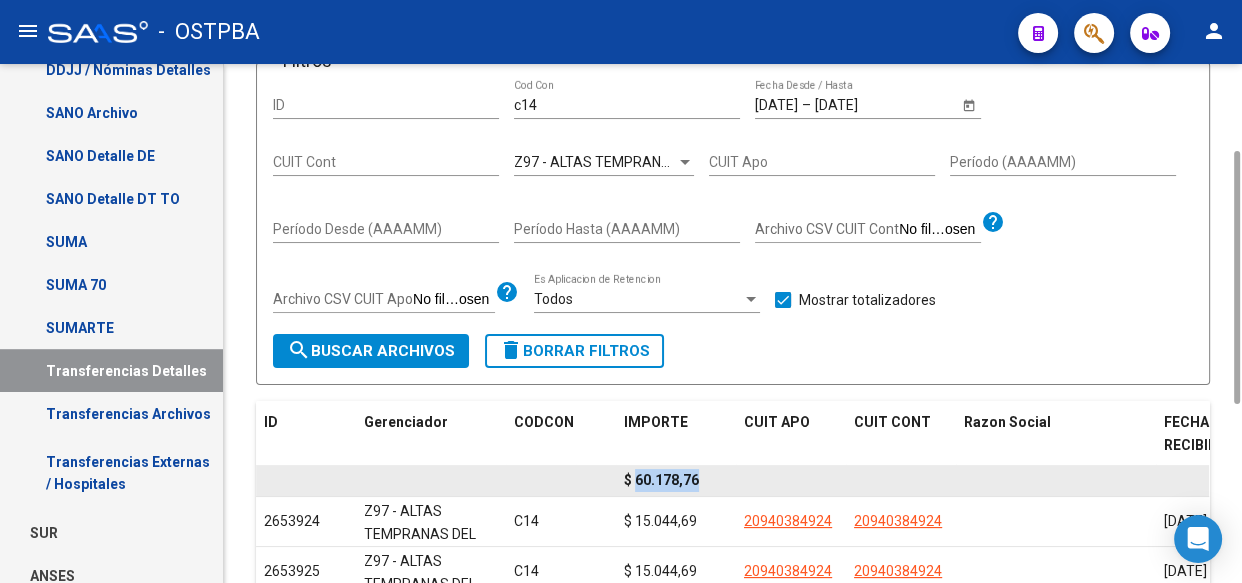 click on "$ 60.178,76" 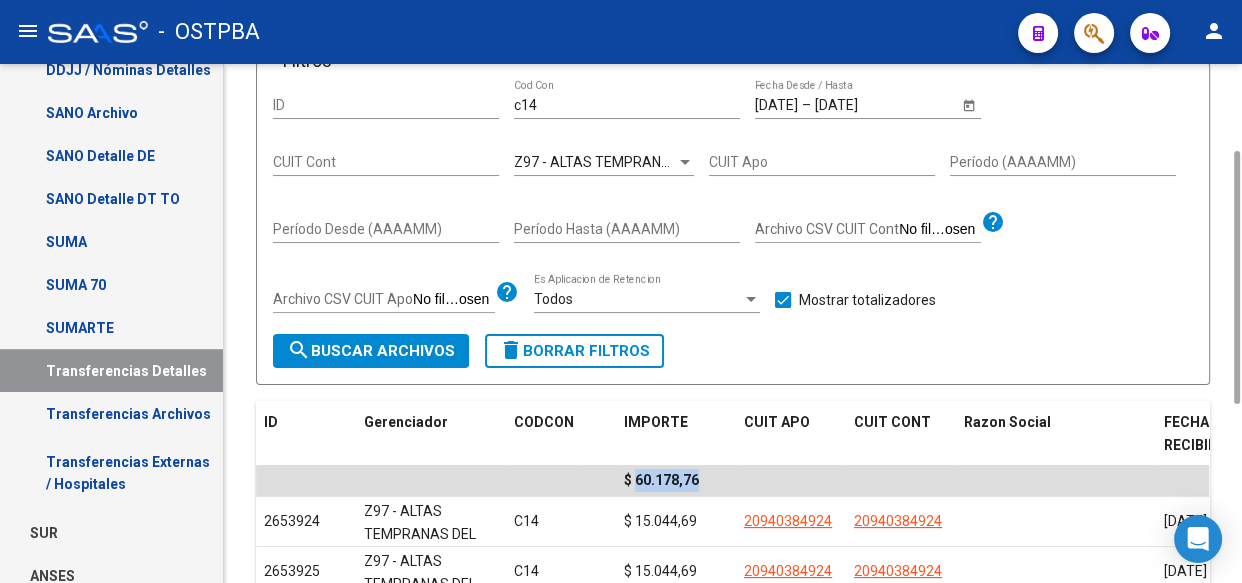click on "c14" at bounding box center (627, 105) 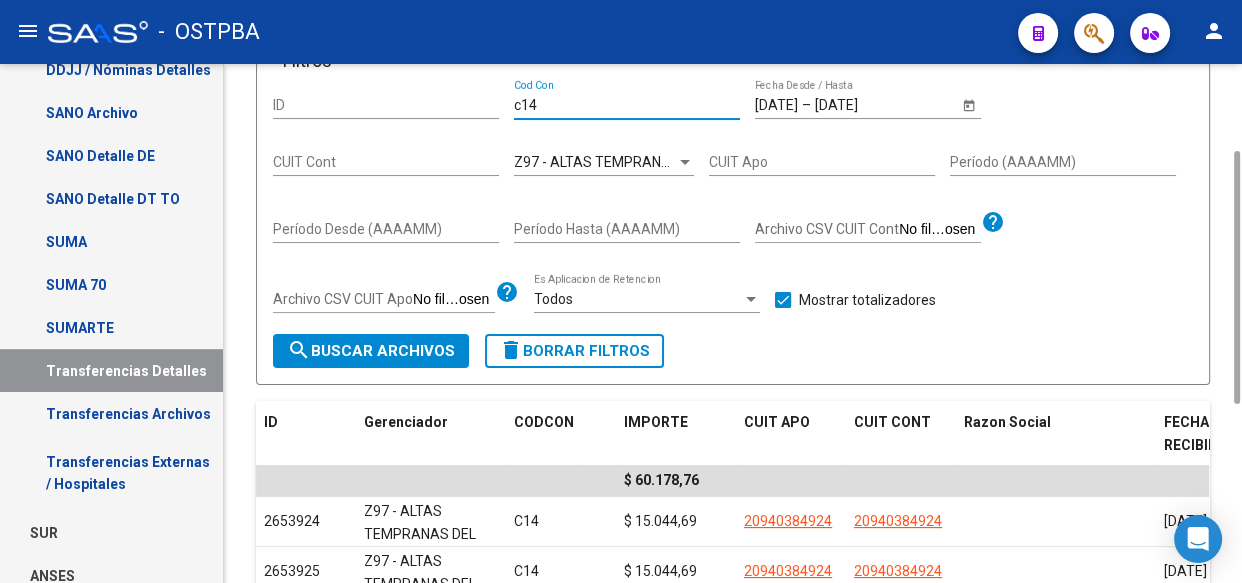 click on "c14" at bounding box center (627, 105) 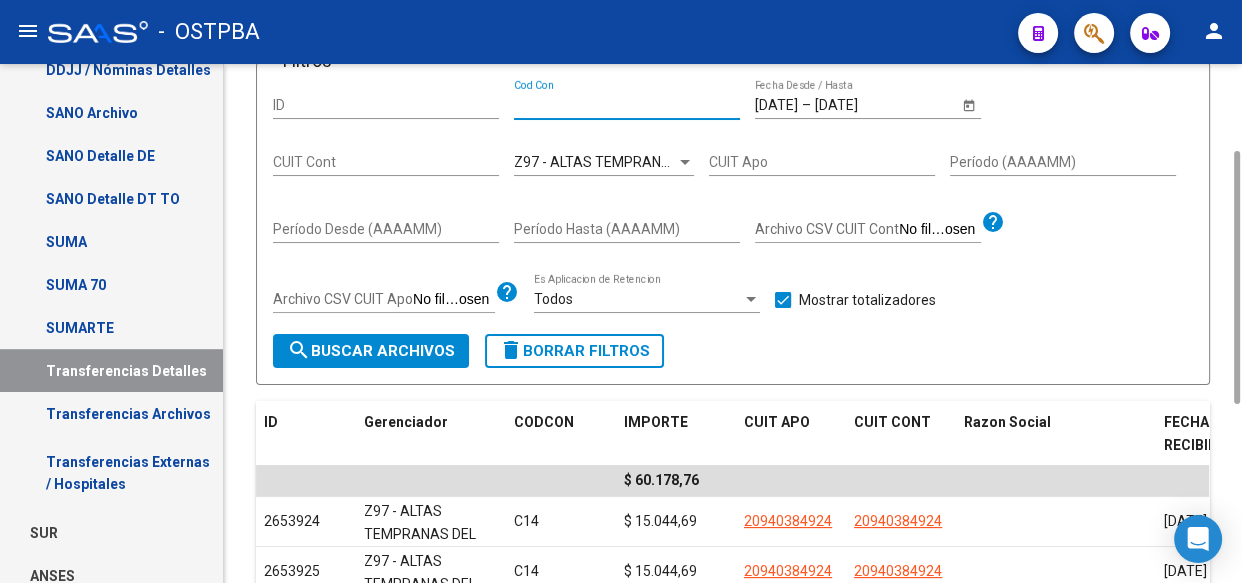 type 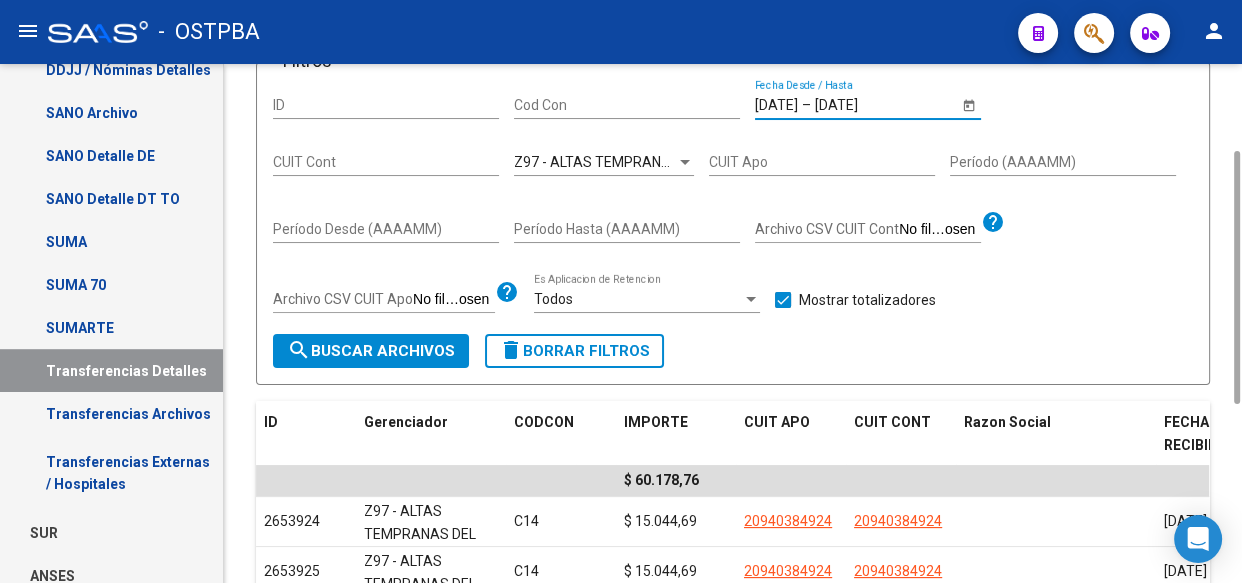click on "[DATE]" at bounding box center (776, 105) 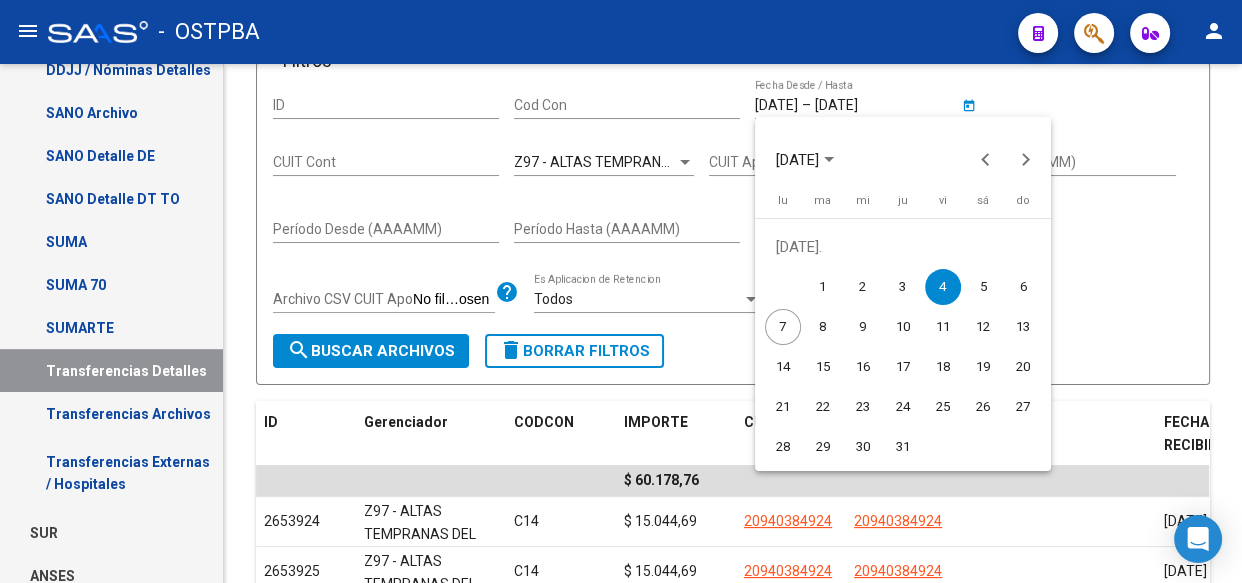 click on "7" at bounding box center (783, 327) 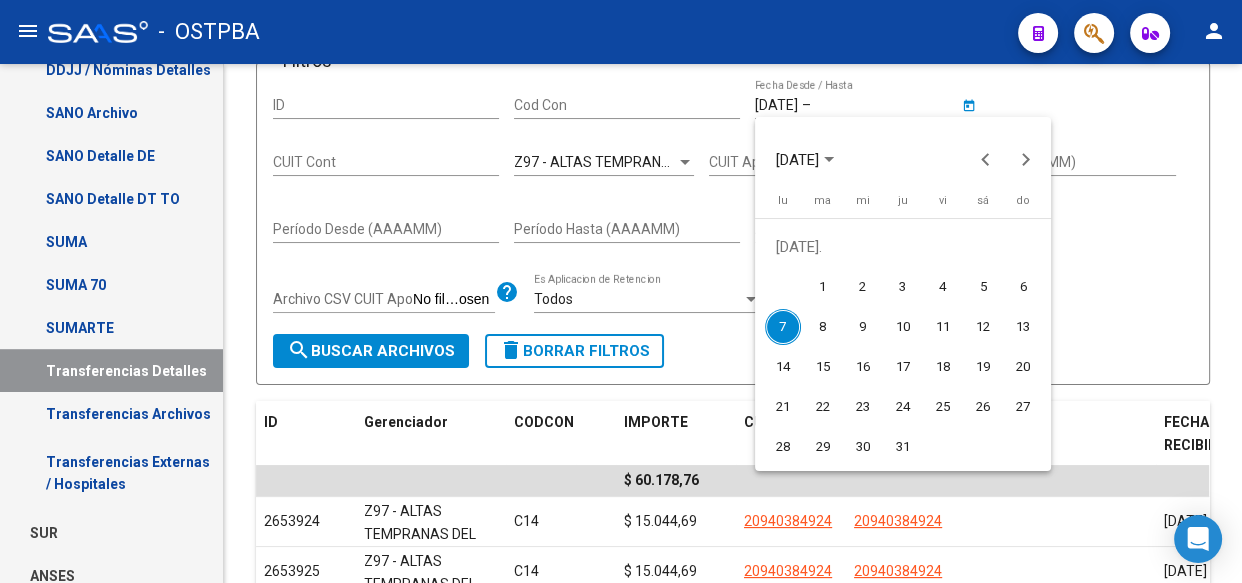 click on "7" at bounding box center (783, 327) 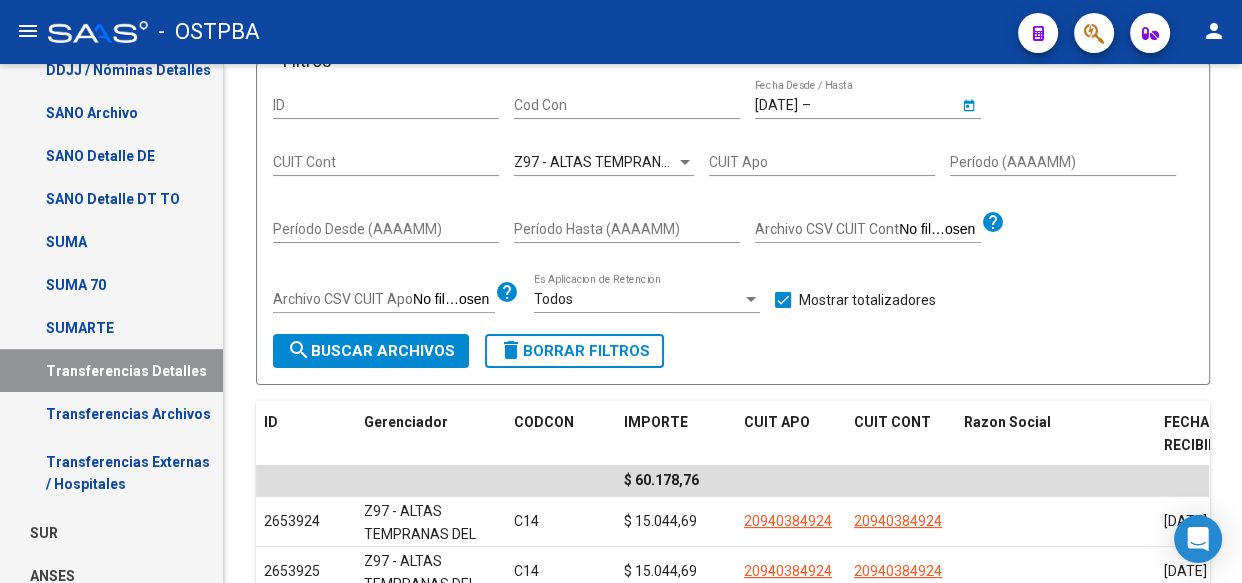 type on "[DATE]" 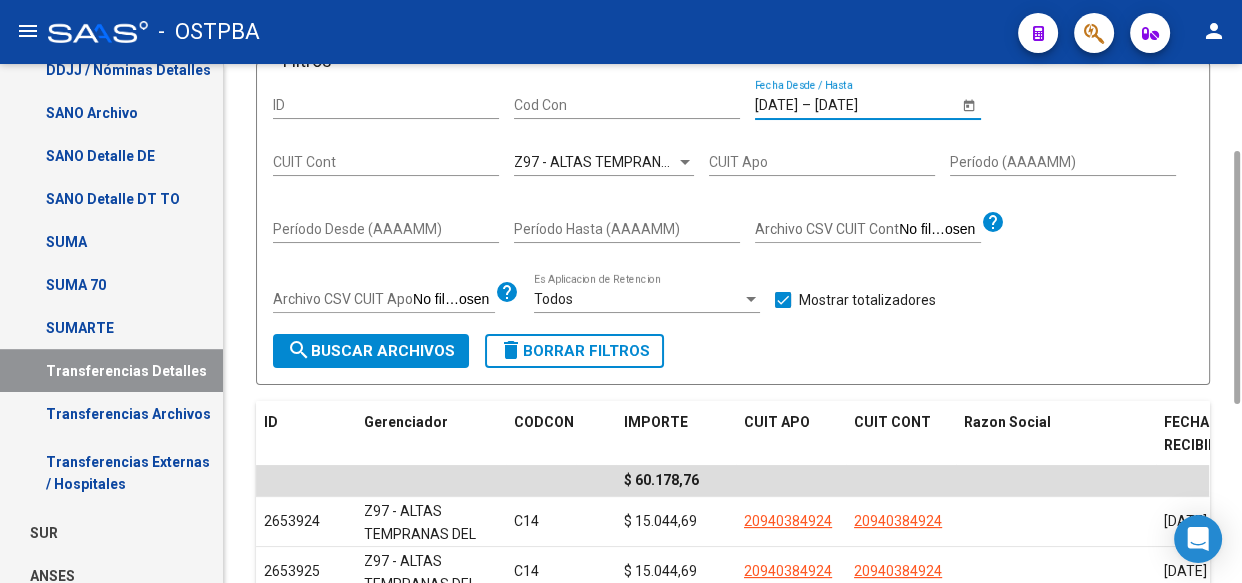 click at bounding box center [685, 162] 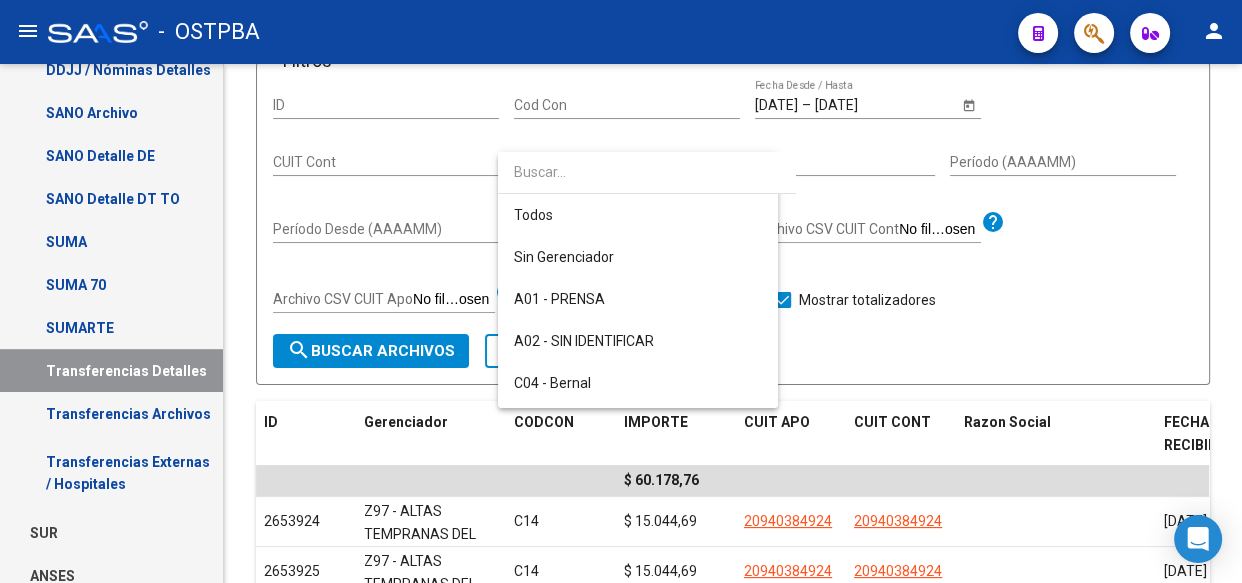 scroll, scrollTop: 583, scrollLeft: 0, axis: vertical 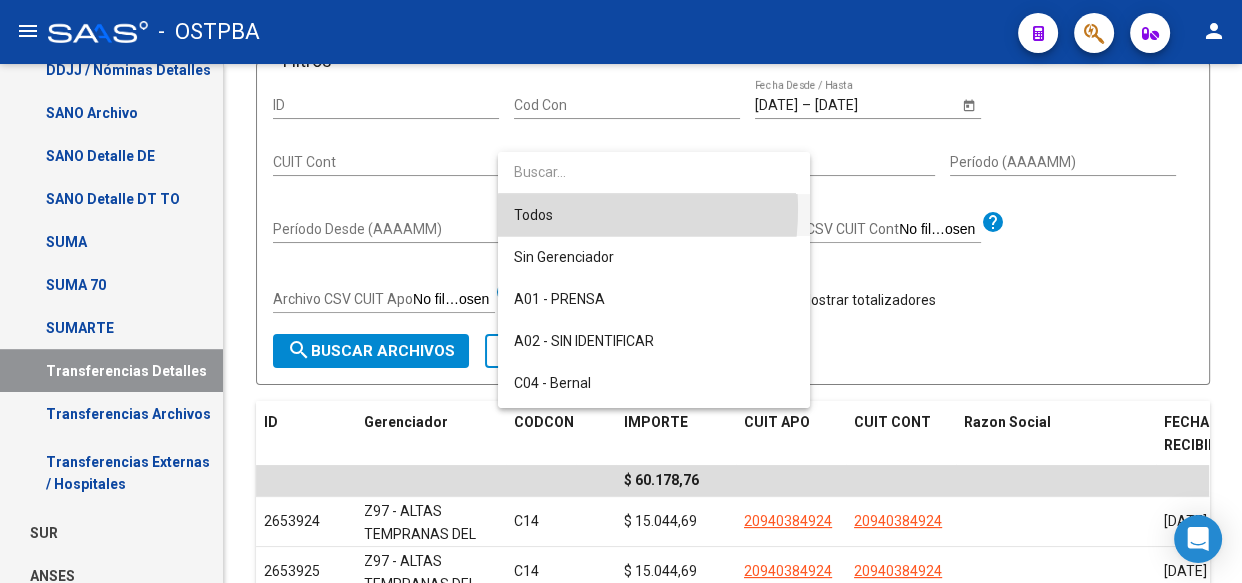 click on "Todos" at bounding box center [654, 215] 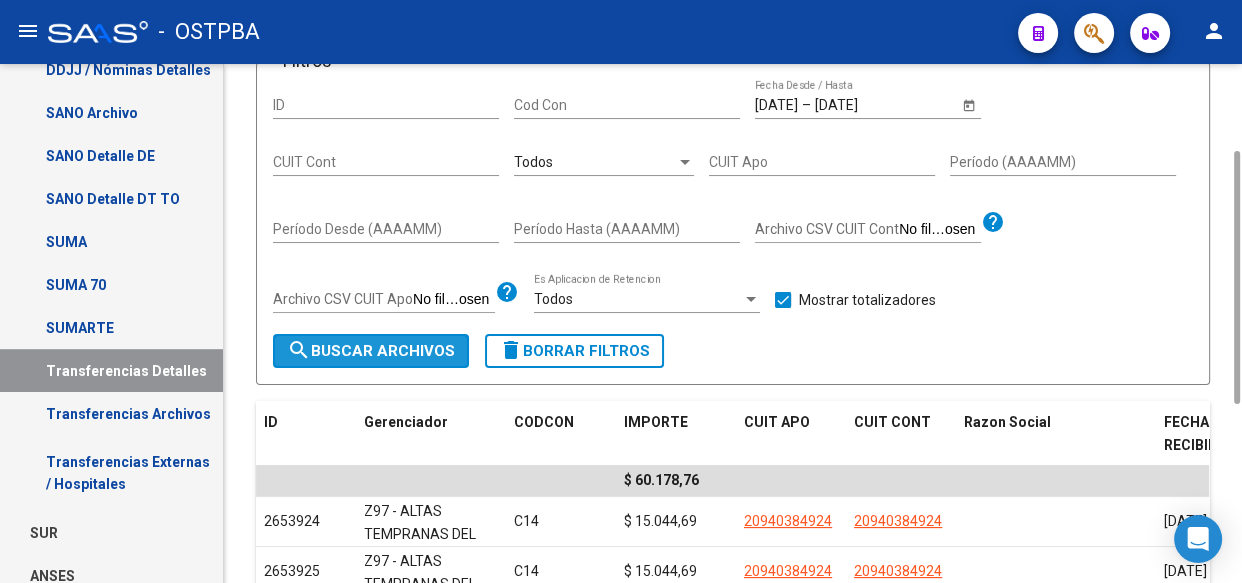 click on "search  Buscar Archivos" 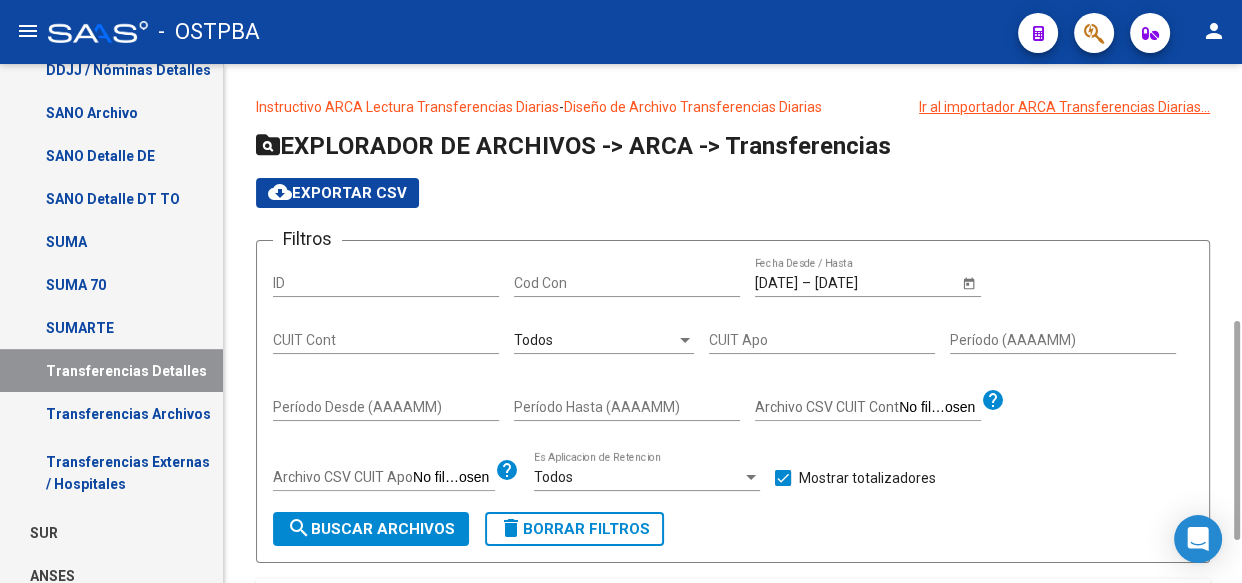 scroll, scrollTop: 181, scrollLeft: 0, axis: vertical 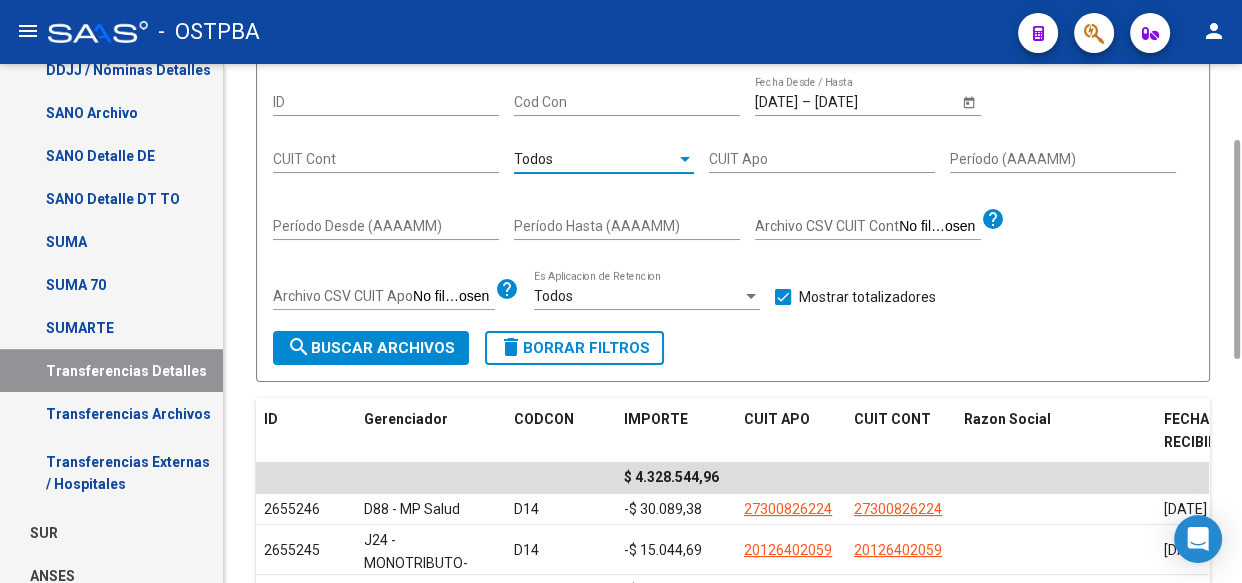 click on "Todos" at bounding box center (533, 159) 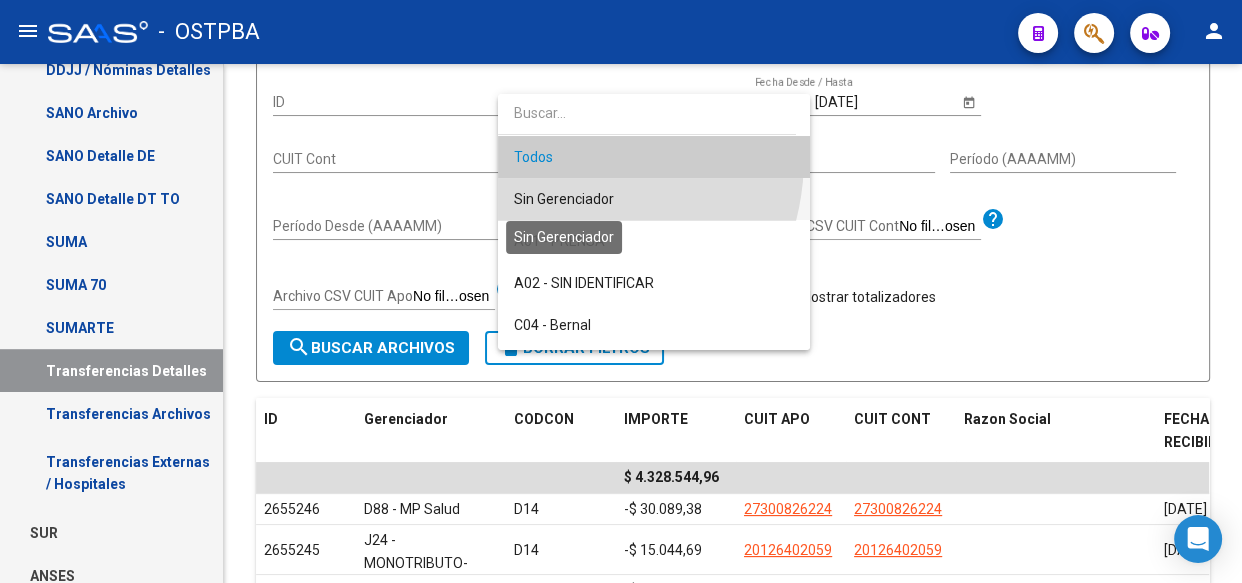 click on "Sin Gerenciador" at bounding box center [564, 199] 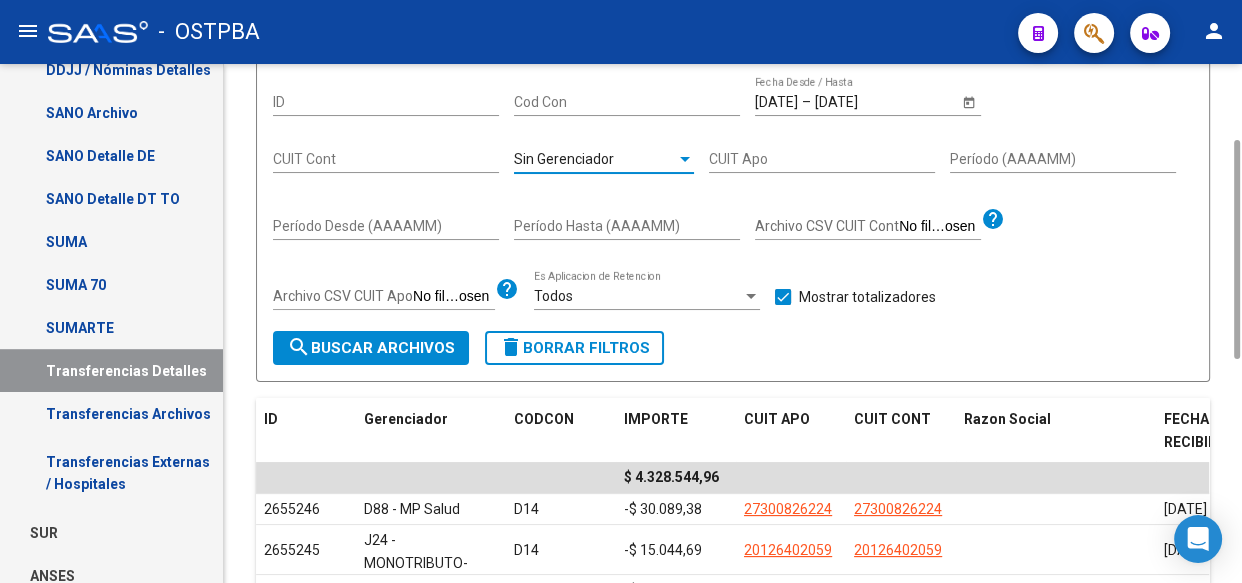 click on "search  Buscar Archivos" 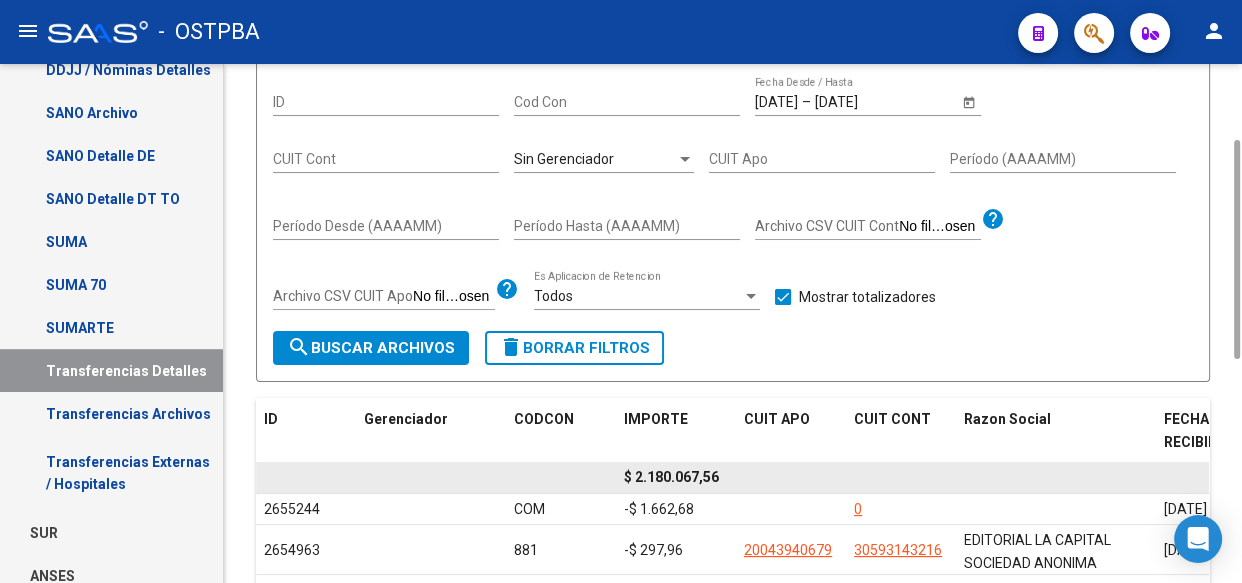 click on "$ 2.180.067,56" 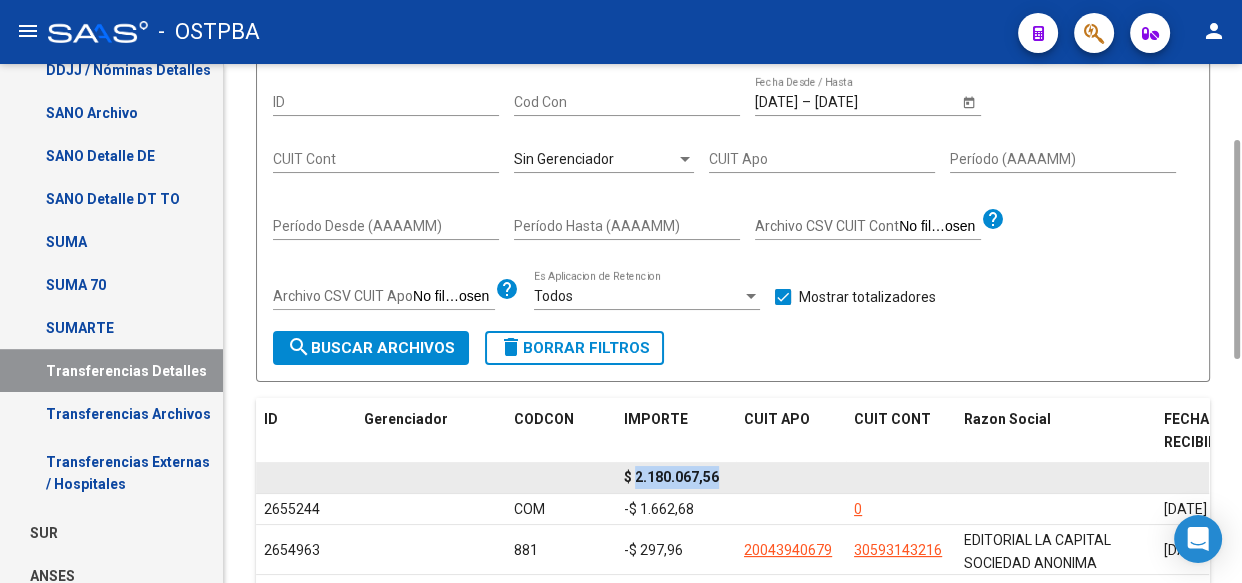 click on "$ 2.180.067,56" 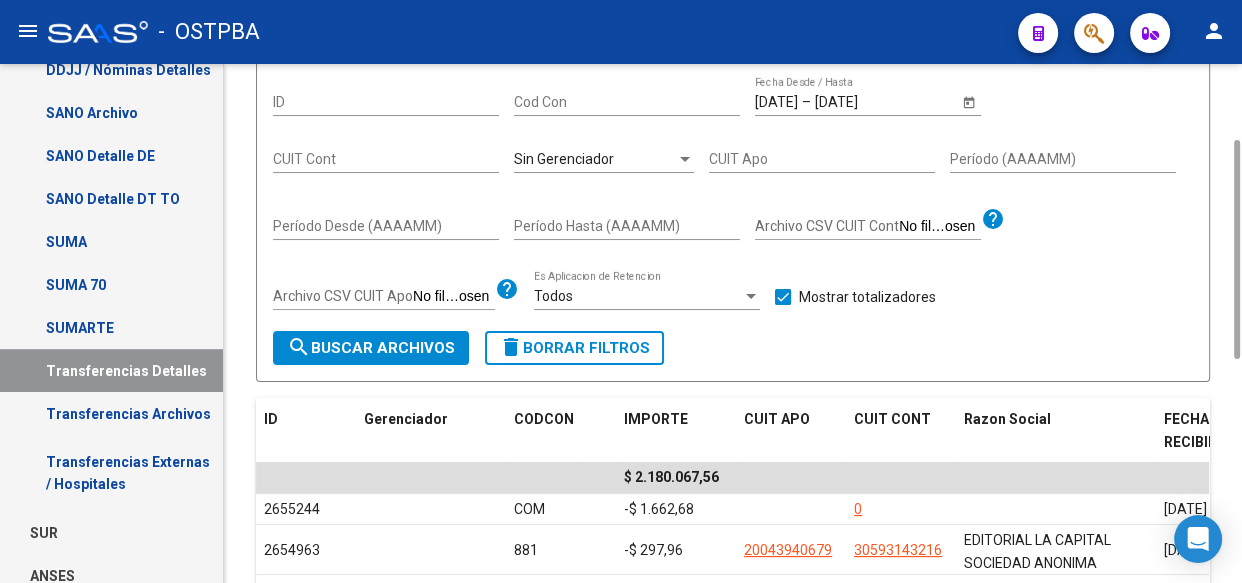 click on "Sin Gerenciador" at bounding box center [595, 159] 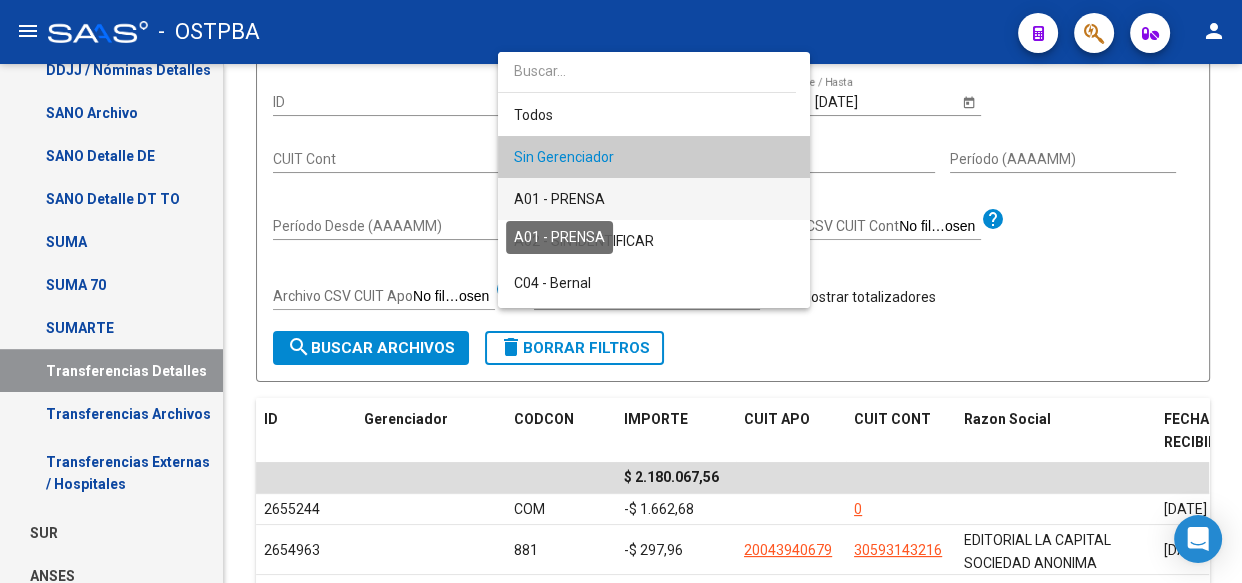 click on "A01 - PRENSA" at bounding box center [559, 199] 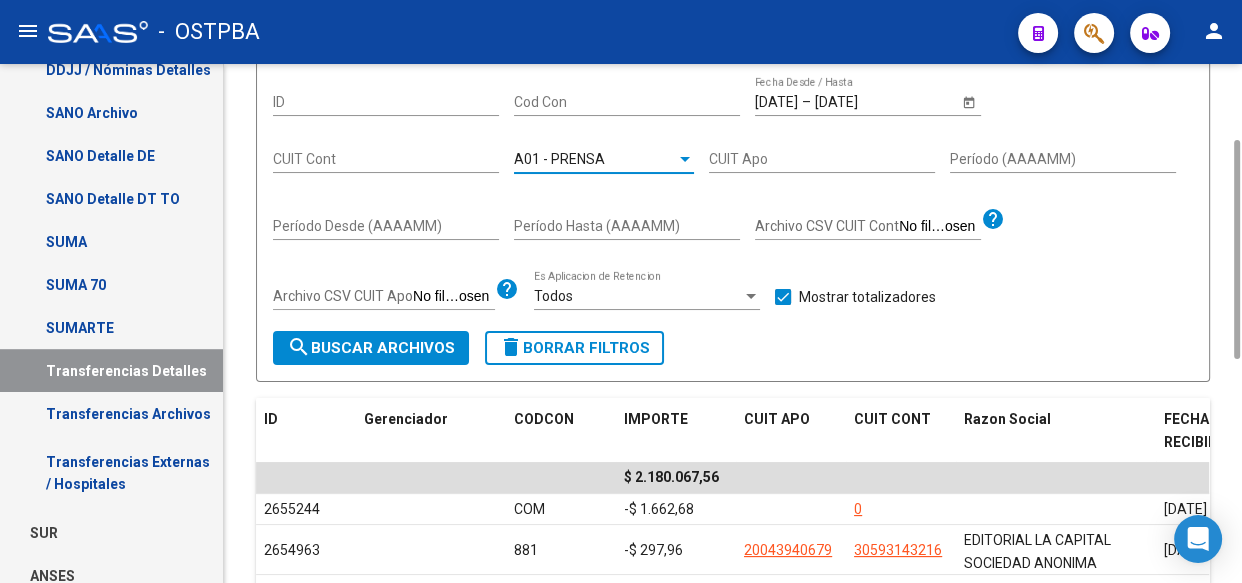 click on "search  Buscar Archivos" 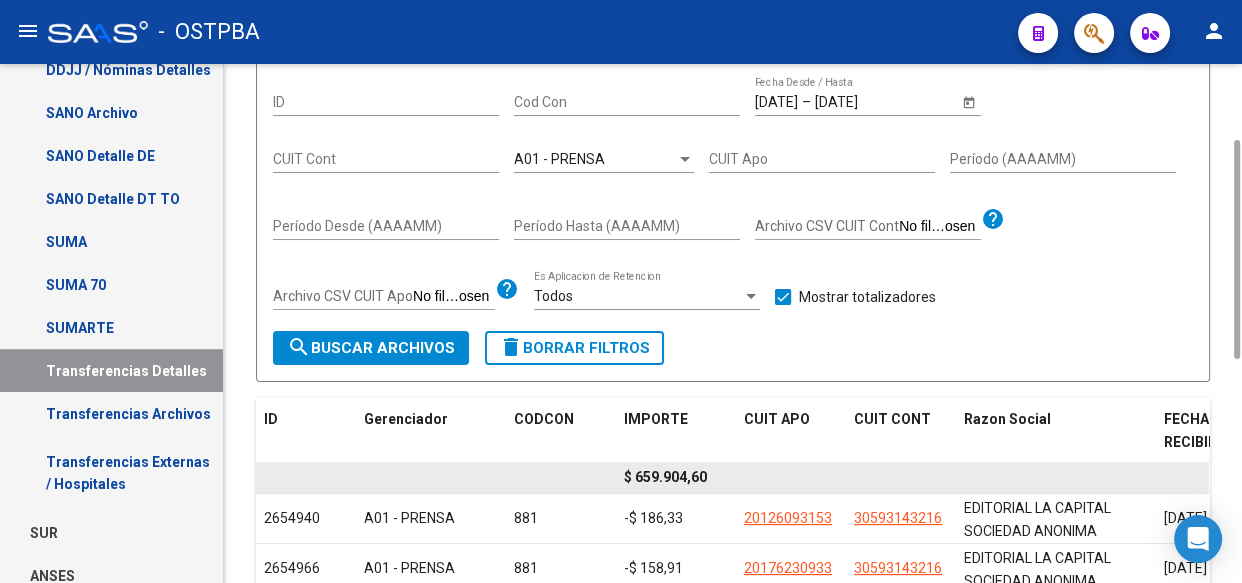 click on "$ 659.904,60" 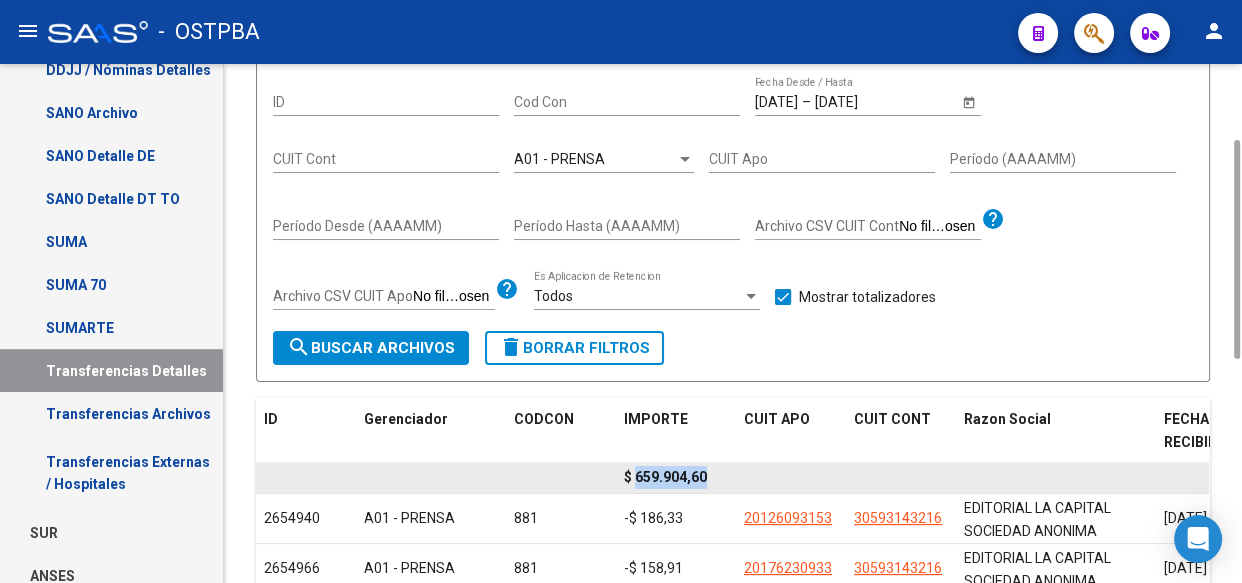 click on "$ 659.904,60" 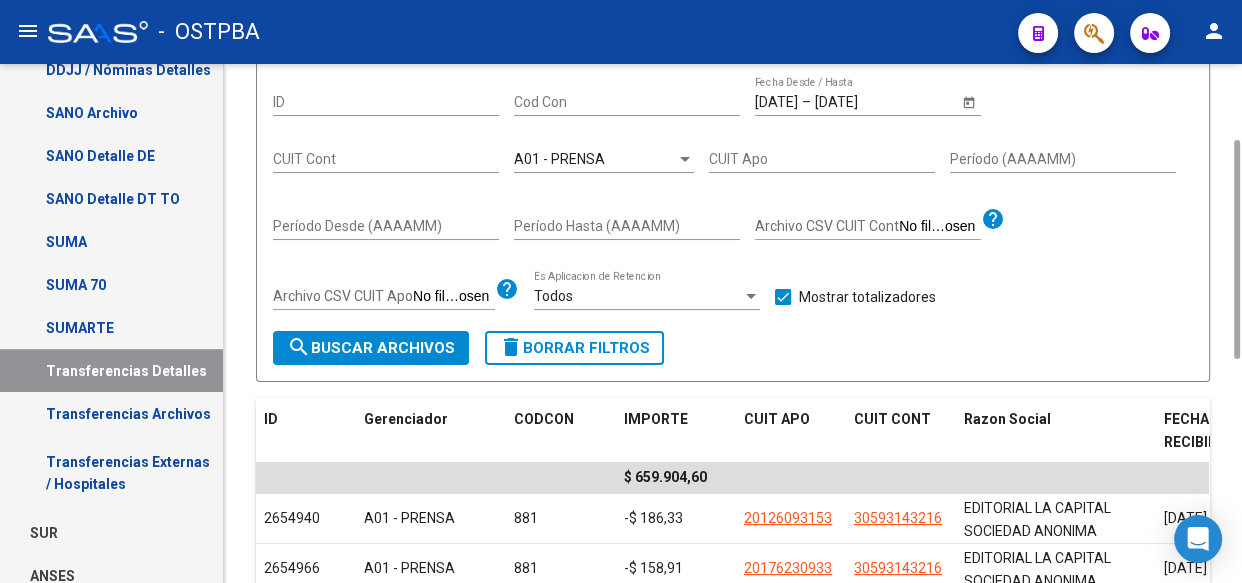 click on "A01 - PRENSA" at bounding box center (559, 159) 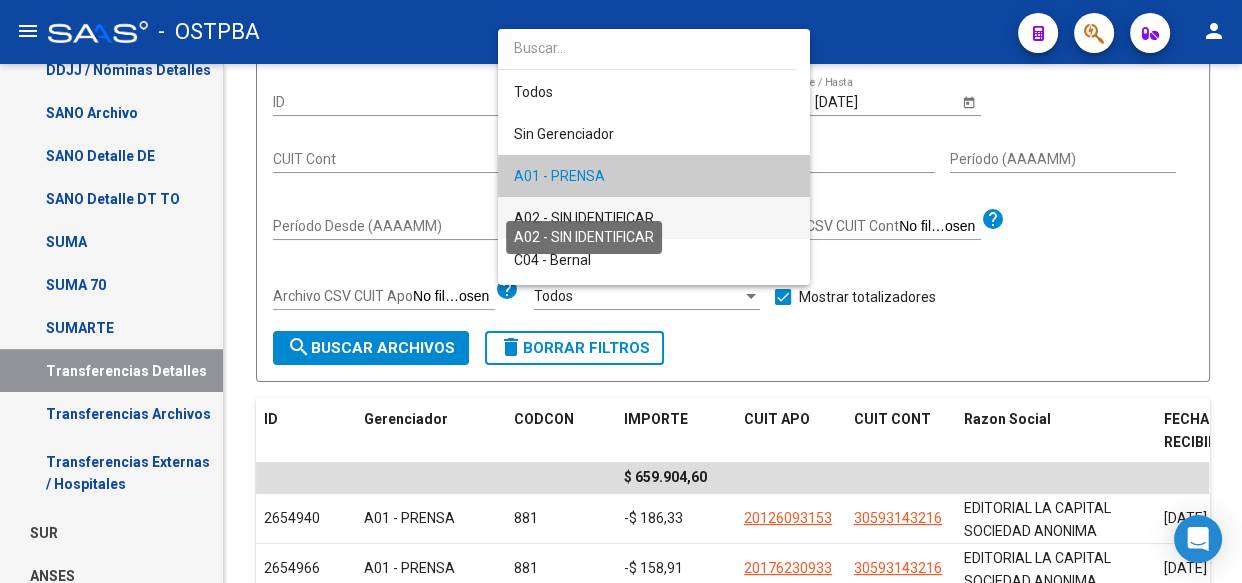 scroll, scrollTop: 19, scrollLeft: 0, axis: vertical 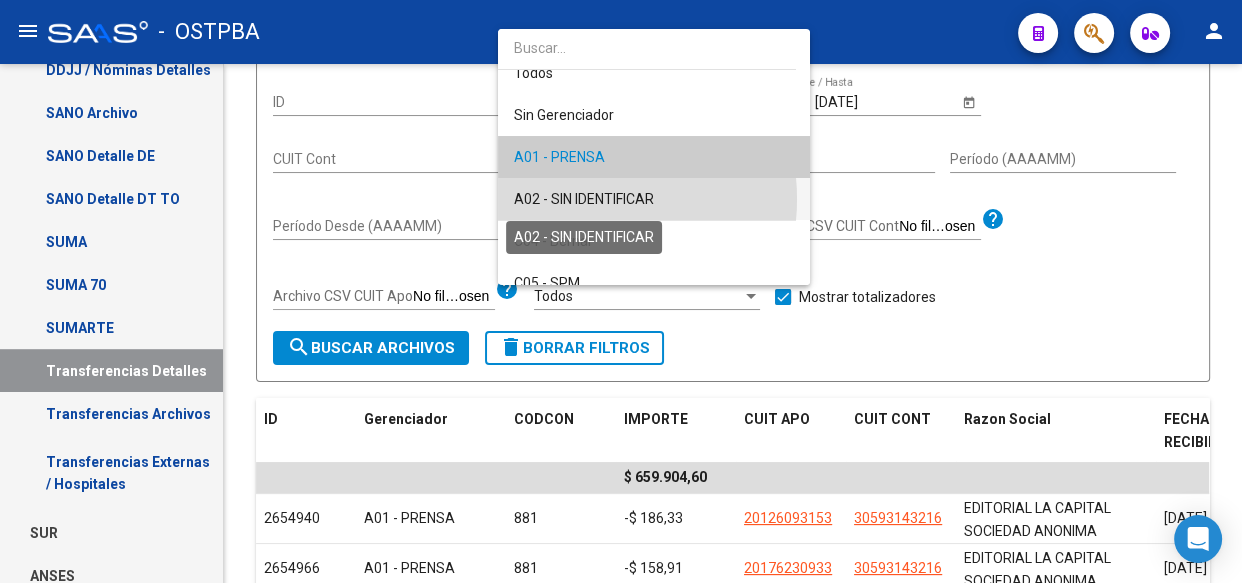 click on "A02 - SIN IDENTIFICAR" at bounding box center (584, 199) 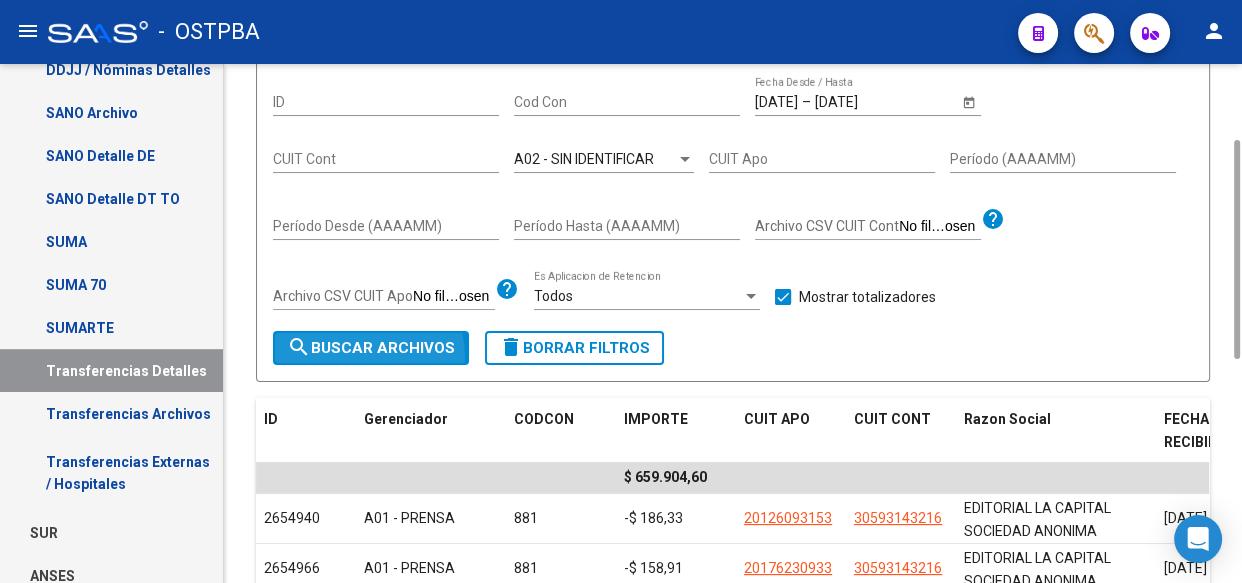 click on "search  Buscar Archivos" 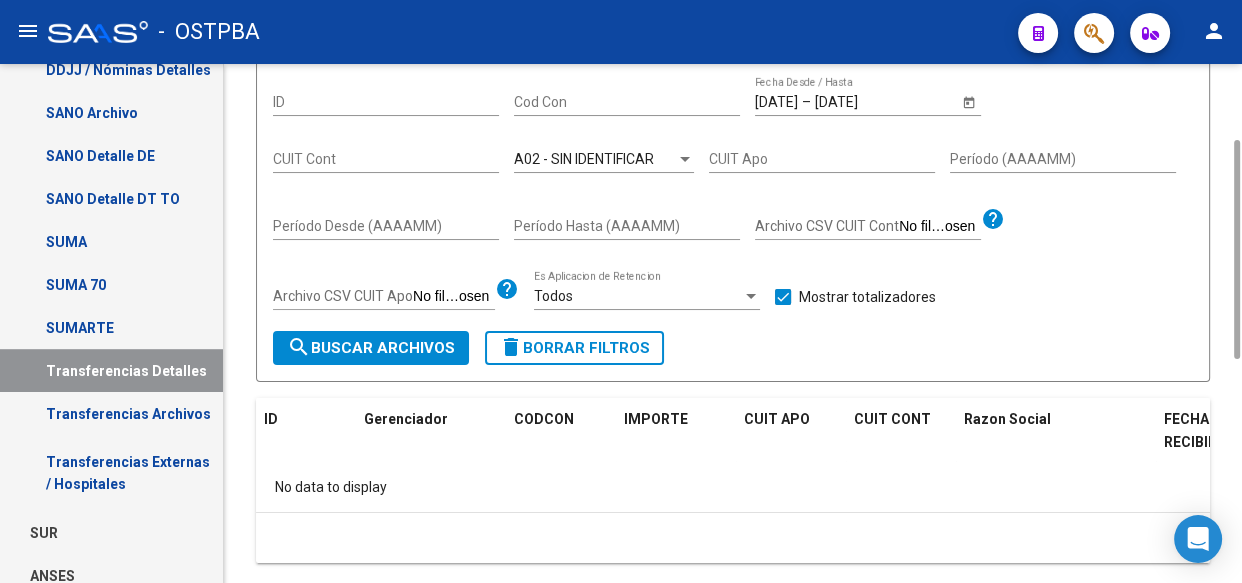 click on "A02 - SIN IDENTIFICAR" at bounding box center (584, 159) 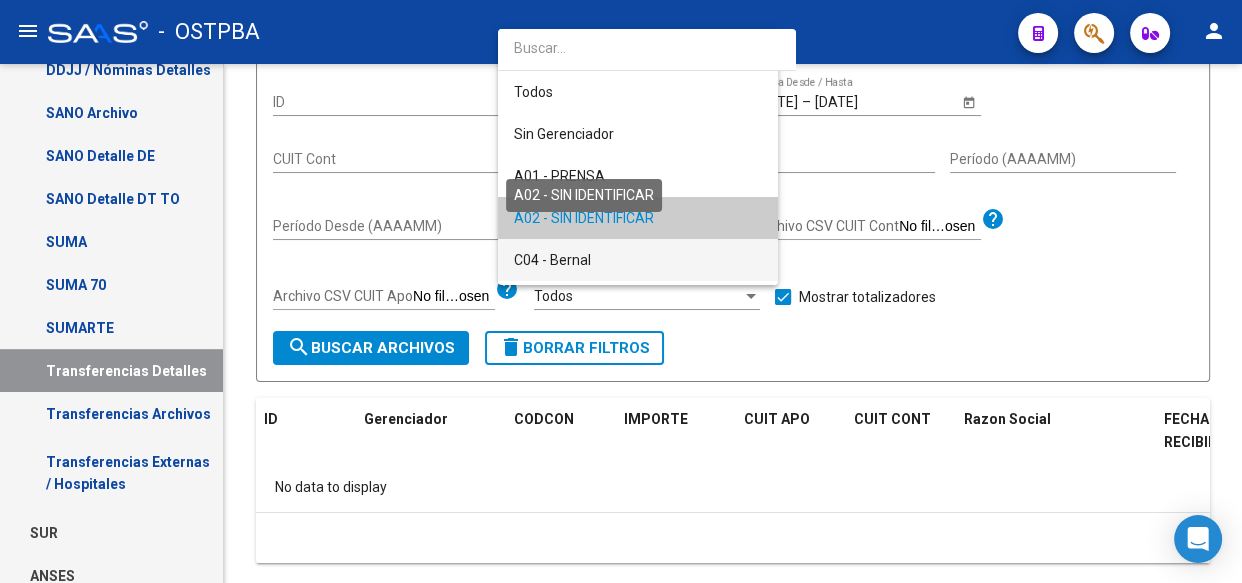 scroll, scrollTop: 60, scrollLeft: 0, axis: vertical 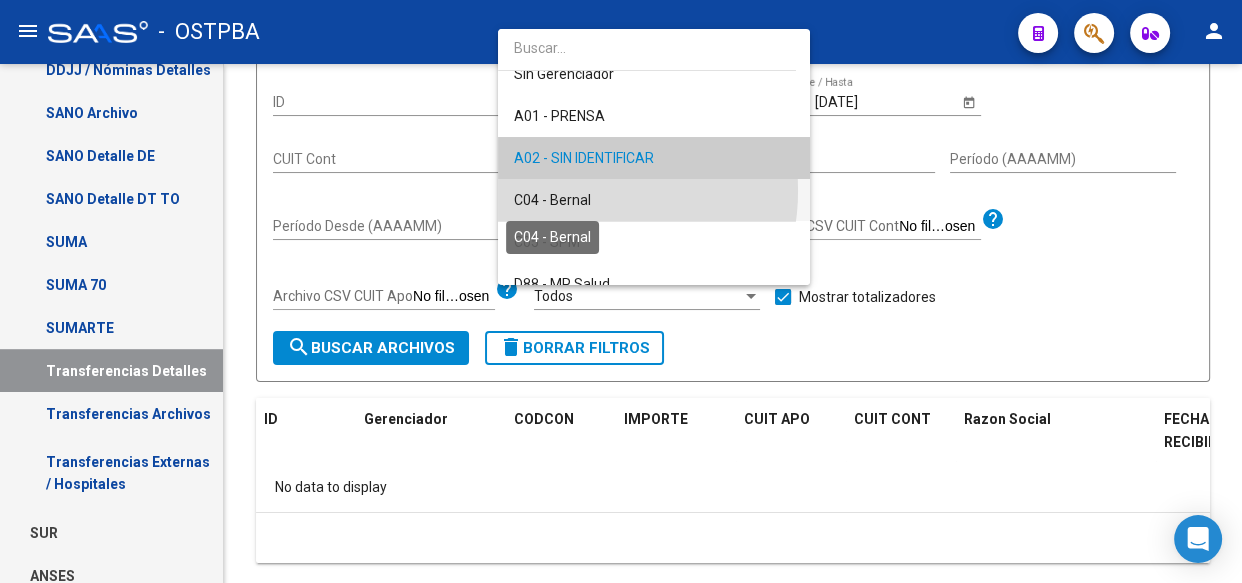 click on "C04 - Bernal" at bounding box center [552, 200] 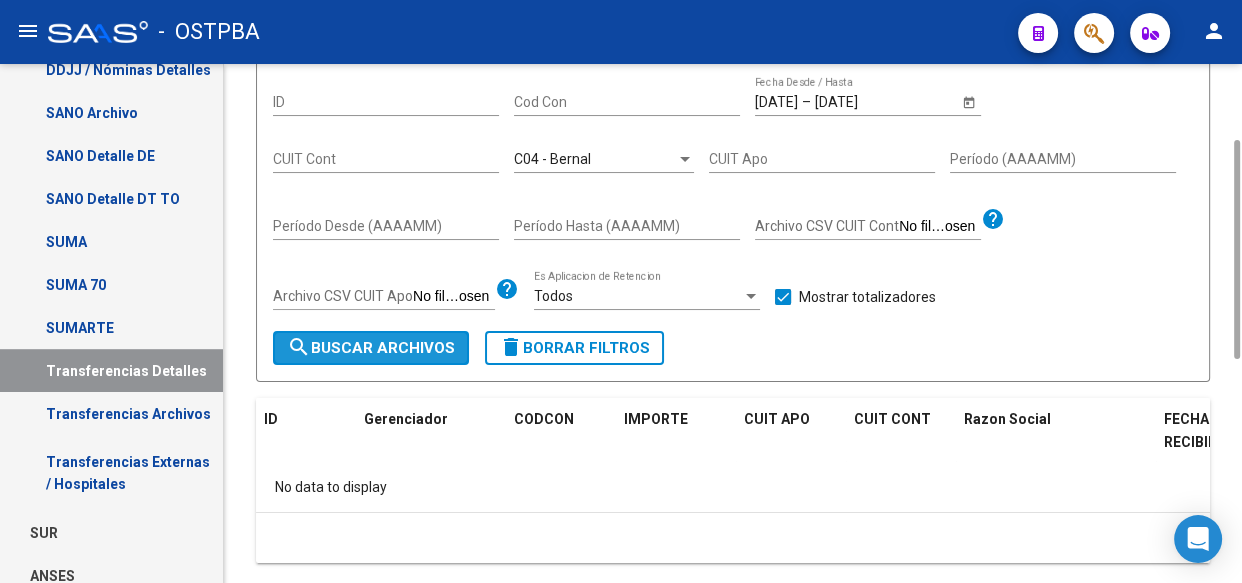click on "search  Buscar Archivos" 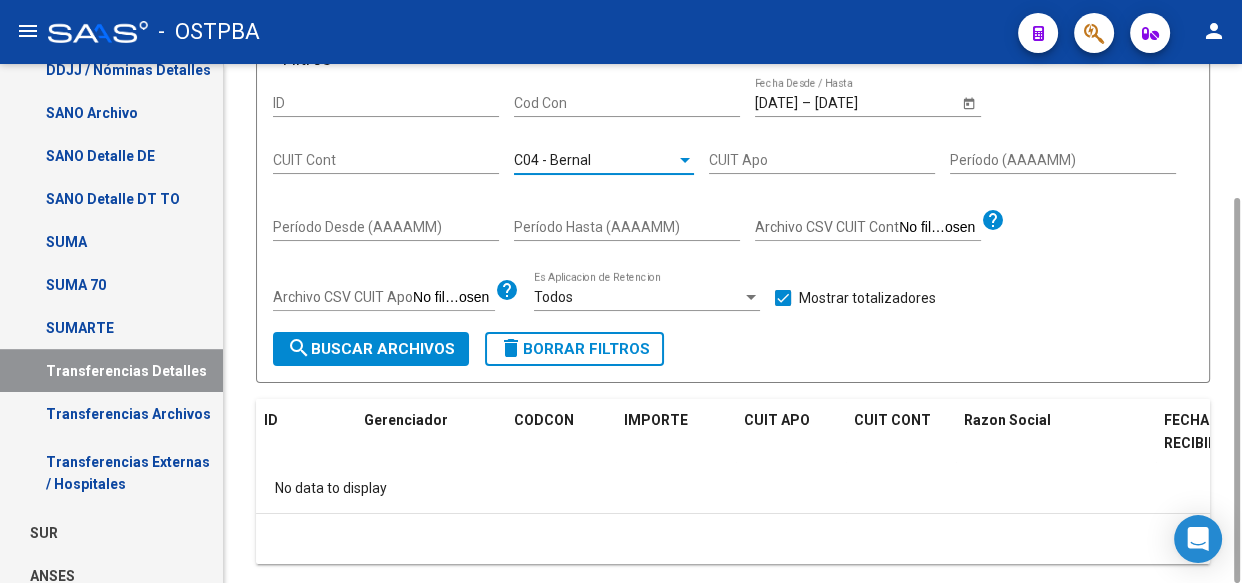 click on "C04 - Bernal" at bounding box center (552, 160) 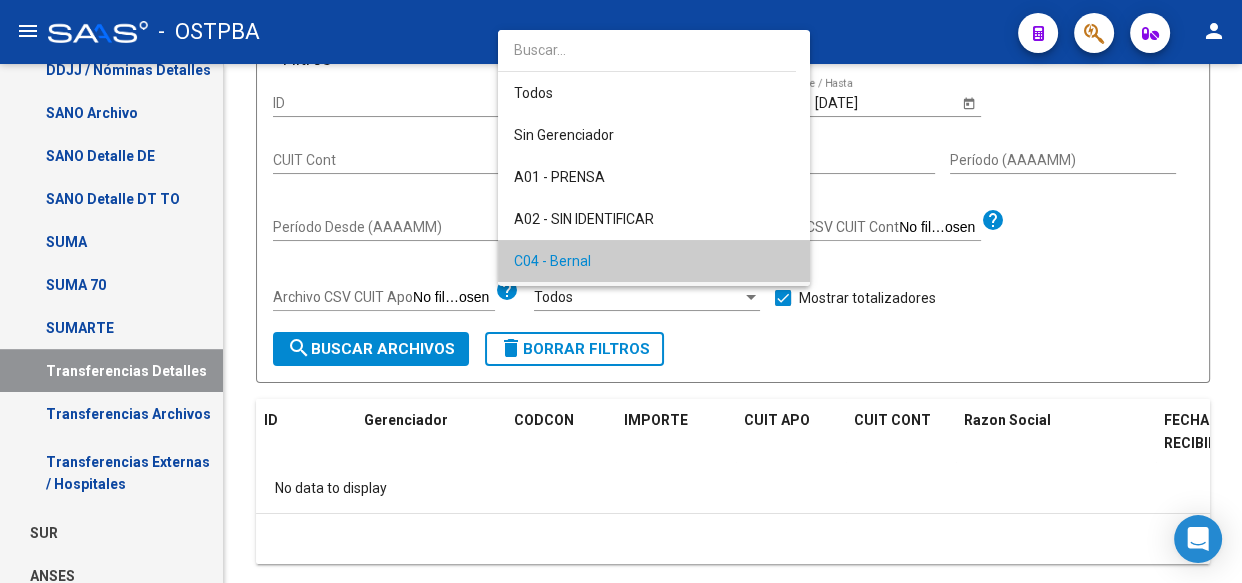 scroll, scrollTop: 102, scrollLeft: 0, axis: vertical 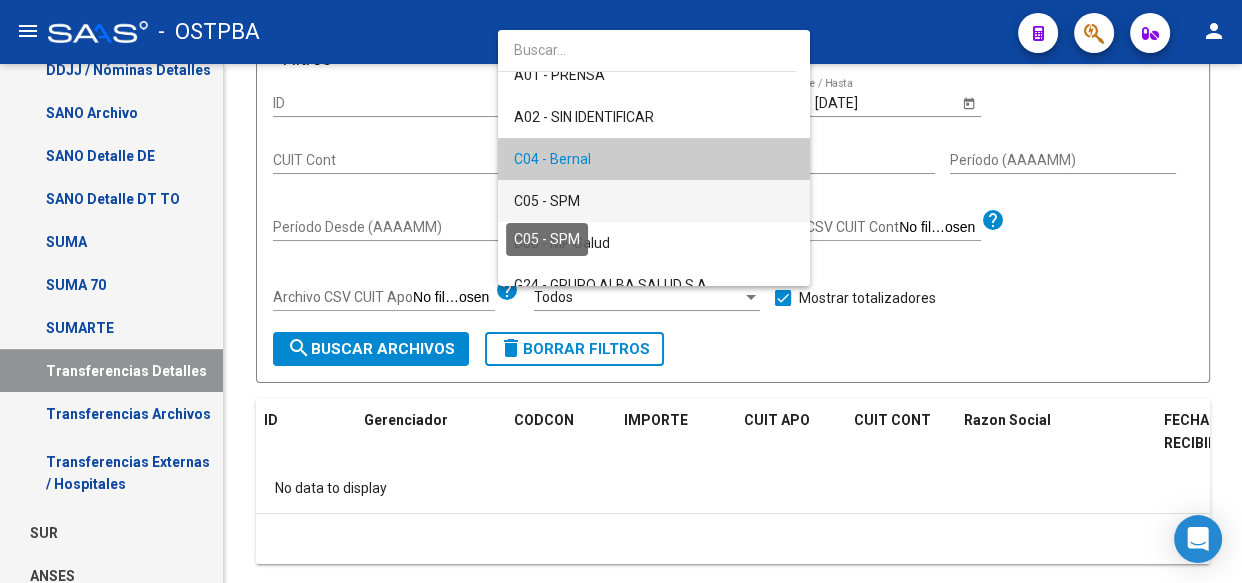 click on "C05 - SPM" at bounding box center (547, 201) 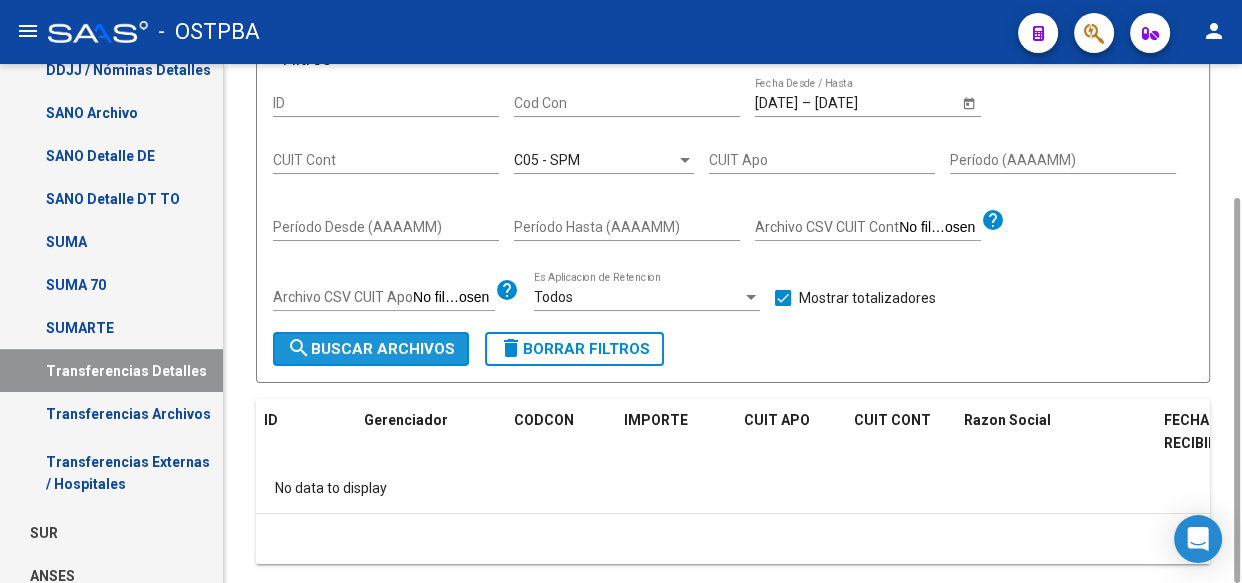 click on "search  Buscar Archivos" 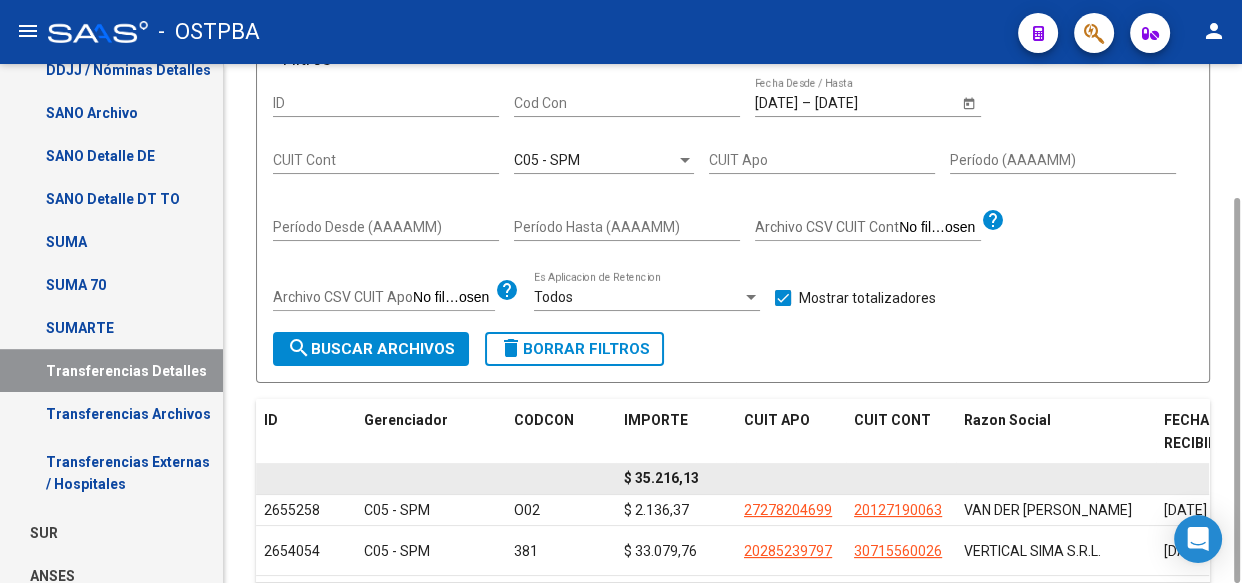 click on "$ 35.216,13" 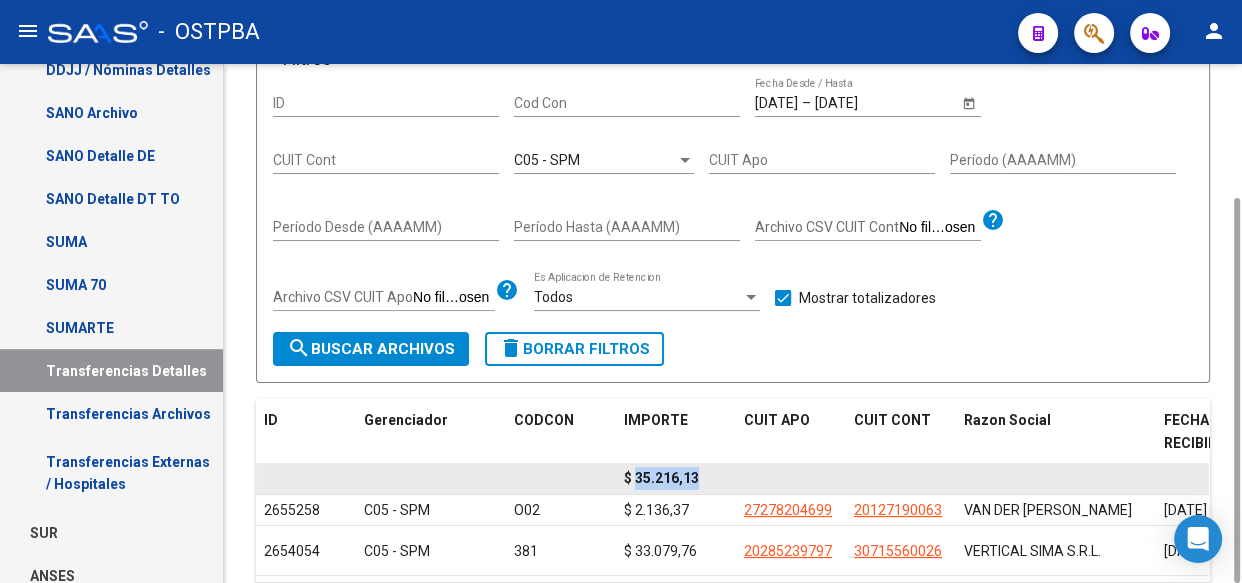 click on "$ 35.216,13" 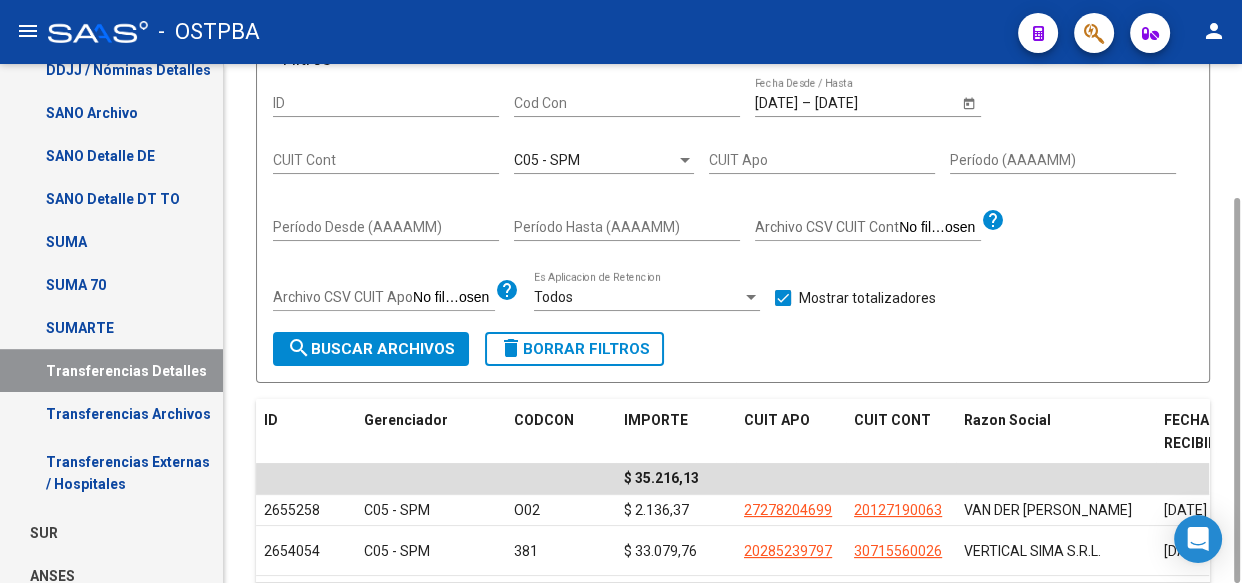 click on "C05 - SPM" at bounding box center [547, 160] 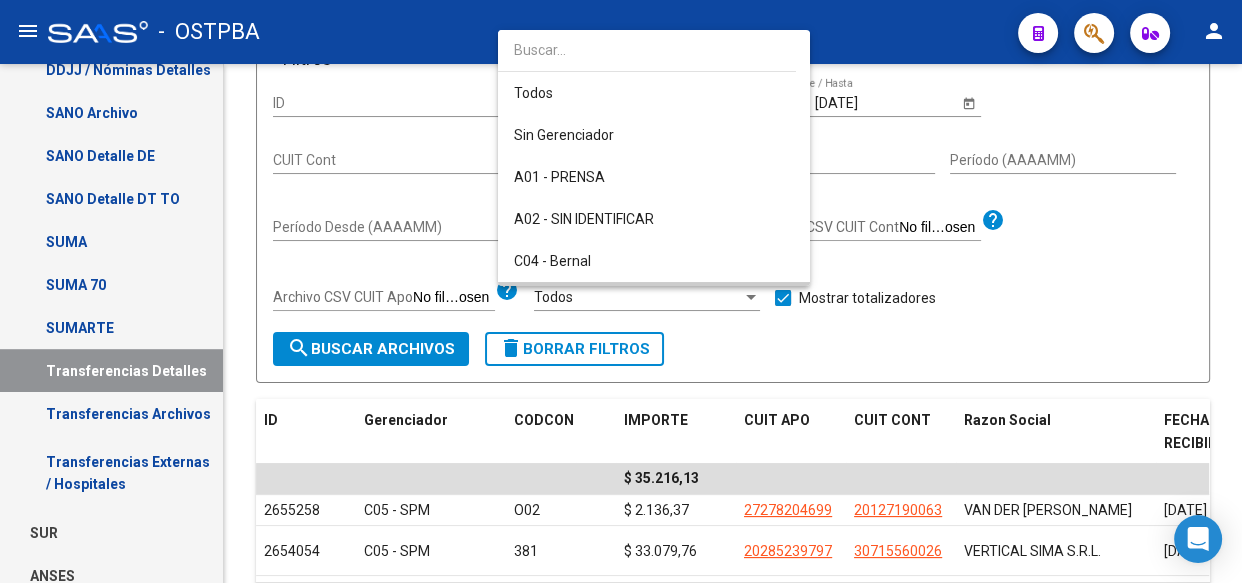 scroll, scrollTop: 145, scrollLeft: 0, axis: vertical 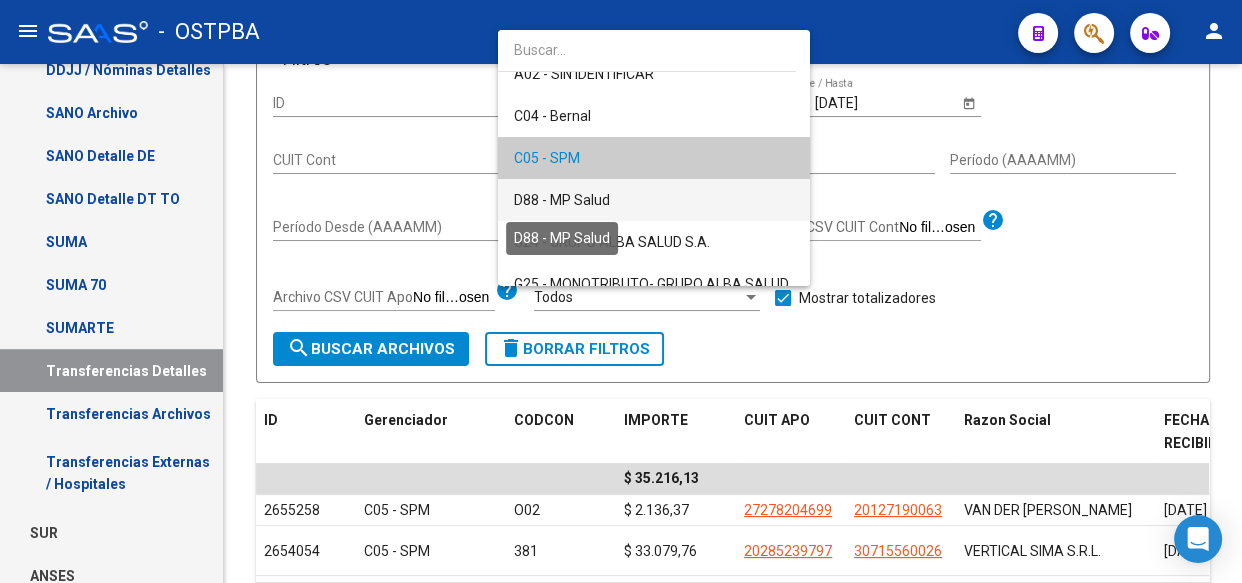 click on "D88 - MP Salud" at bounding box center [562, 200] 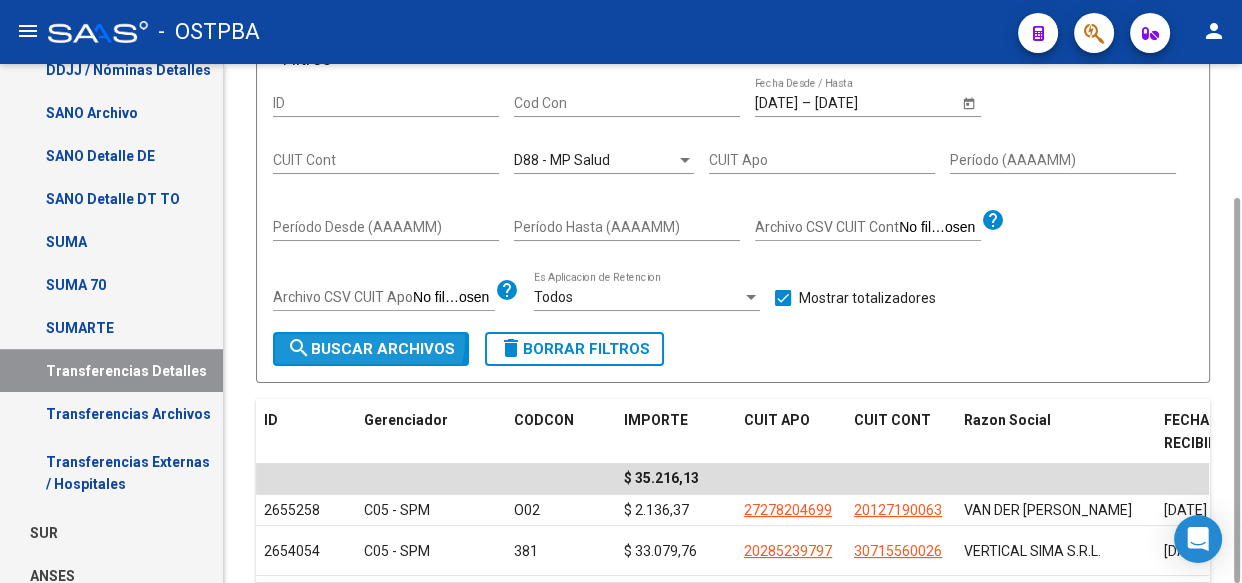 click on "search  Buscar Archivos" 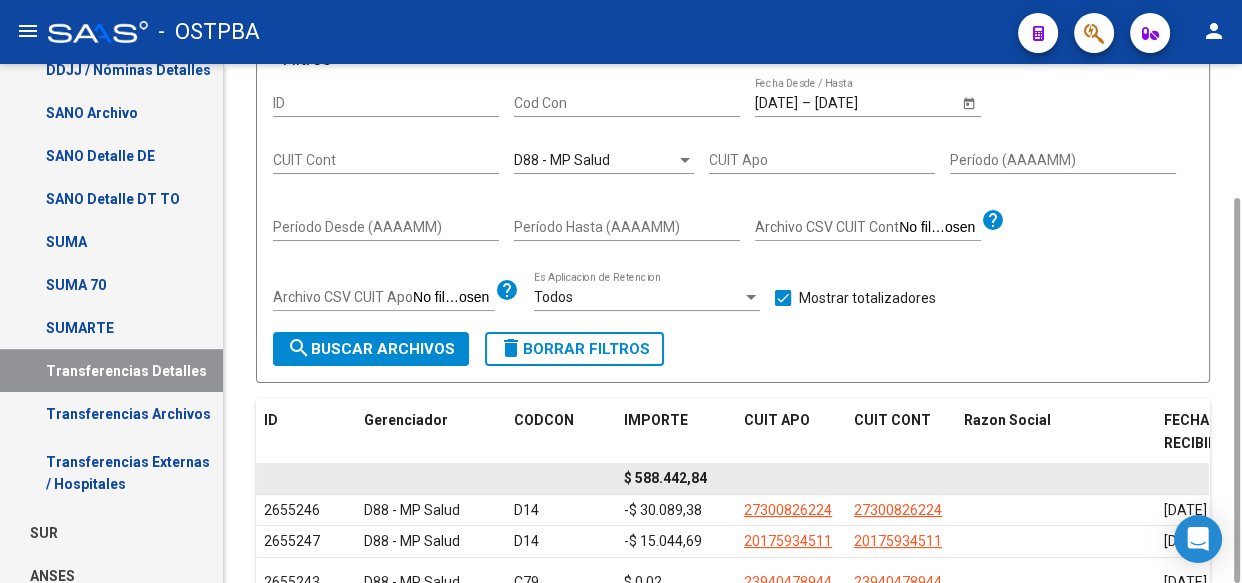 click on "$ 588.442,84" 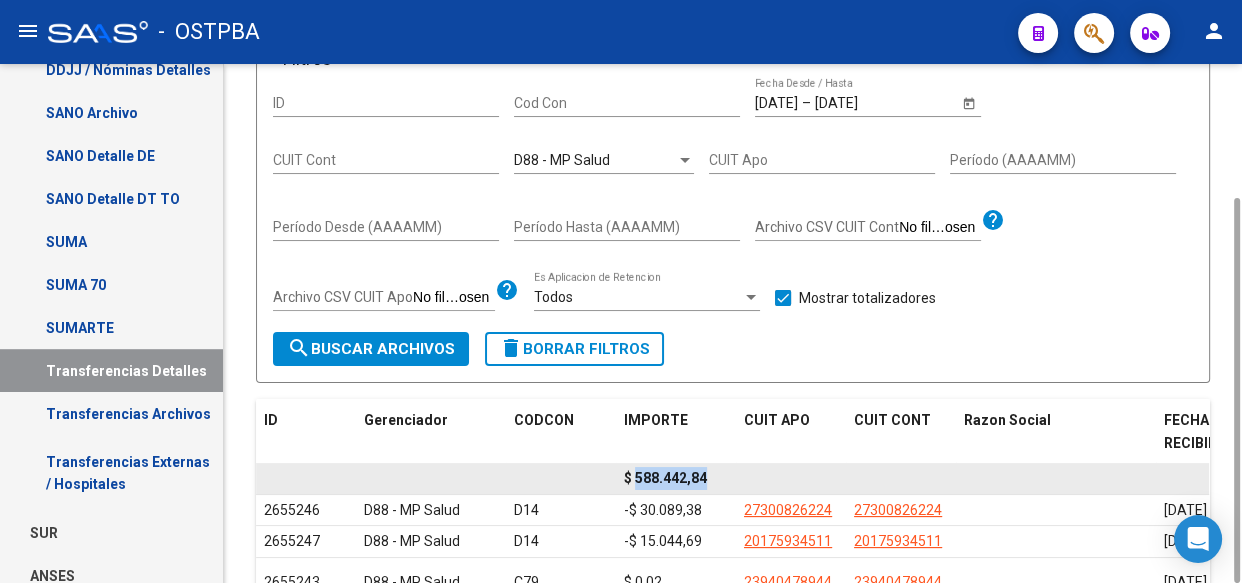 click on "$ 588.442,84" 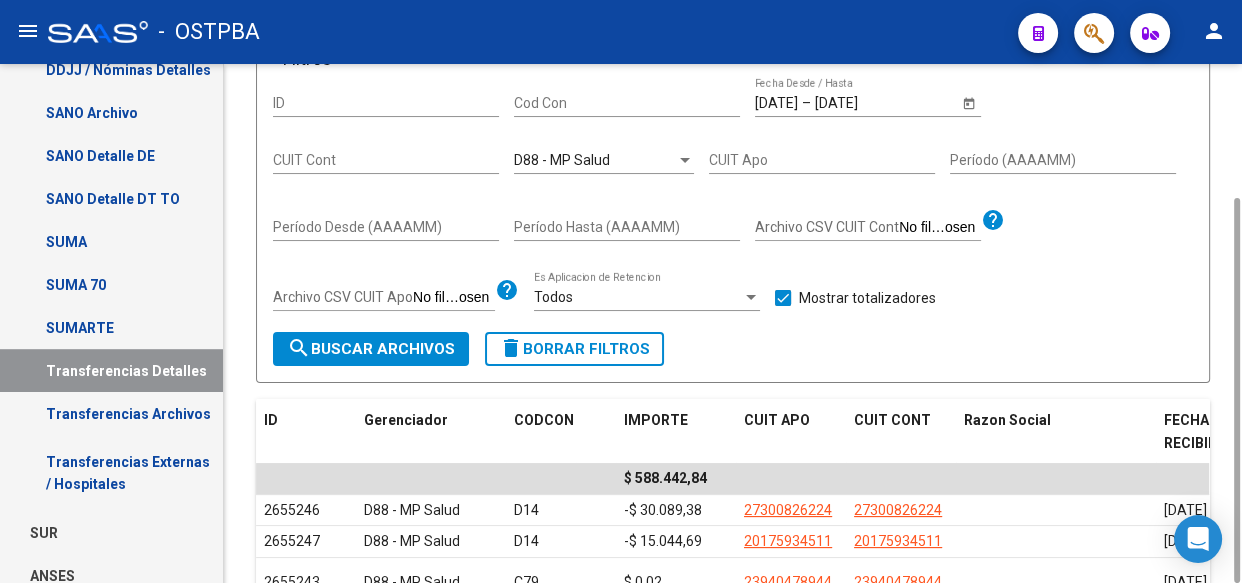 click on "D88 - MP Salud" at bounding box center [562, 160] 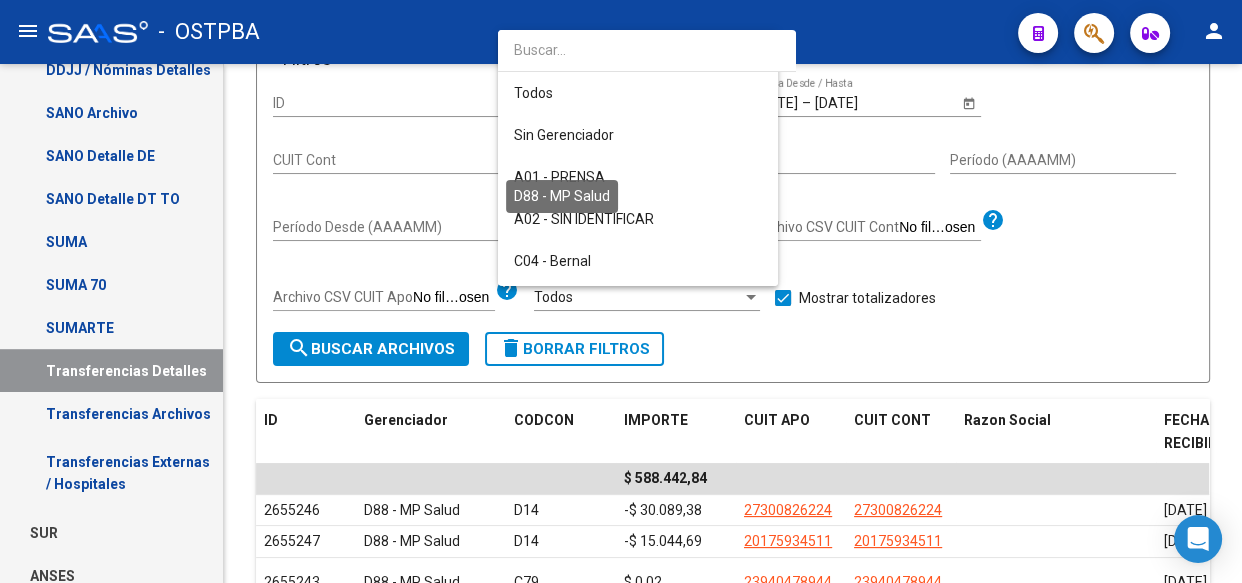 scroll, scrollTop: 187, scrollLeft: 0, axis: vertical 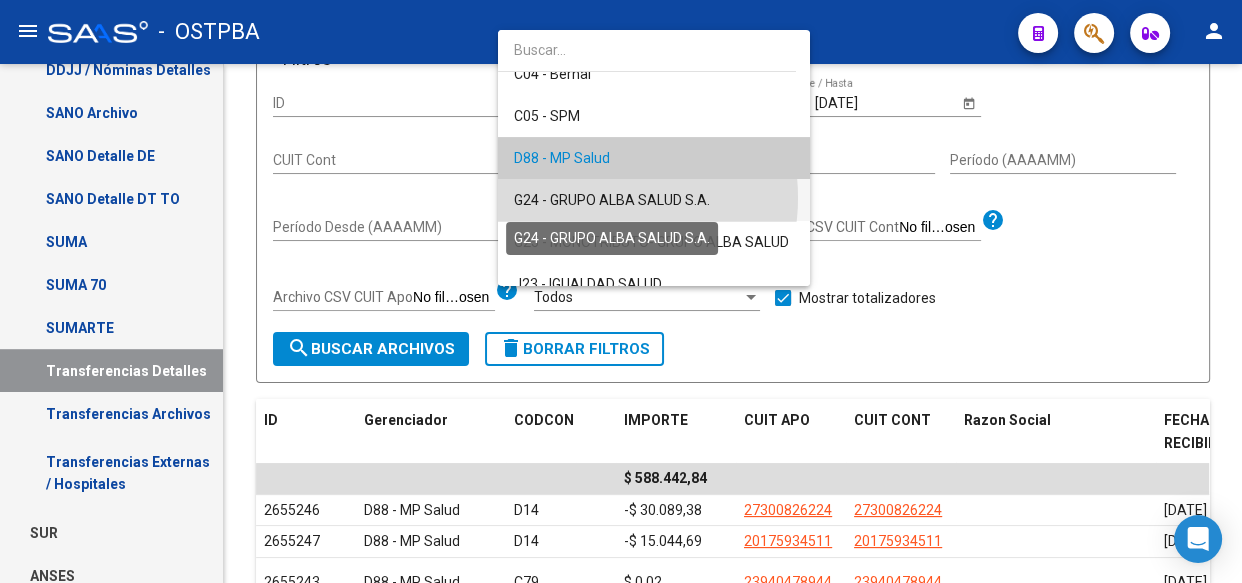click on "G24 - GRUPO ALBA SALUD S.A." at bounding box center (612, 200) 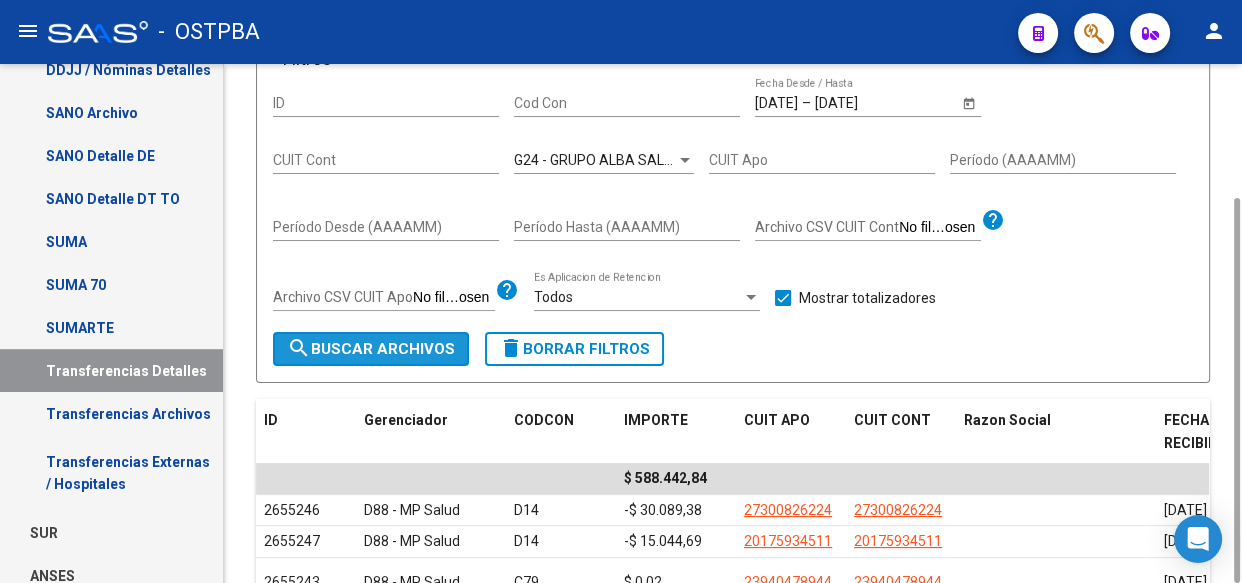 click on "search  Buscar Archivos" 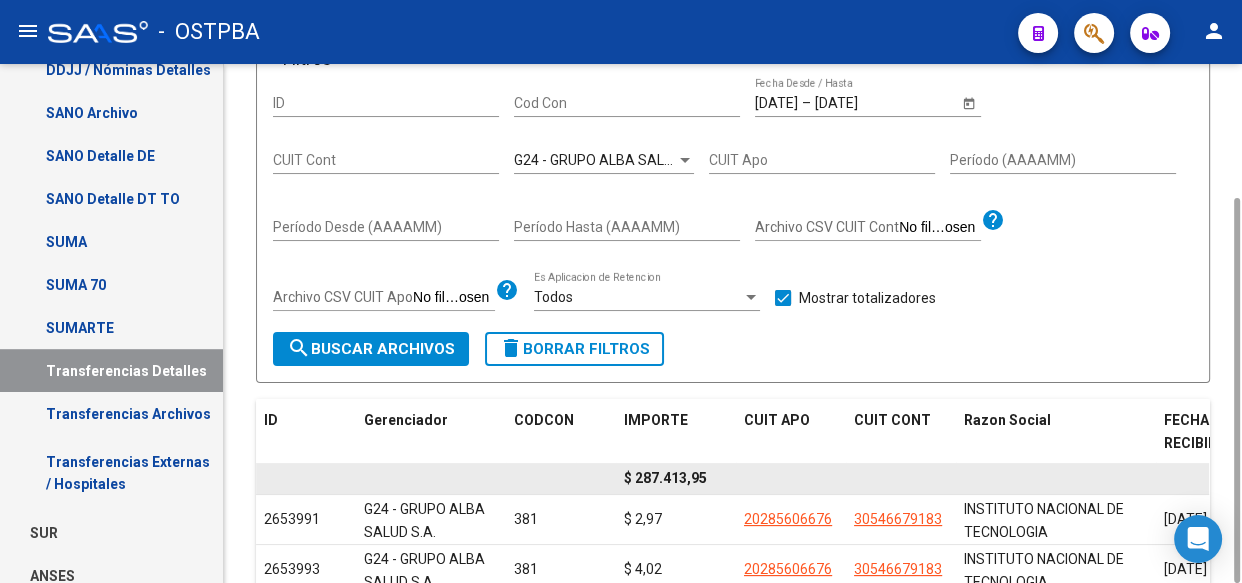 click on "$ 287.413,95" 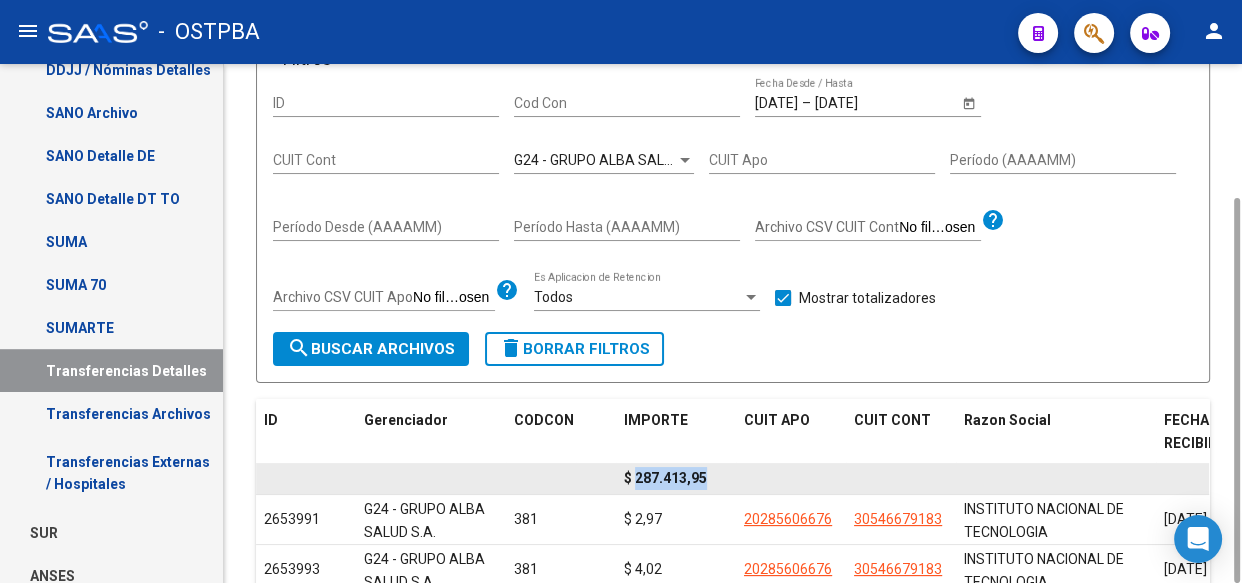 click on "$ 287.413,95" 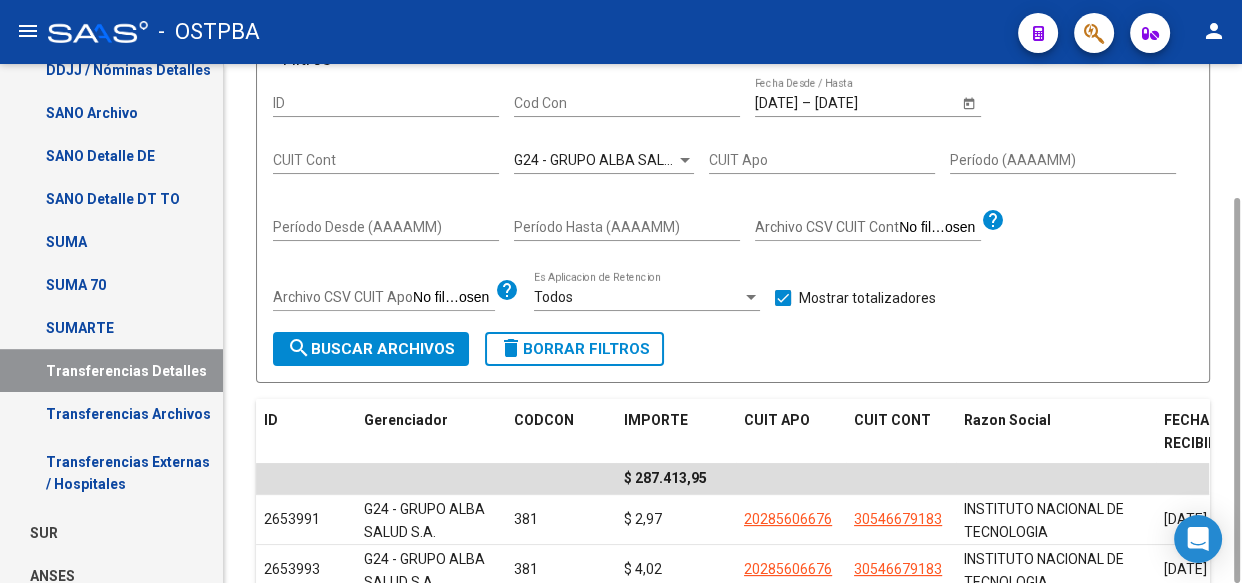 click on "G24 - GRUPO ALBA SALUD S.A." at bounding box center [612, 160] 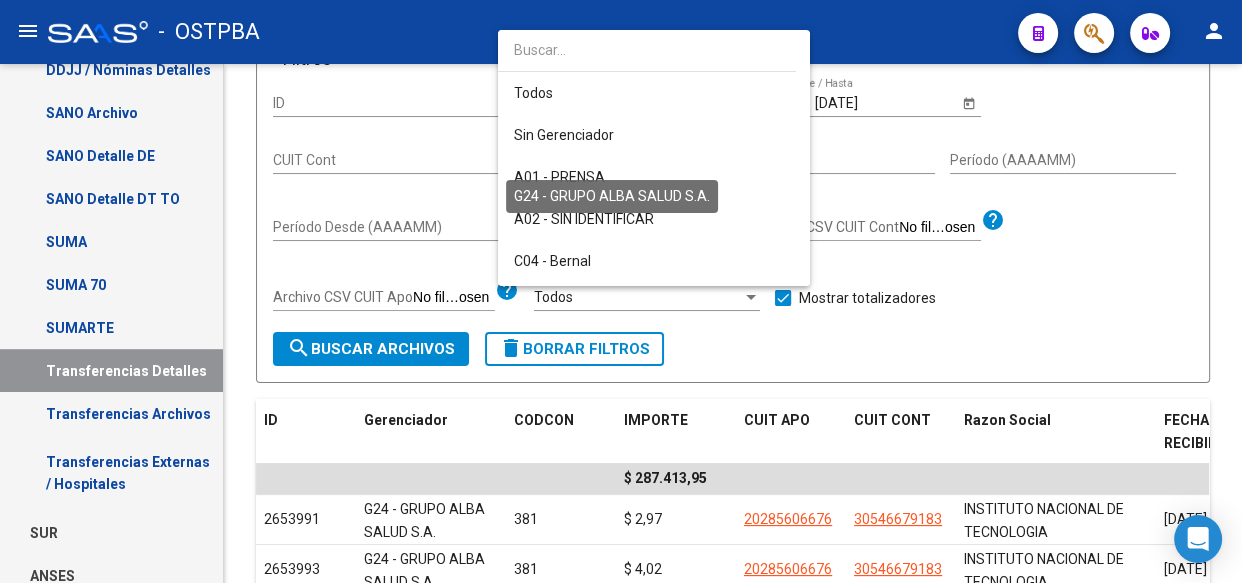 scroll, scrollTop: 229, scrollLeft: 0, axis: vertical 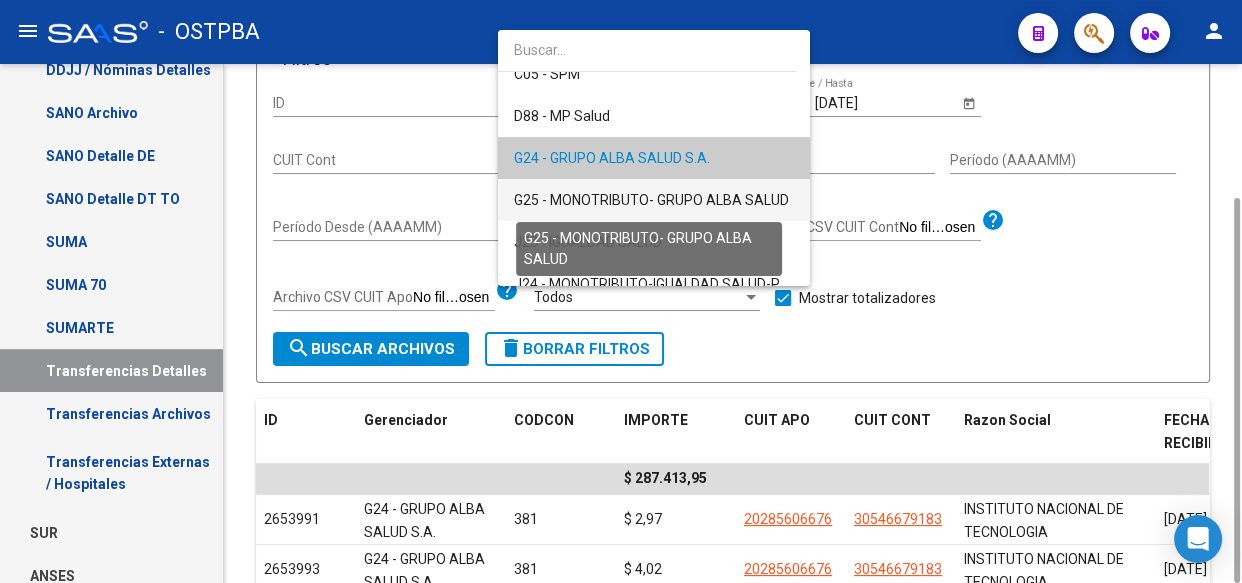click on "G25 - MONOTRIBUTO- GRUPO ALBA SALUD" at bounding box center (651, 200) 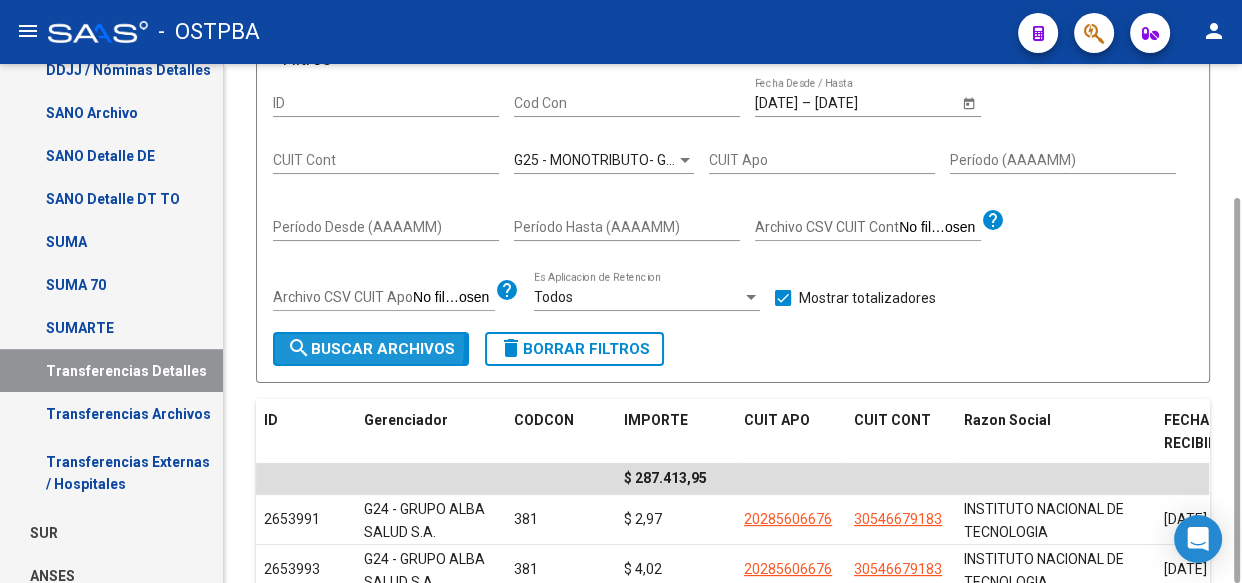 click on "search  Buscar Archivos" 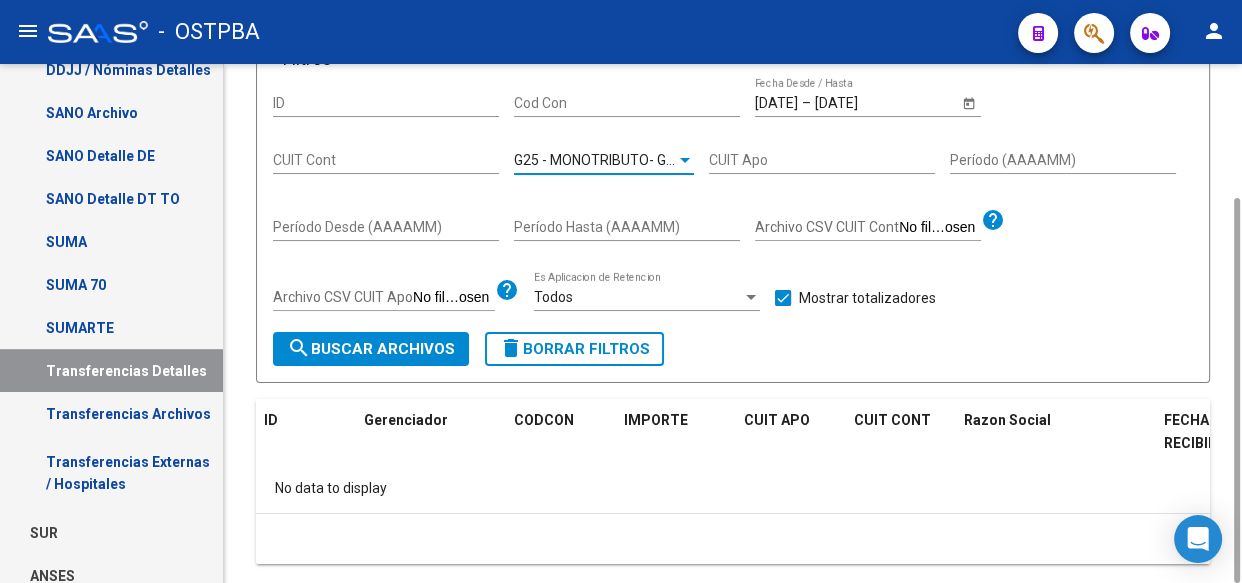 click on "G25 - MONOTRIBUTO- GRUPO ALBA SALUD" at bounding box center (651, 160) 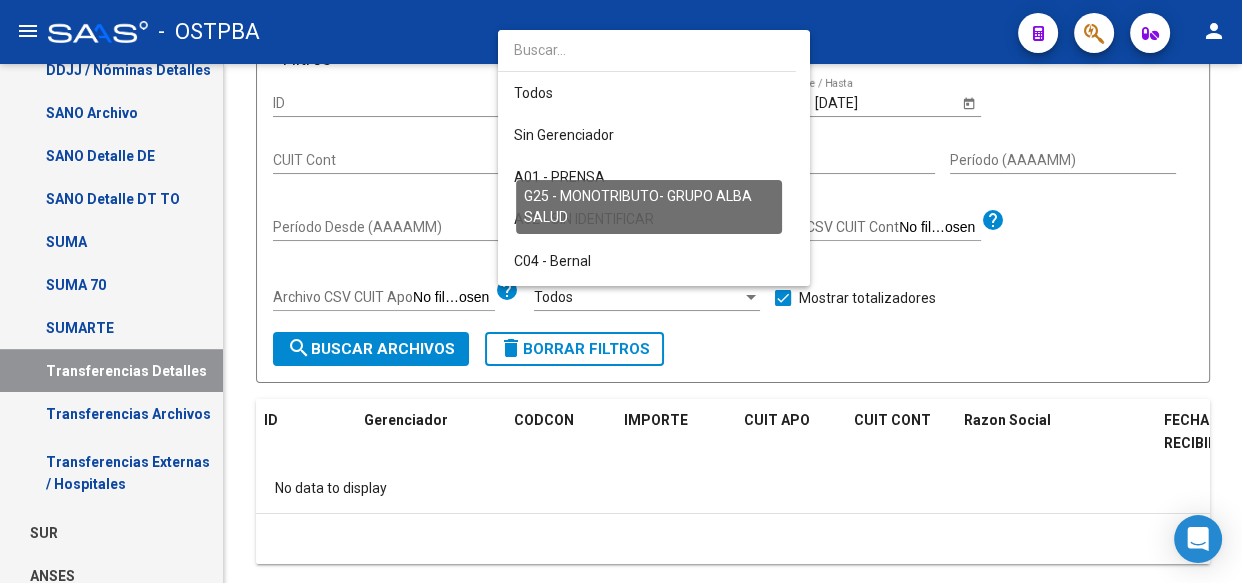 scroll, scrollTop: 270, scrollLeft: 0, axis: vertical 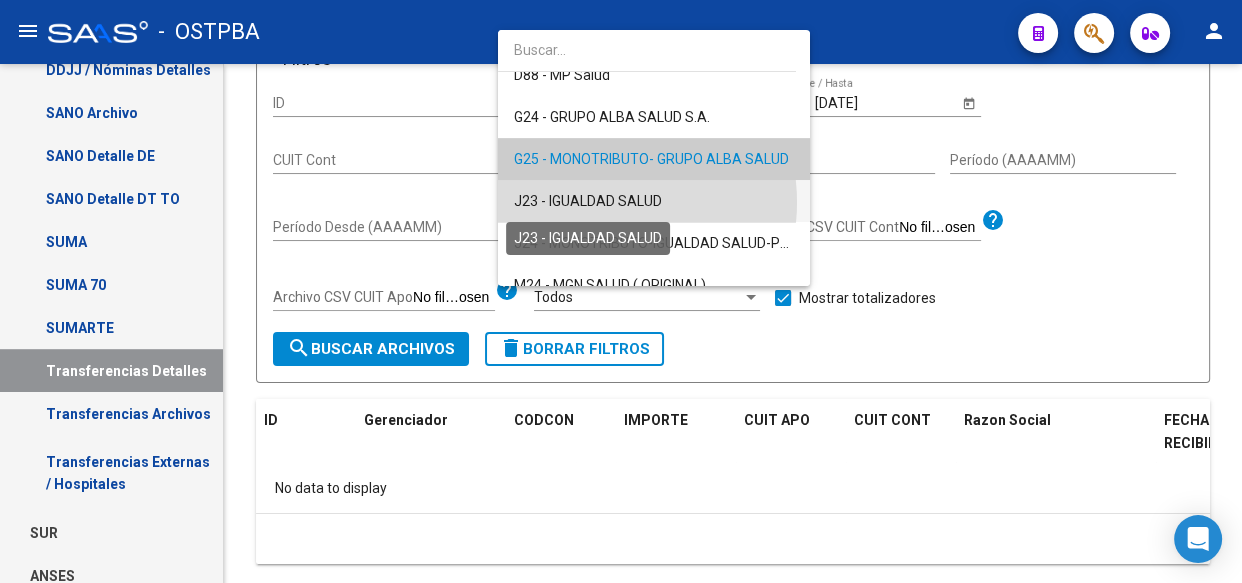 click on "J23 - IGUALDAD SALUD" at bounding box center [588, 201] 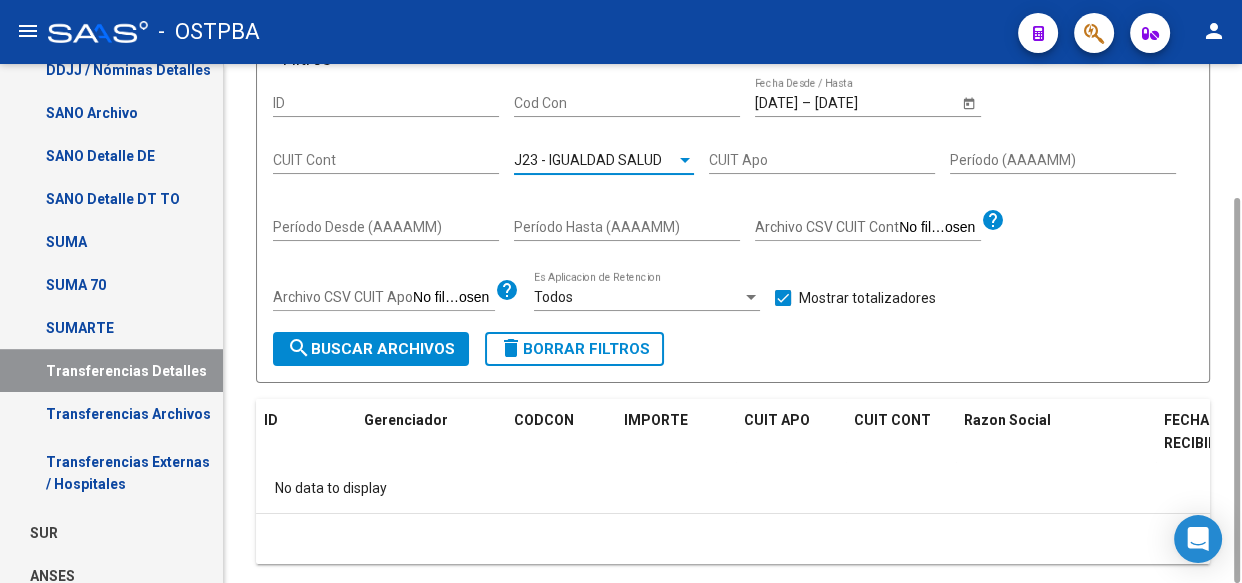 click on "search  Buscar Archivos" 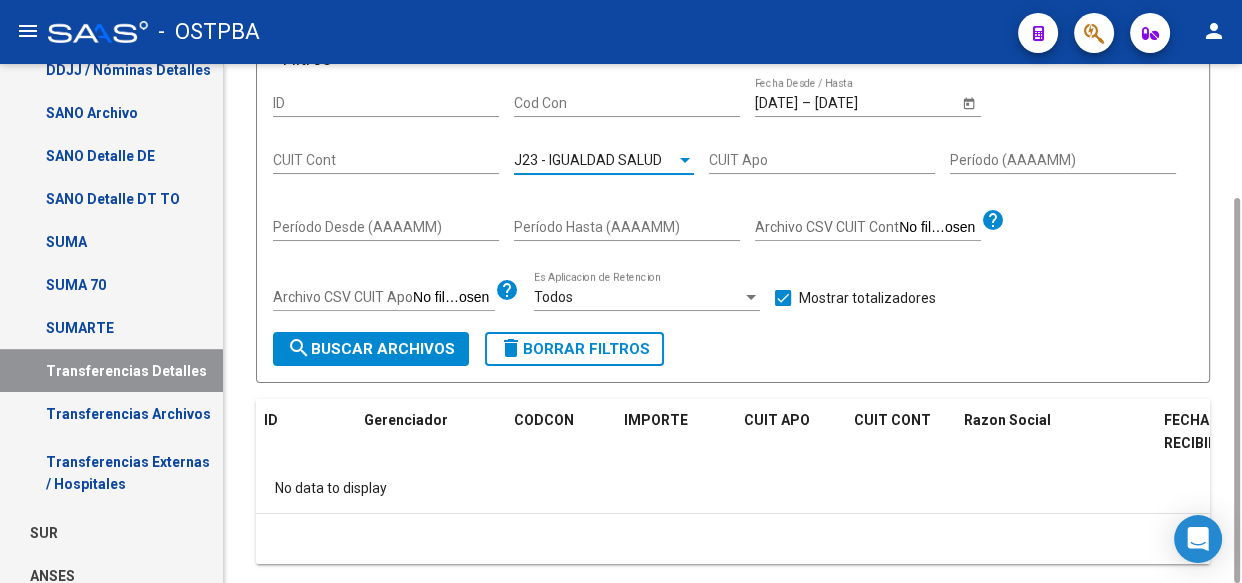 click on "J23 - IGUALDAD SALUD" at bounding box center (588, 160) 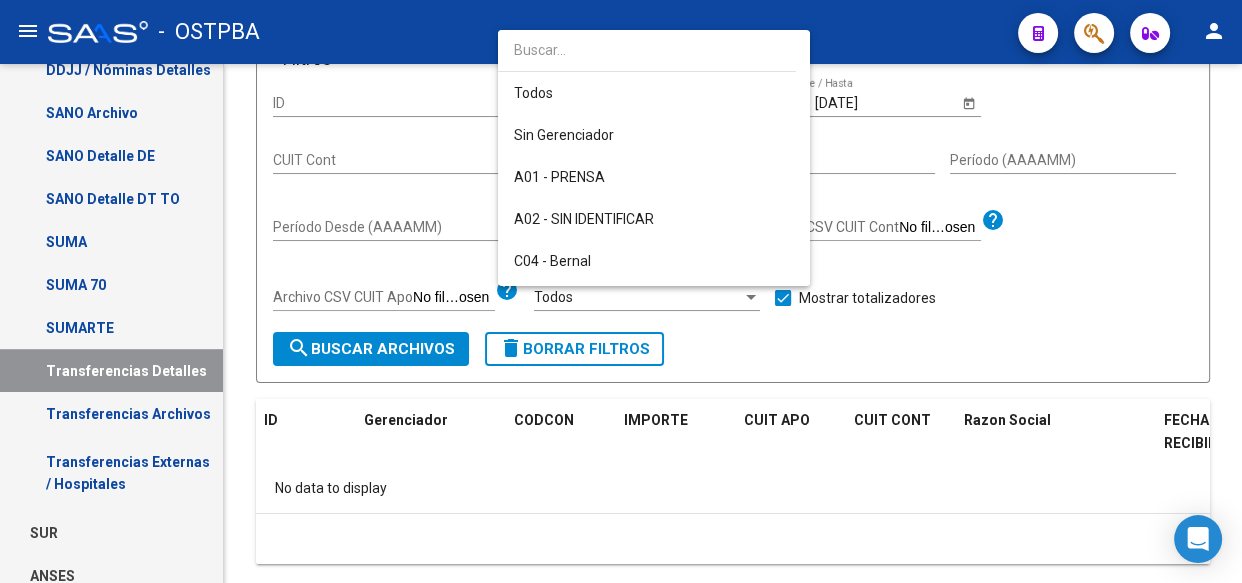 scroll, scrollTop: 312, scrollLeft: 0, axis: vertical 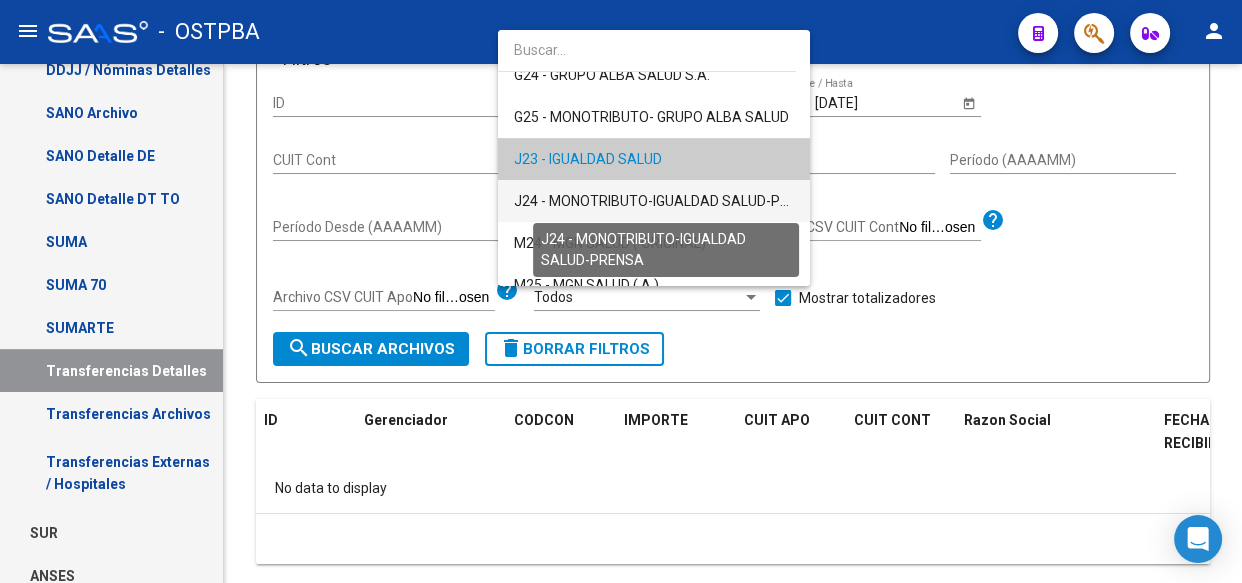 click on "J24 - MONOTRIBUTO-IGUALDAD SALUD-PRENSA" at bounding box center [669, 201] 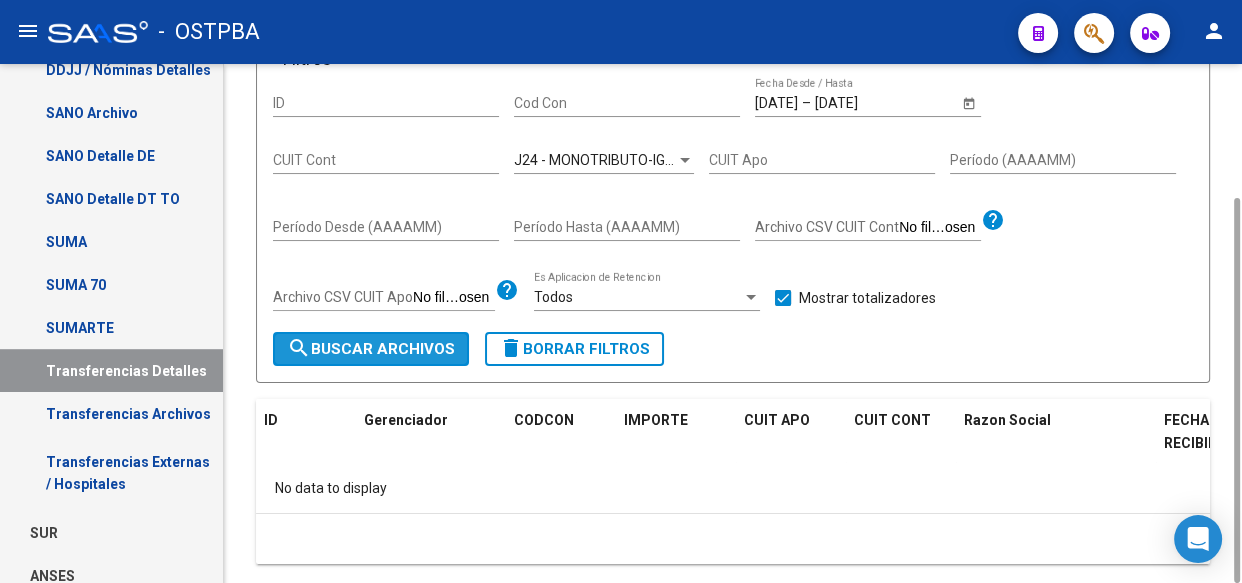 click on "search  Buscar Archivos" 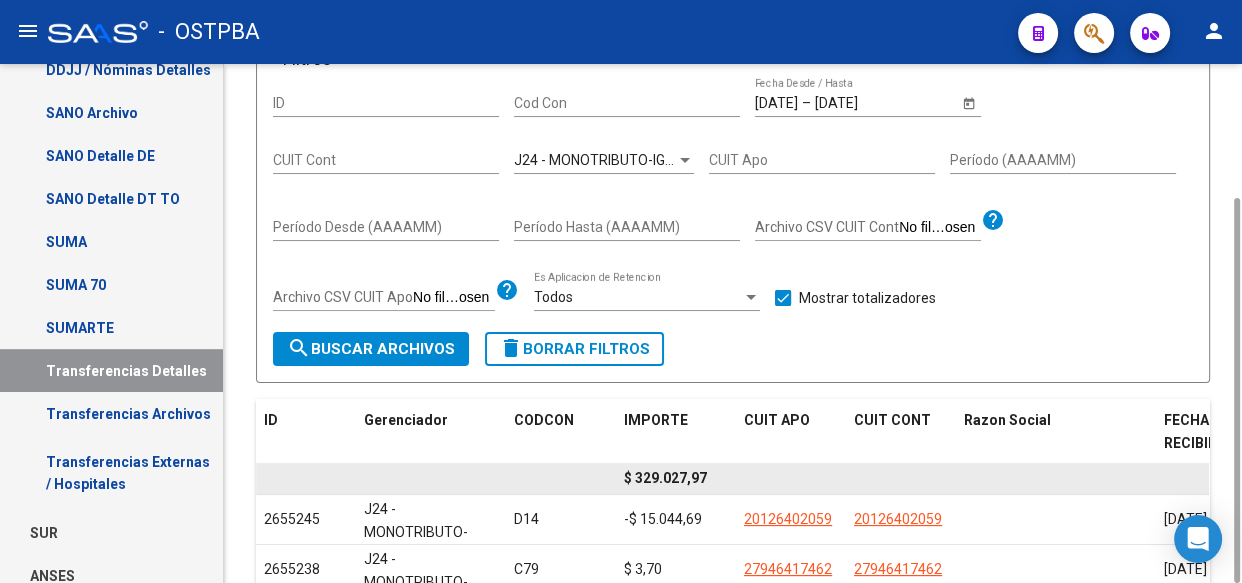 click on "$ 329.027,97" 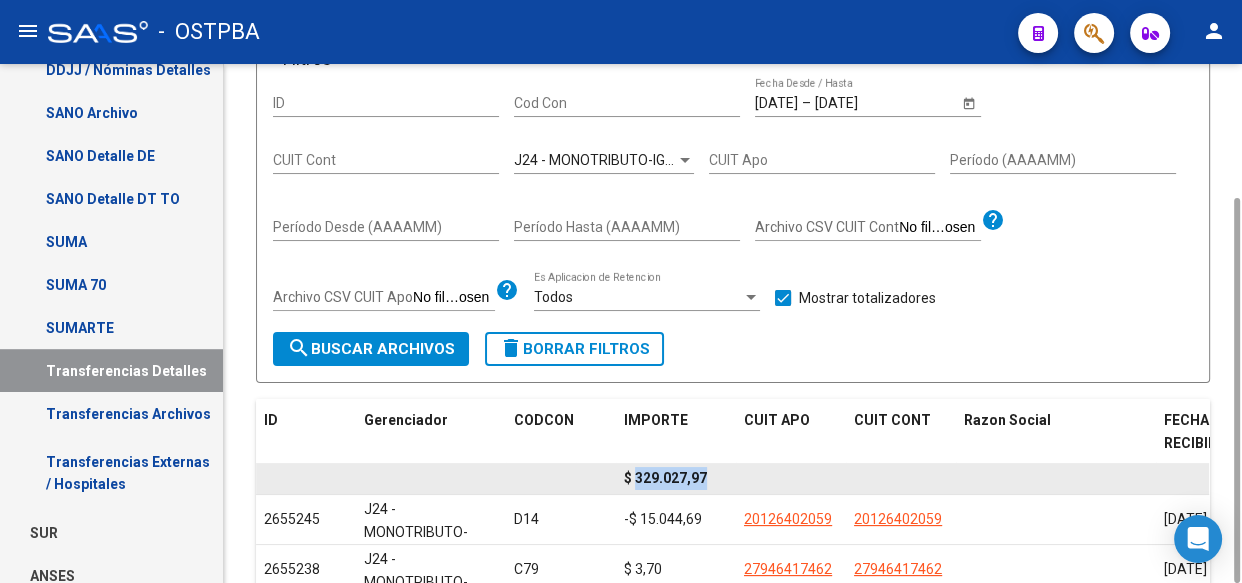 click on "$ 329.027,97" 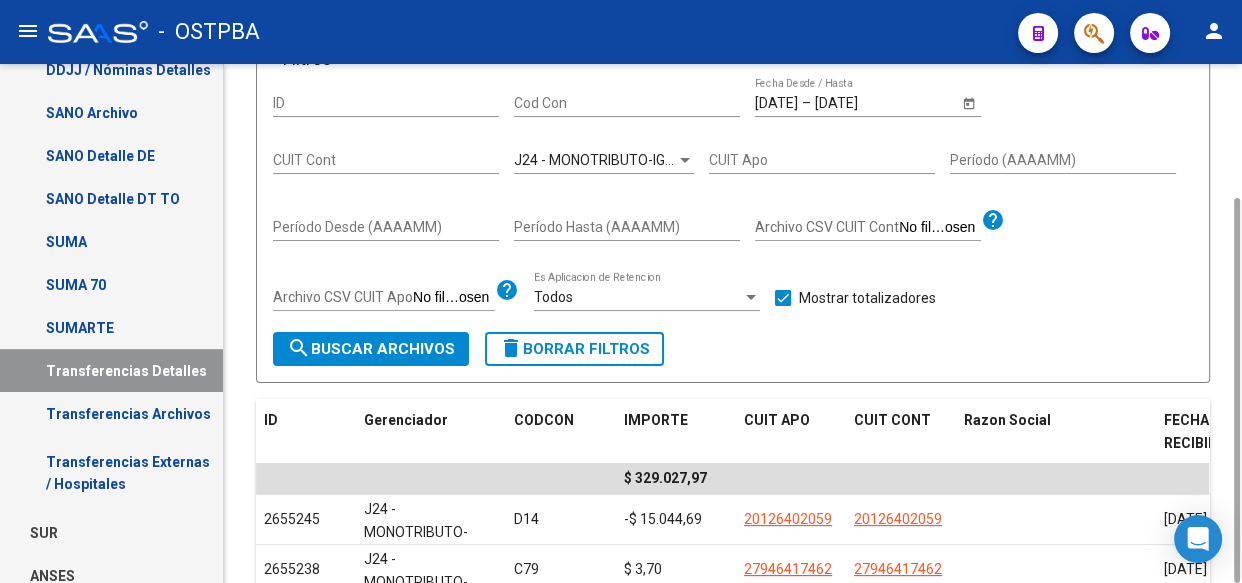 click on "J24 - MONOTRIBUTO-IGUALDAD SALUD-PRENSA" at bounding box center (669, 160) 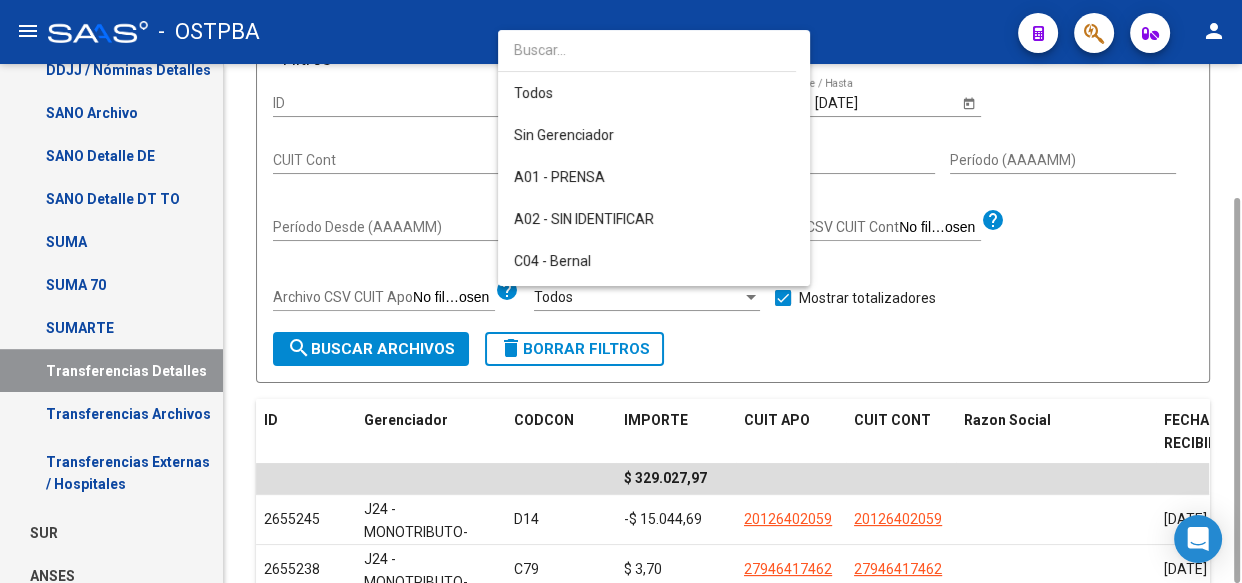 scroll, scrollTop: 355, scrollLeft: 0, axis: vertical 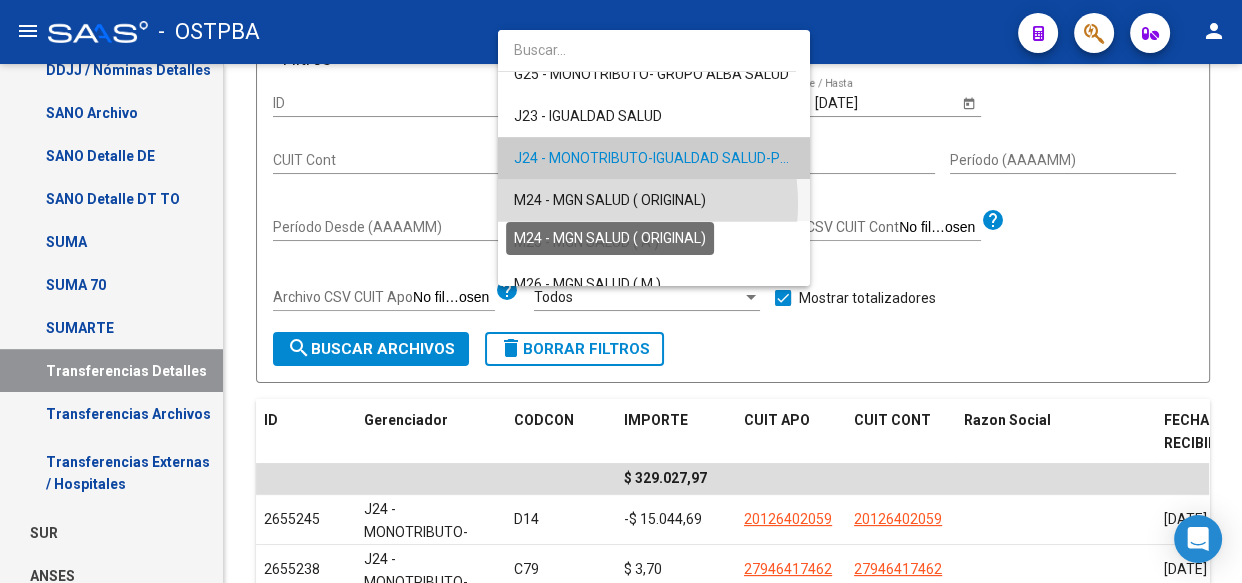 click on "M24 - MGN SALUD ( ORIGINAL)" at bounding box center [610, 200] 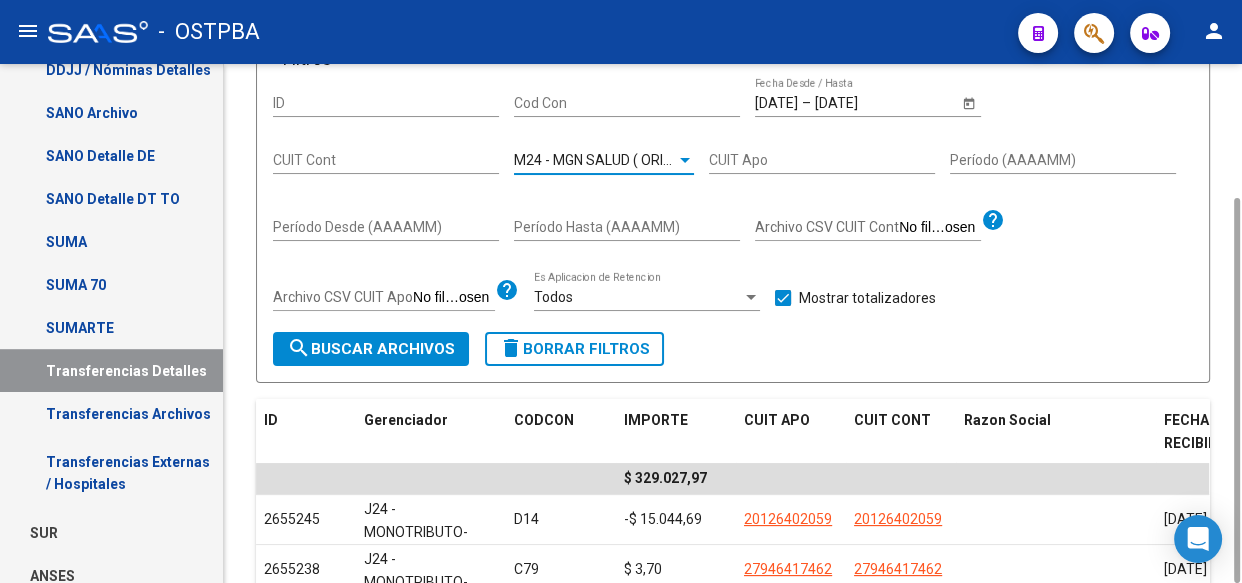 click on "search  Buscar Archivos" 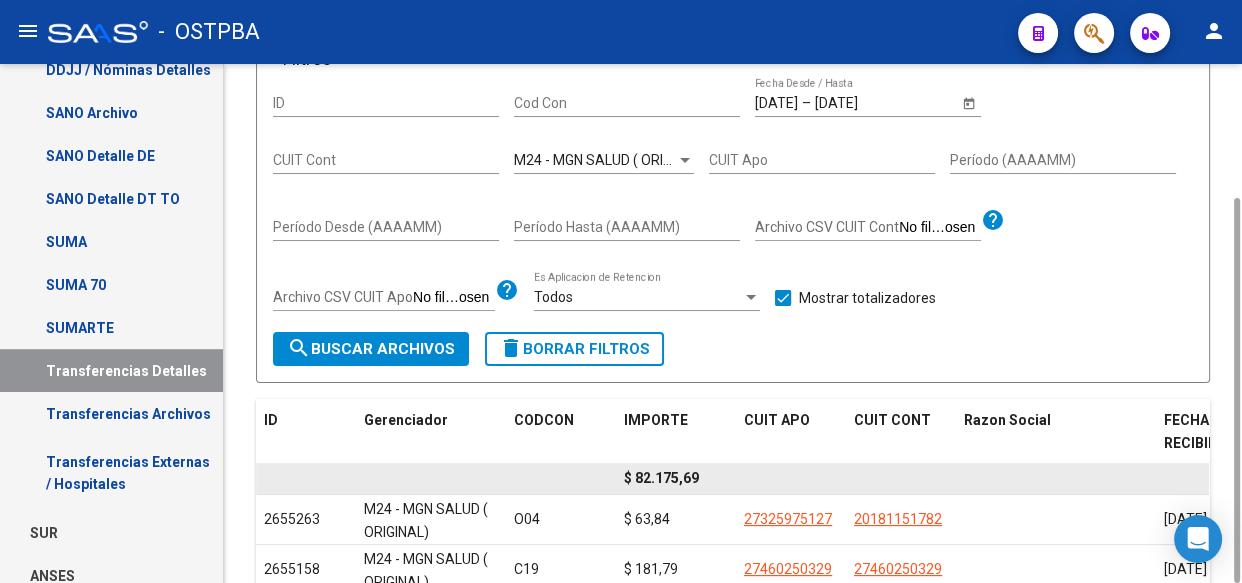click on "$ 82.175,69" 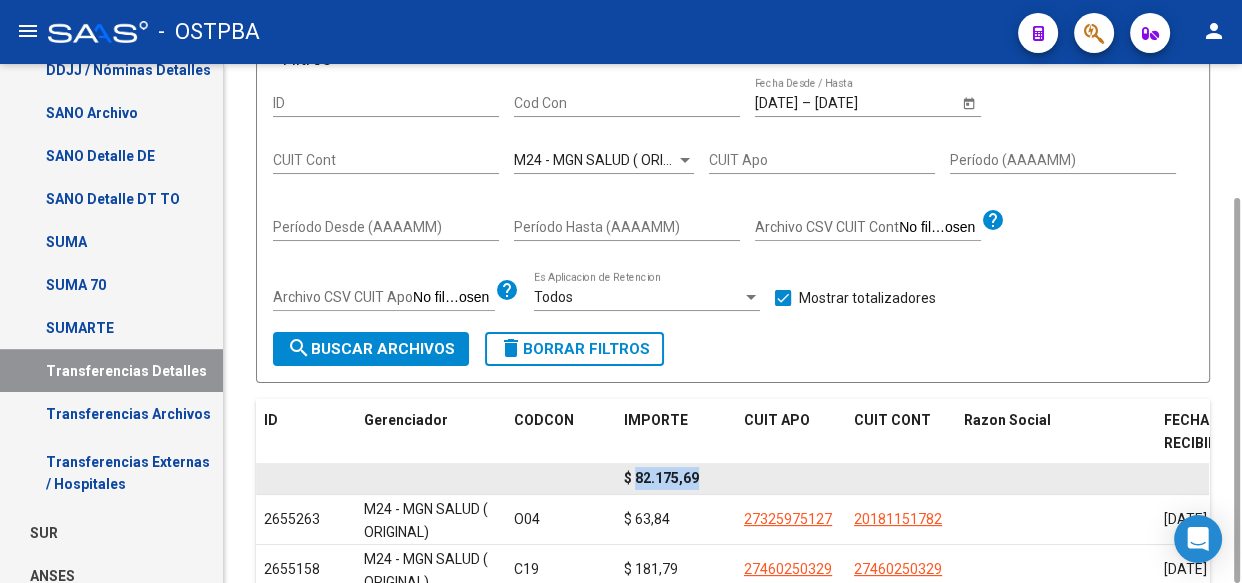 click on "$ 82.175,69" 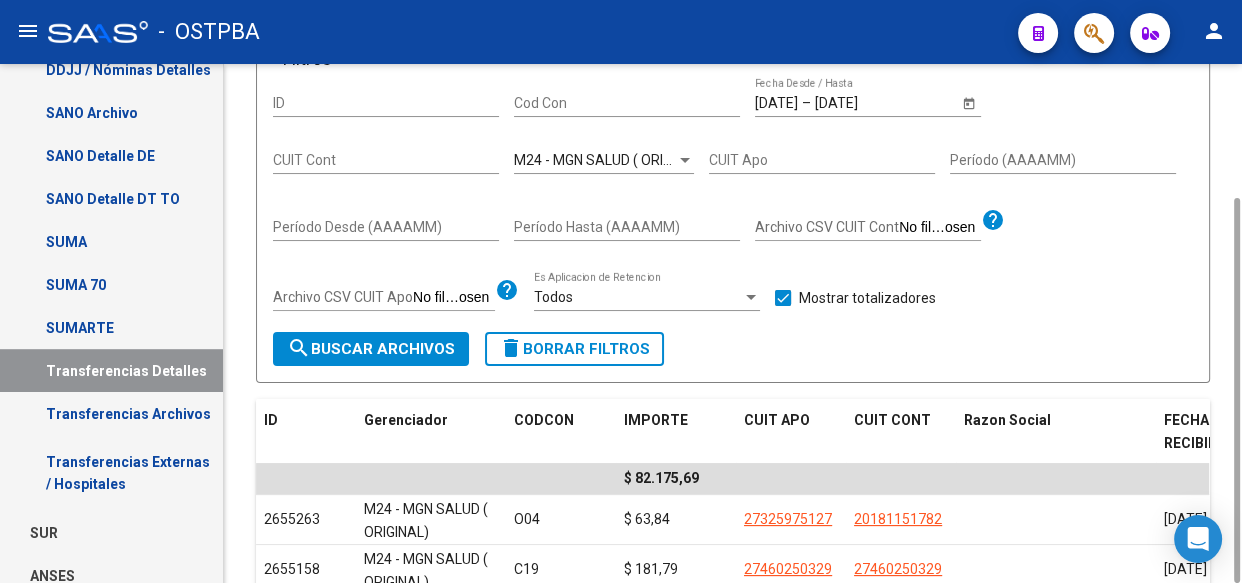 click on "M24 - MGN SALUD ( ORIGINAL)" at bounding box center [610, 160] 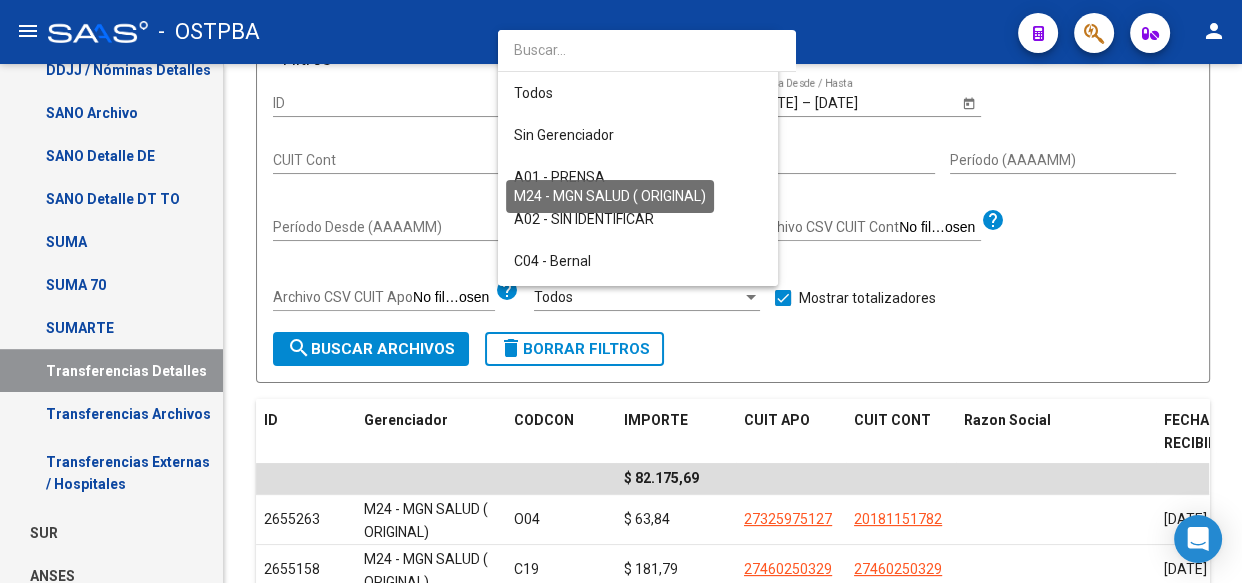 scroll, scrollTop: 397, scrollLeft: 0, axis: vertical 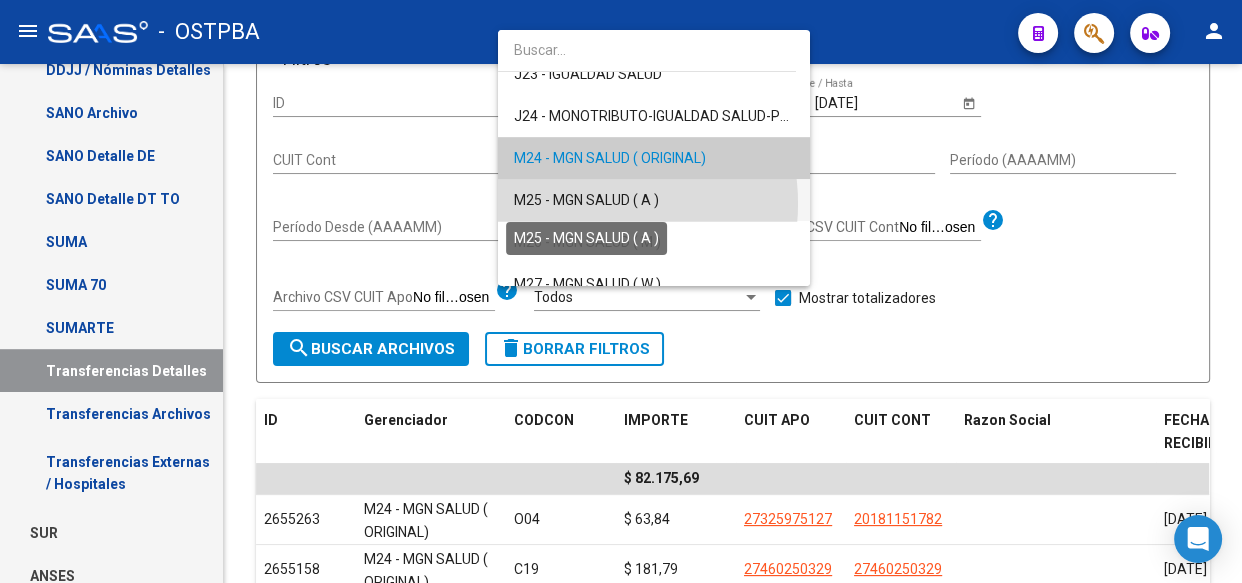 click on "M25 - MGN SALUD ( A )" at bounding box center [586, 200] 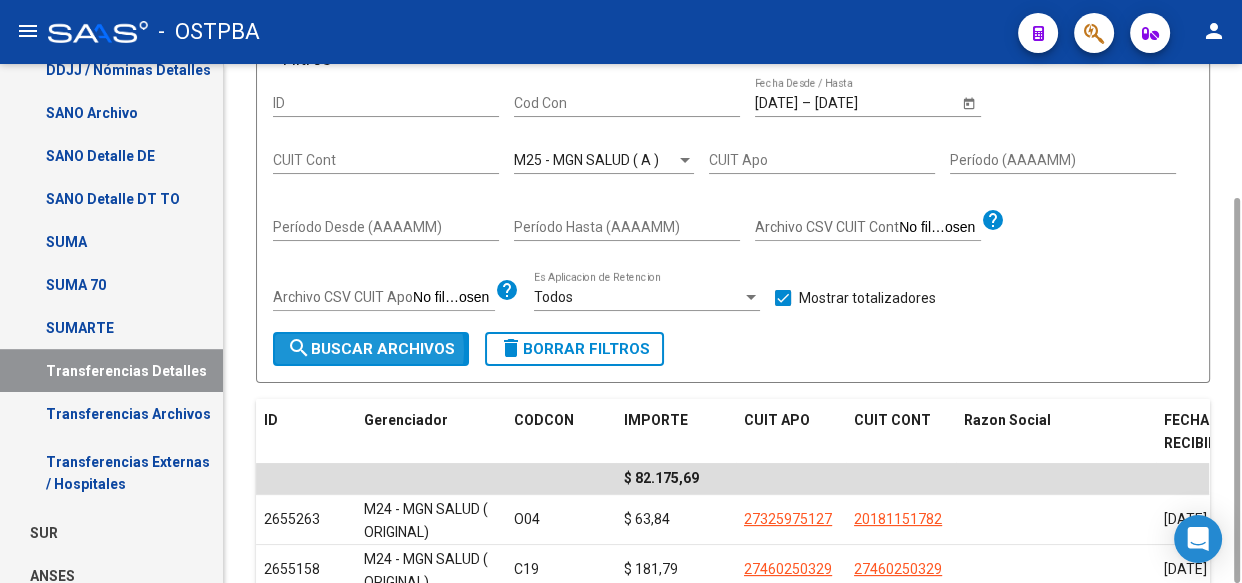click on "search  Buscar Archivos" 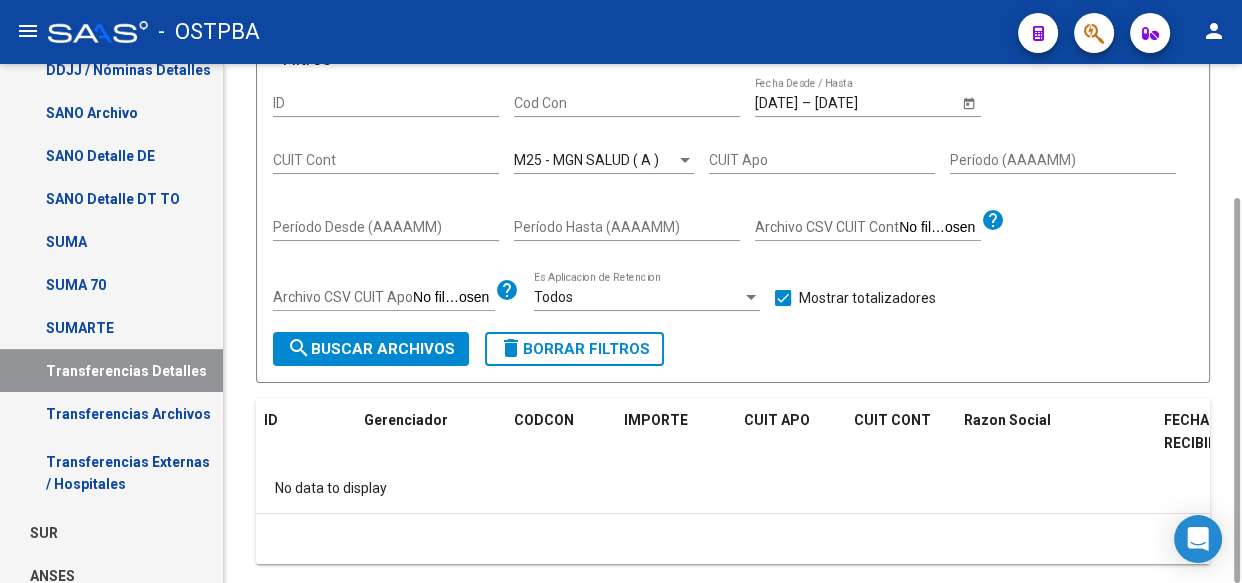 click on "M25 - MGN SALUD ( A )" at bounding box center (586, 160) 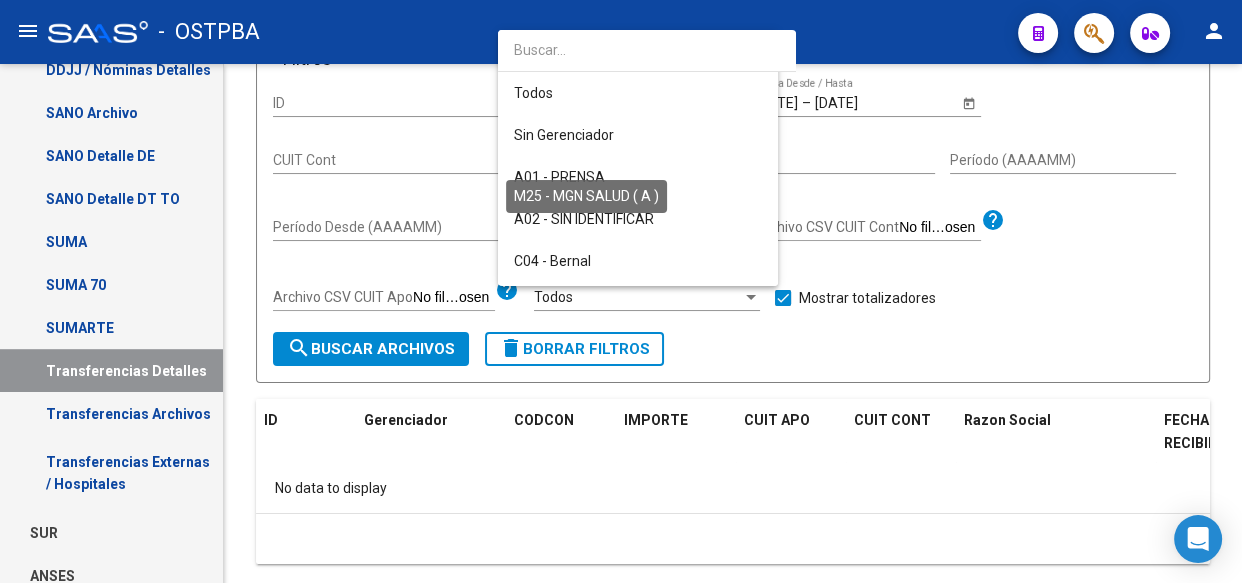scroll, scrollTop: 439, scrollLeft: 0, axis: vertical 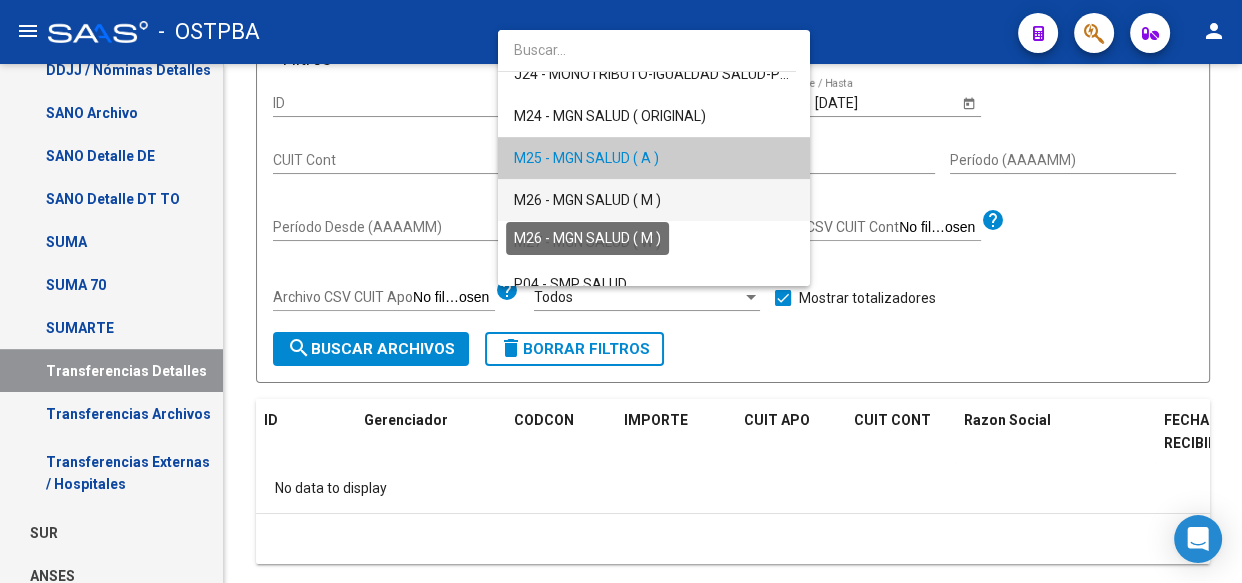 click on "M26 - MGN SALUD ( M )" at bounding box center [587, 200] 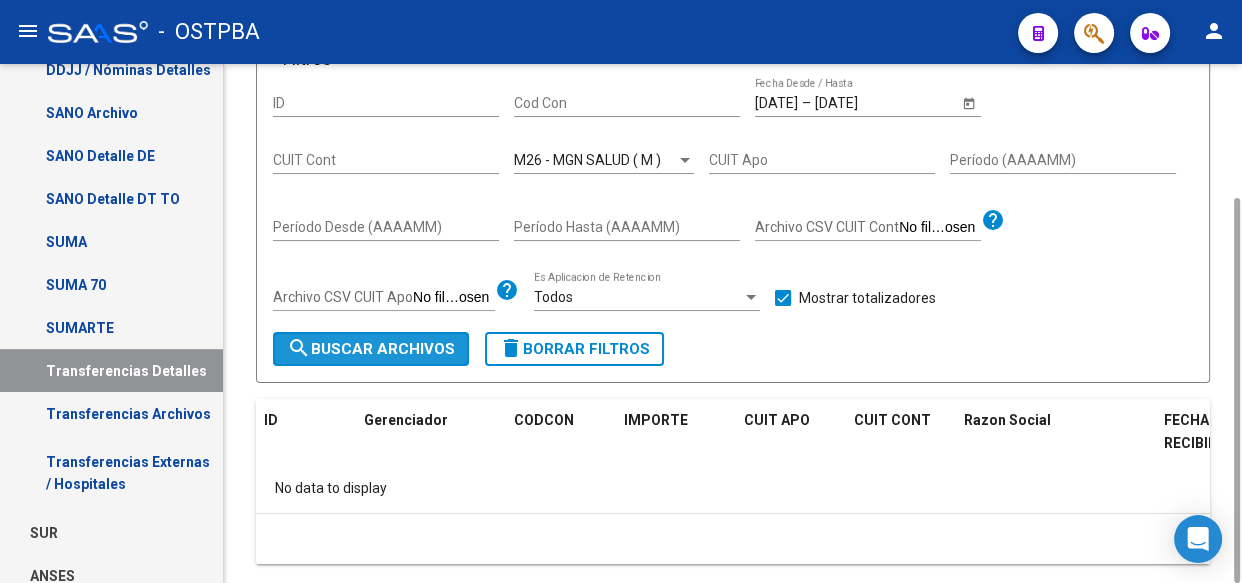 click on "search  Buscar Archivos" 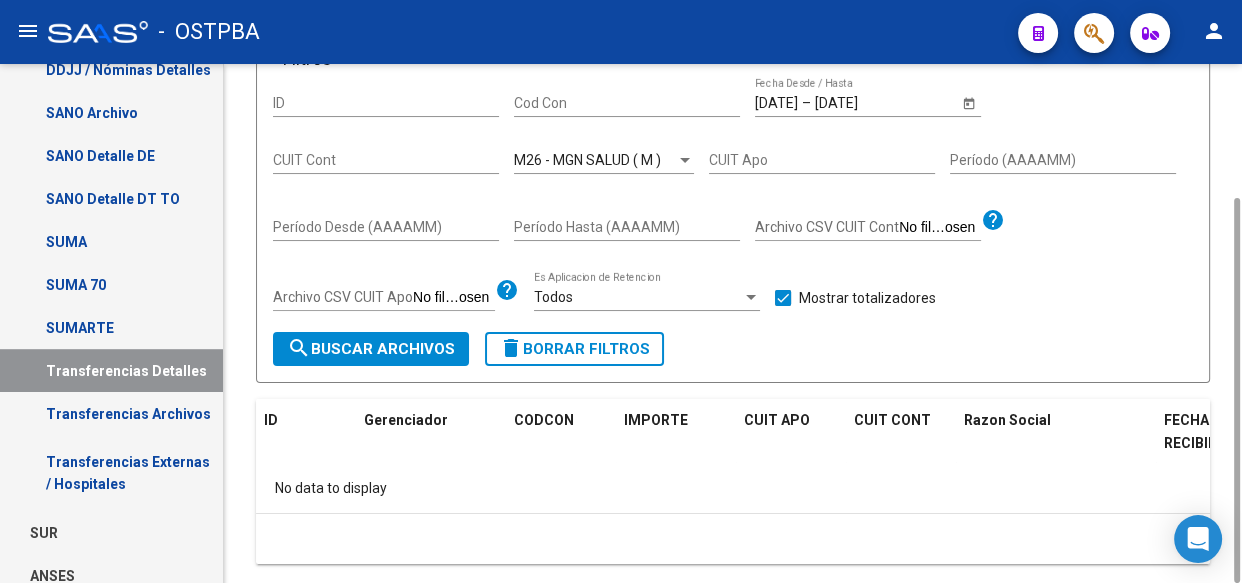 click on "M26 - MGN SALUD ( M )" at bounding box center (587, 160) 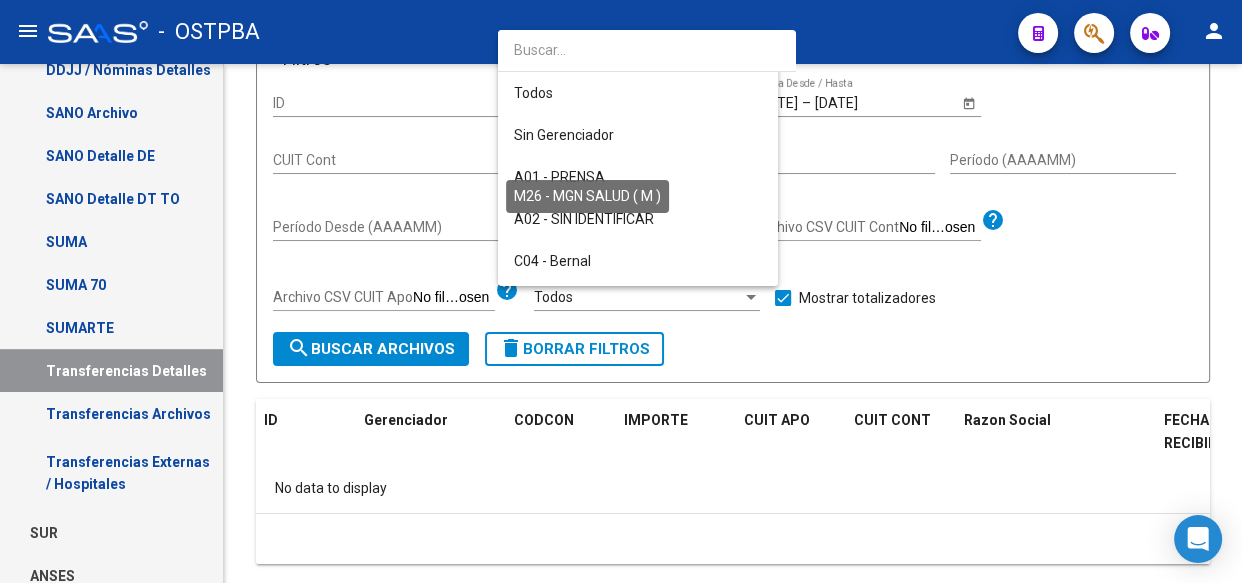scroll, scrollTop: 480, scrollLeft: 0, axis: vertical 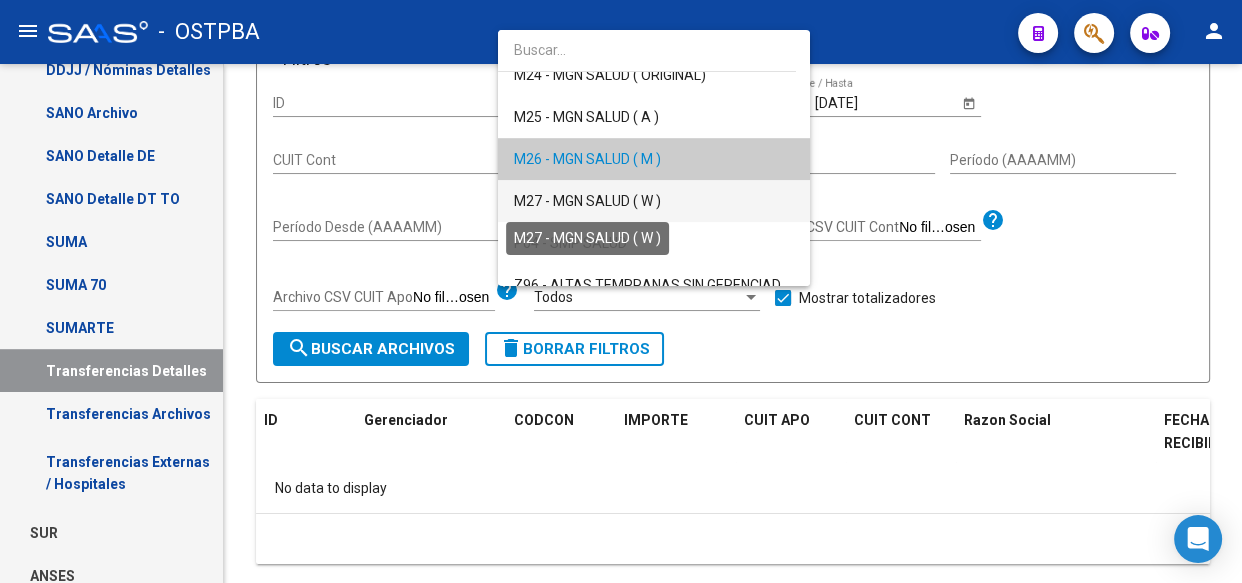 click on "M27 - MGN SALUD ( W )" at bounding box center [587, 201] 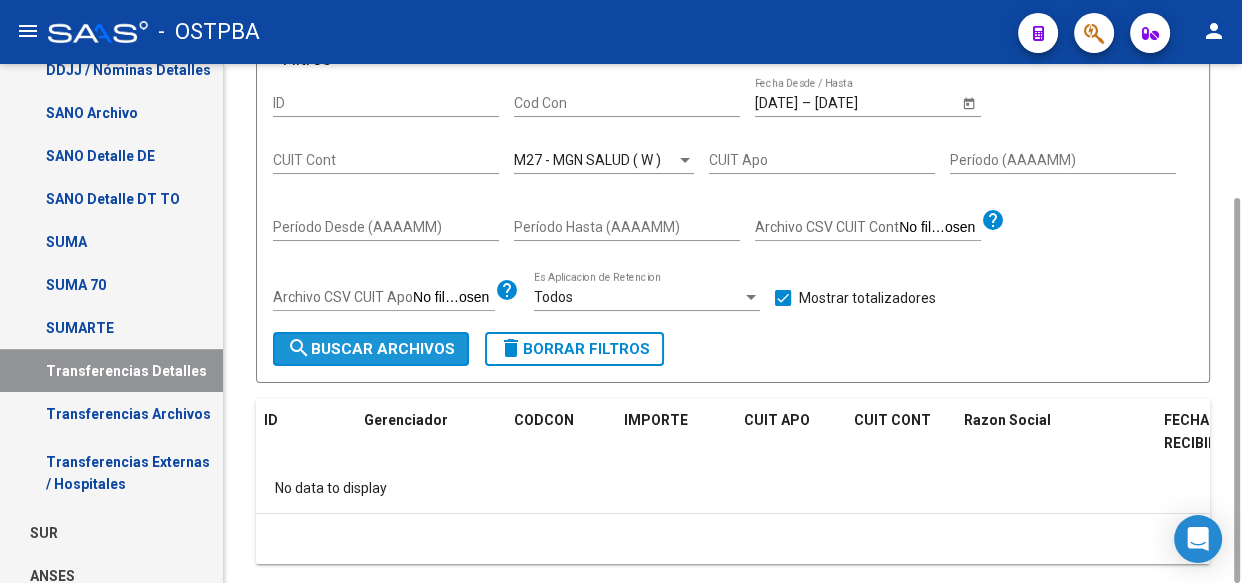 click on "search  Buscar Archivos" 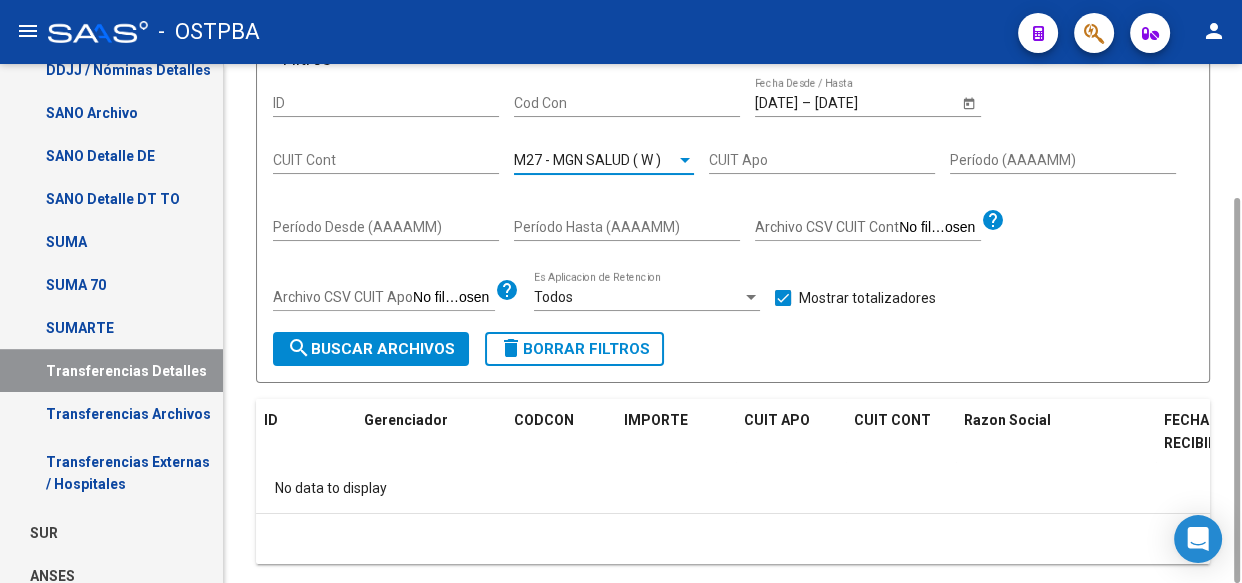 click on "M27 - MGN SALUD ( W )" at bounding box center (587, 160) 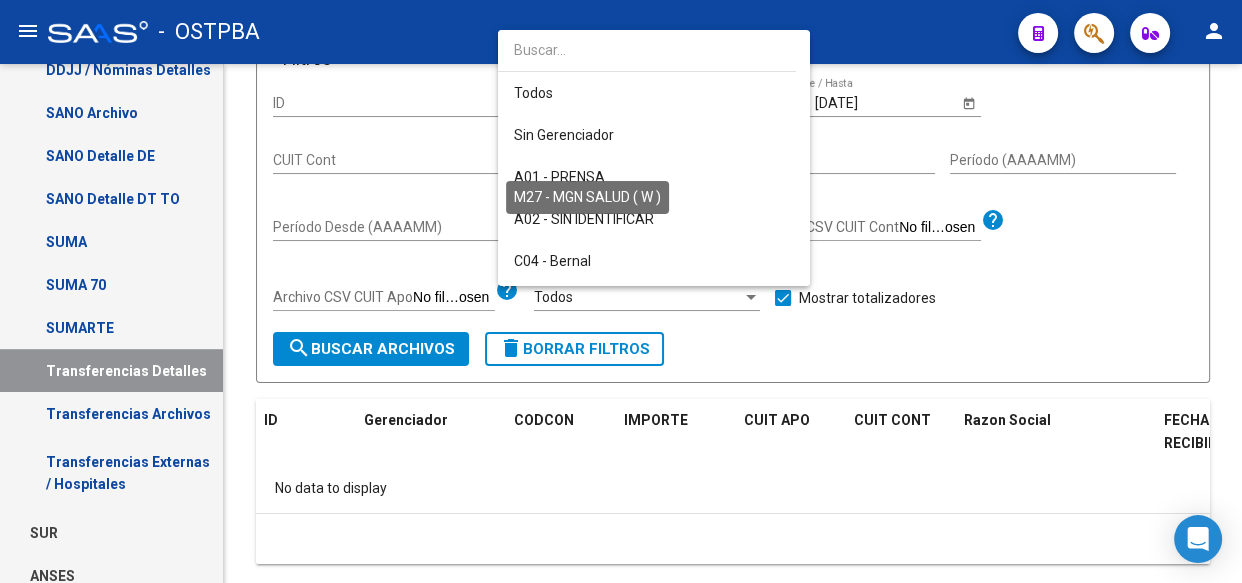 scroll, scrollTop: 522, scrollLeft: 0, axis: vertical 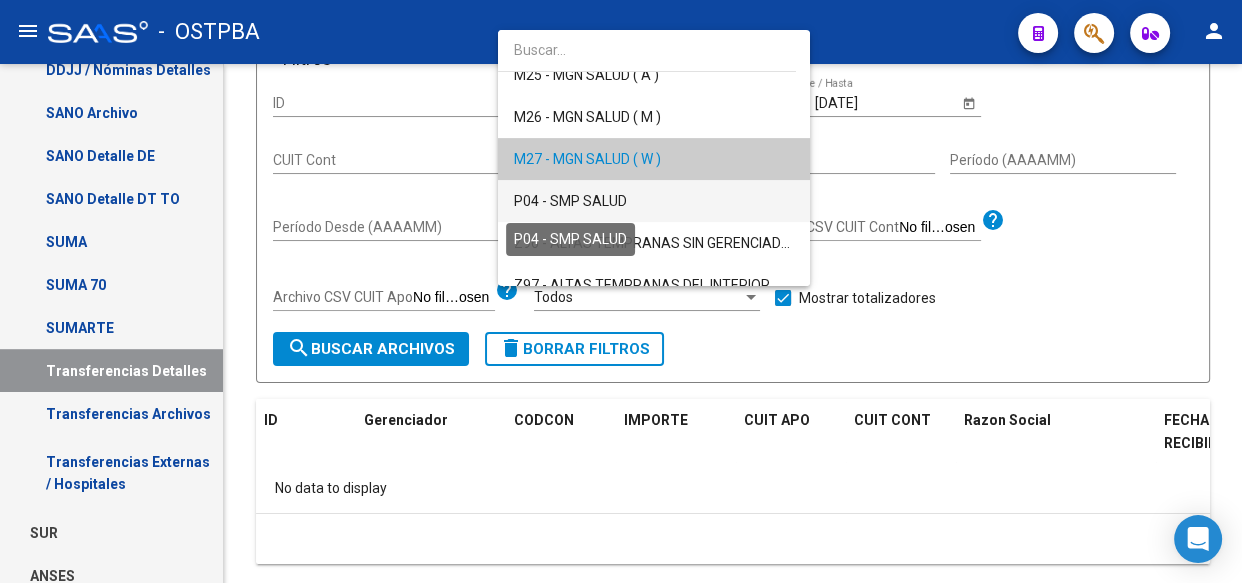 click on "P04 - SMP SALUD" at bounding box center (570, 201) 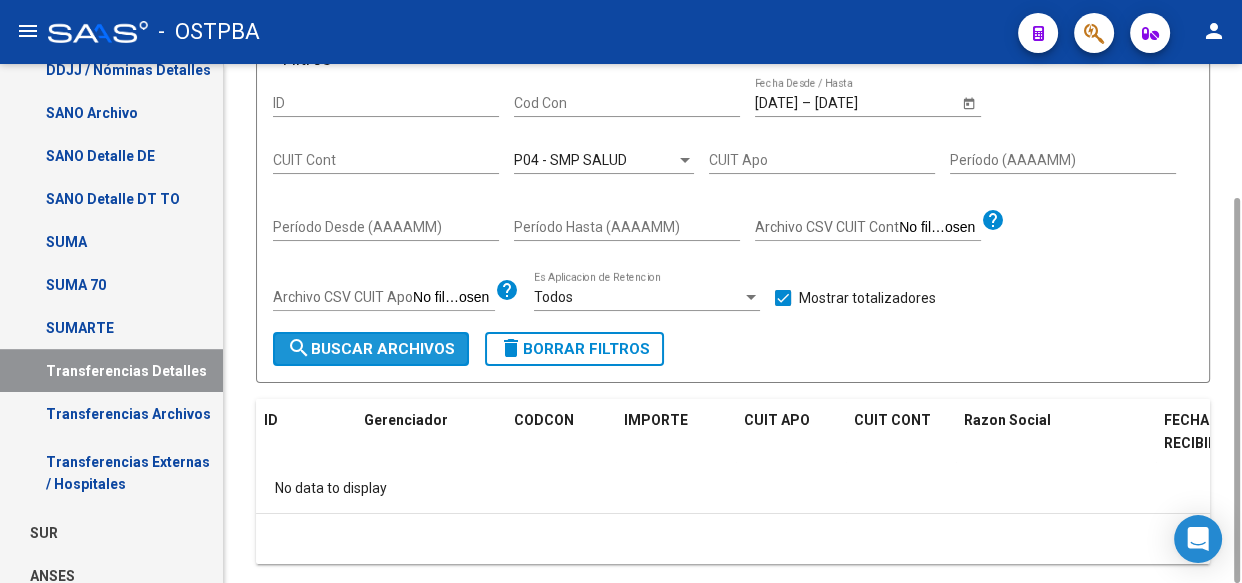 click on "search  Buscar Archivos" 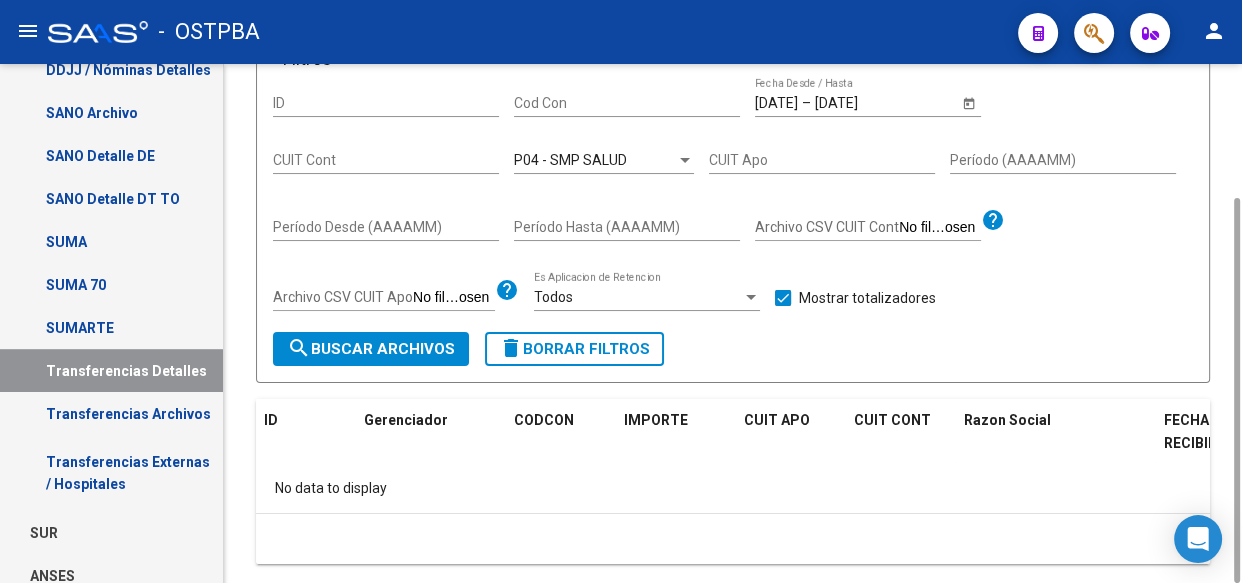 click on "P04 - SMP SALUD" at bounding box center (570, 160) 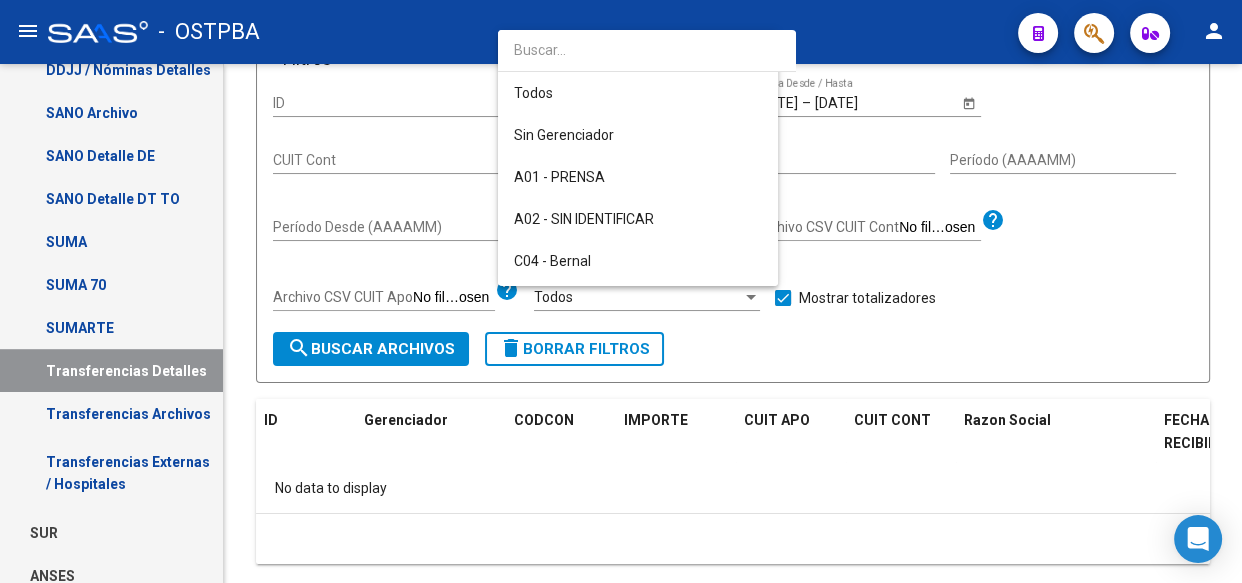 scroll, scrollTop: 565, scrollLeft: 0, axis: vertical 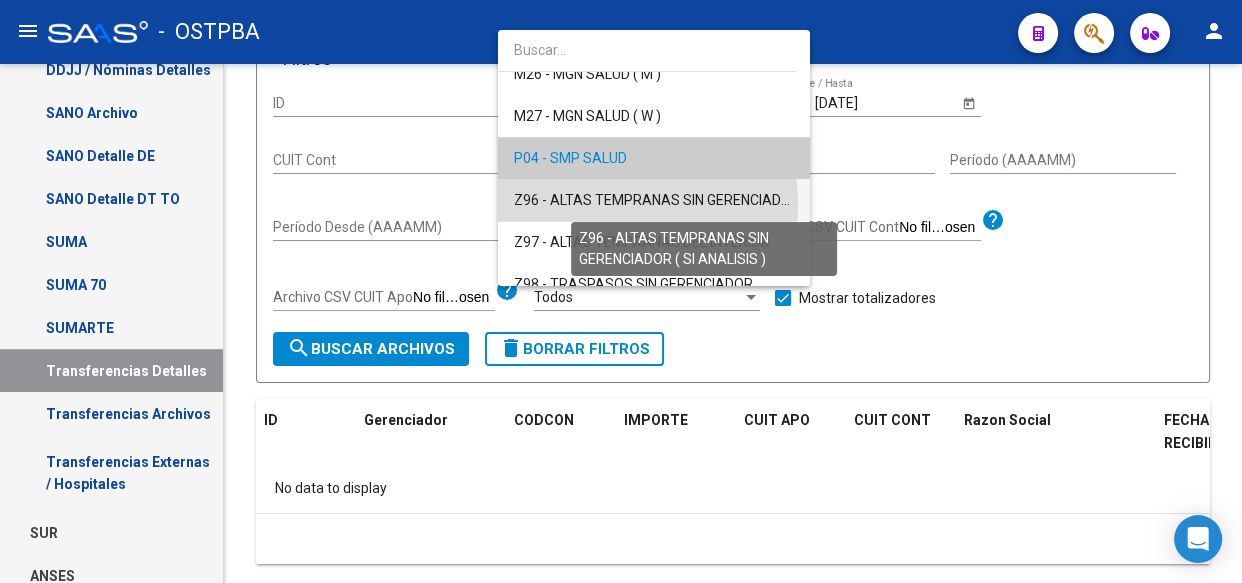 click on "Z96 - ALTAS TEMPRANAS SIN GERENCIADOR ( SI ANALISIS )" at bounding box center (704, 200) 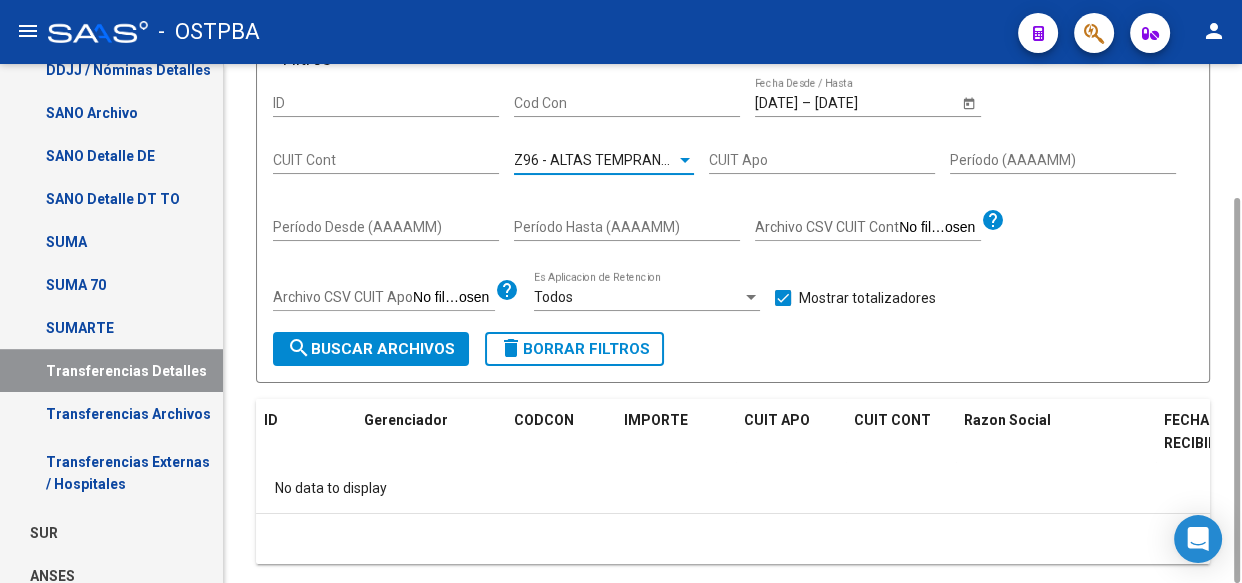 click on "search  Buscar Archivos" 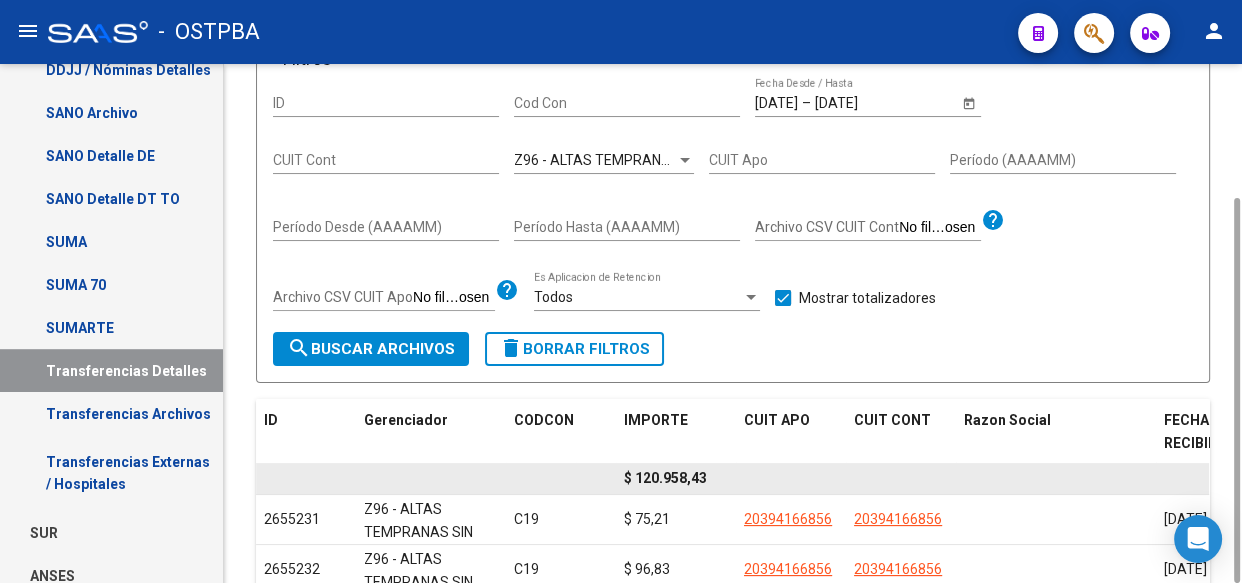 click on "$ 120.958,43" 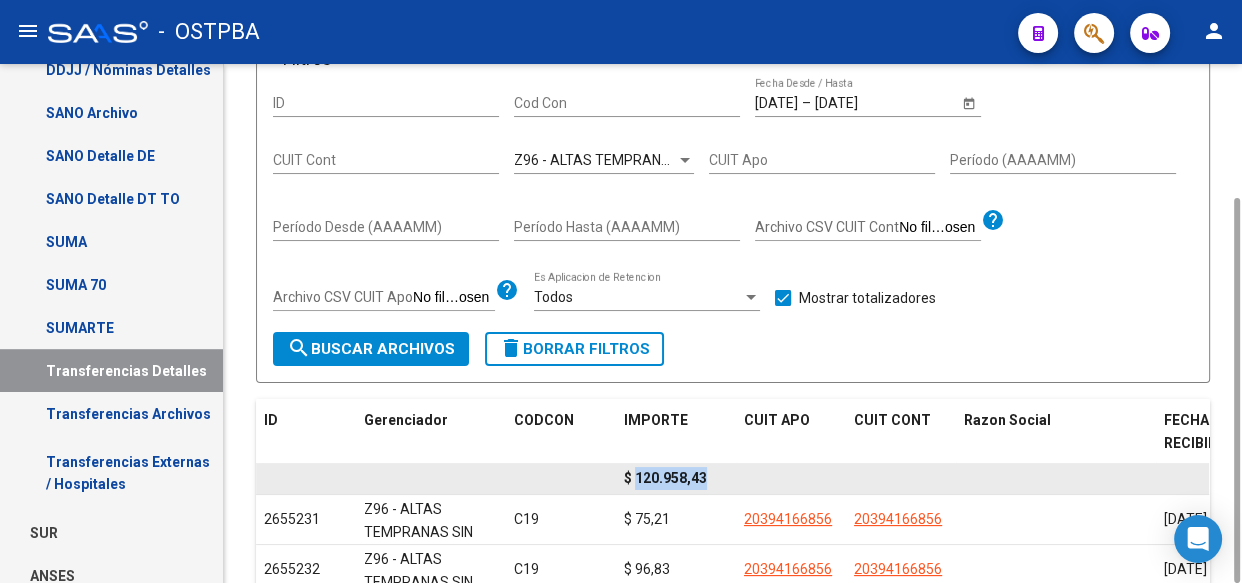 click on "$ 120.958,43" 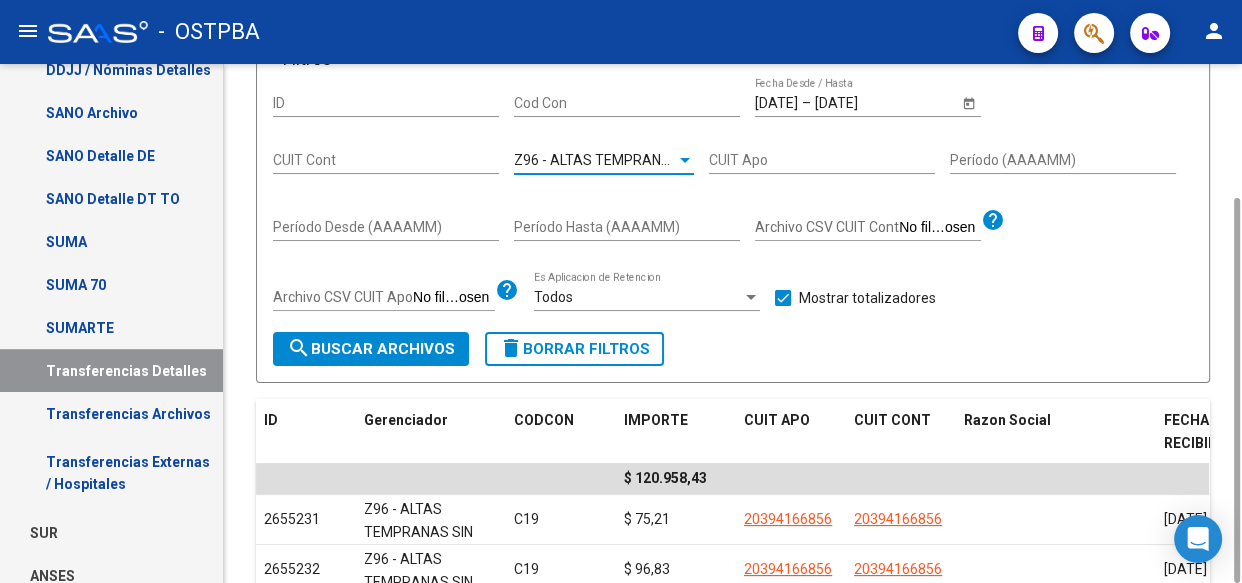 click on "Z96 - ALTAS TEMPRANAS SIN GERENCIADOR ( SI ANALISIS )" at bounding box center (704, 160) 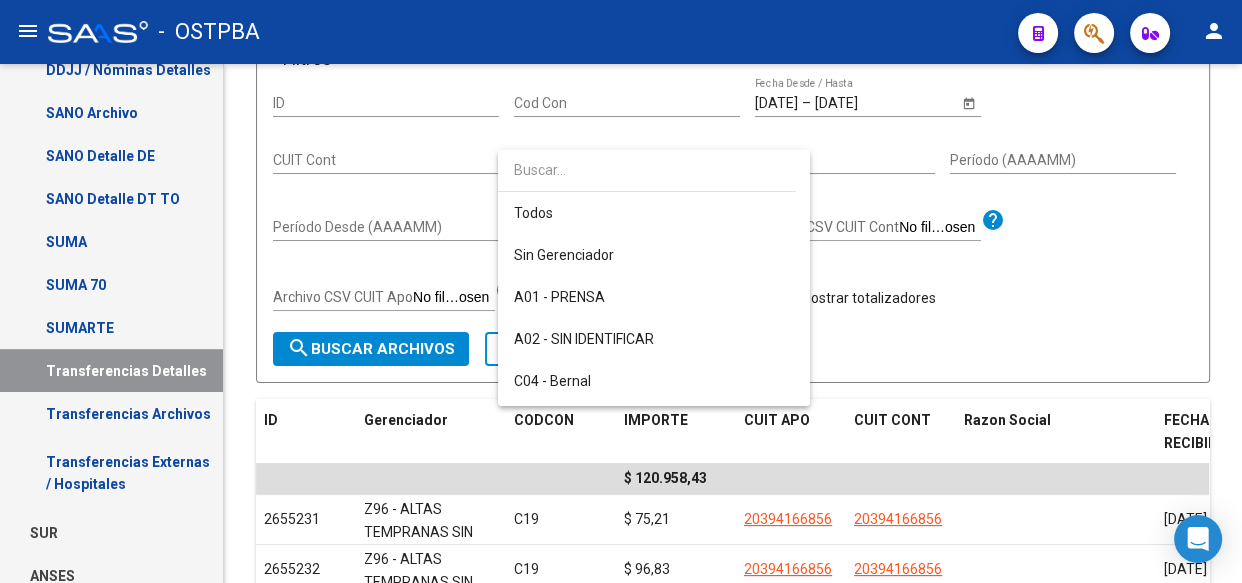 scroll, scrollTop: 583, scrollLeft: 0, axis: vertical 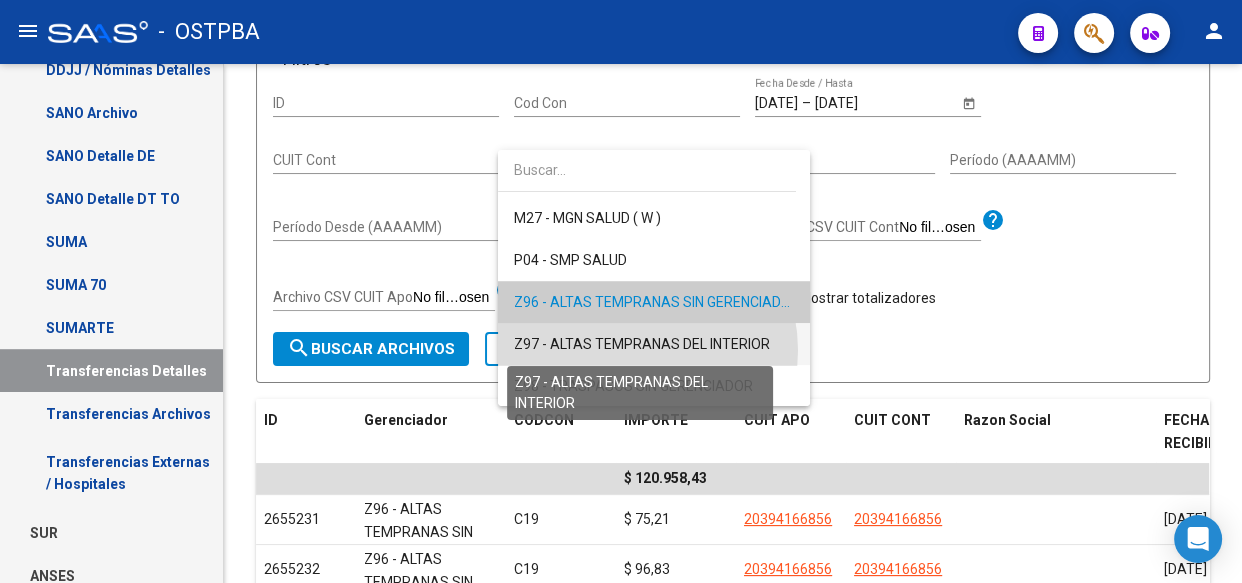 click on "Z97 - ALTAS TEMPRANAS DEL INTERIOR" at bounding box center (642, 344) 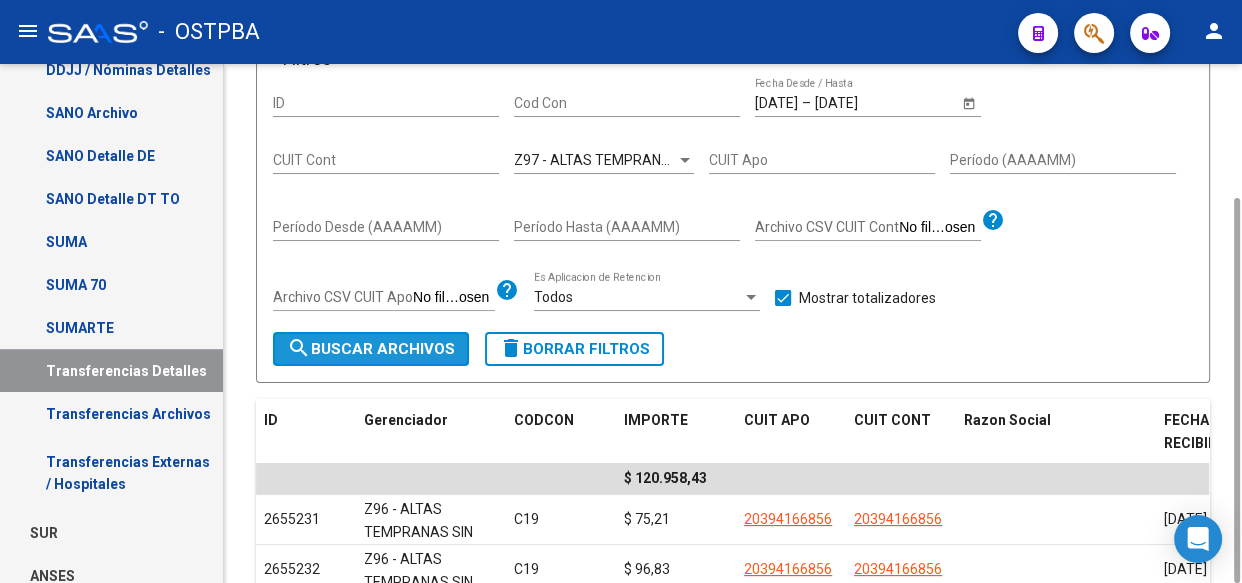 click on "search  Buscar Archivos" 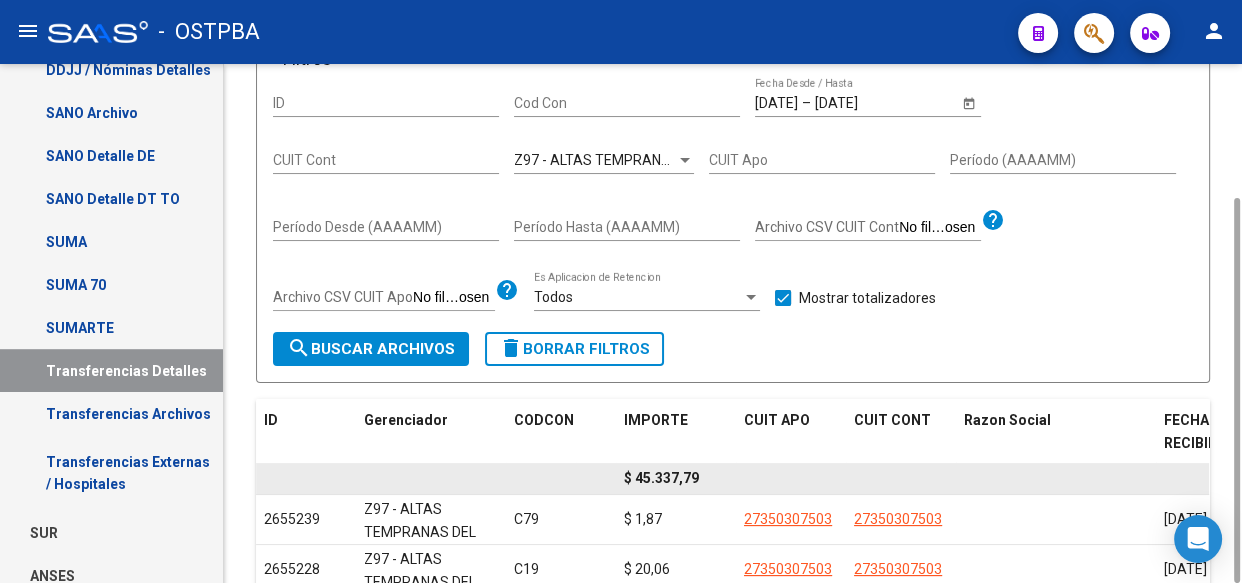 click on "$ 45.337,79" 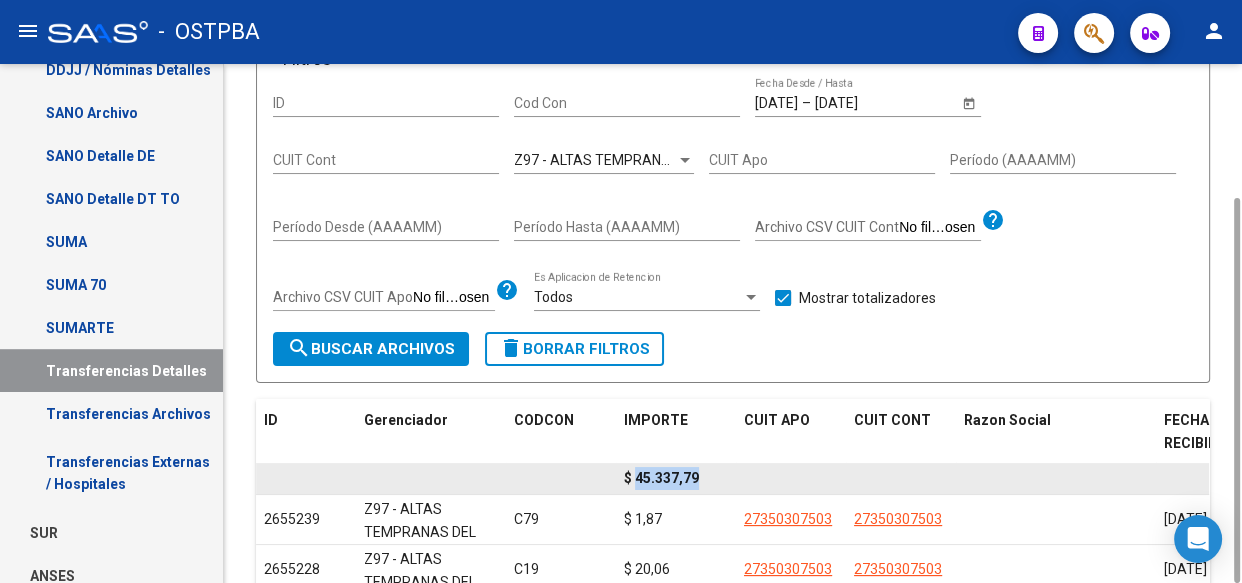 click on "$ 45.337,79" 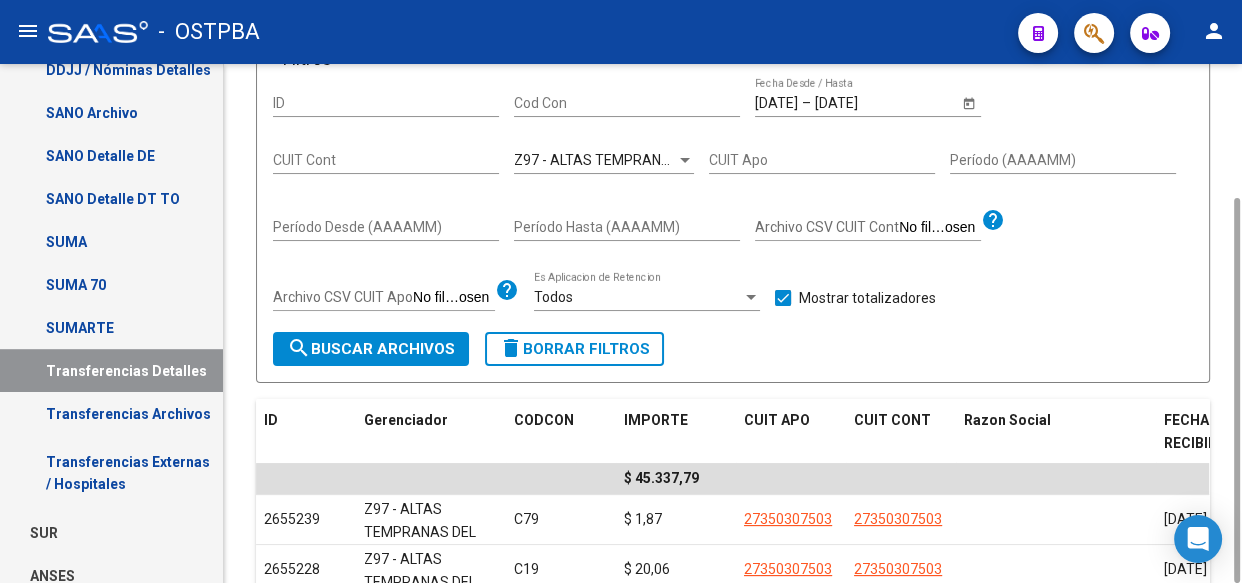 click on "Cod Con" at bounding box center [627, 103] 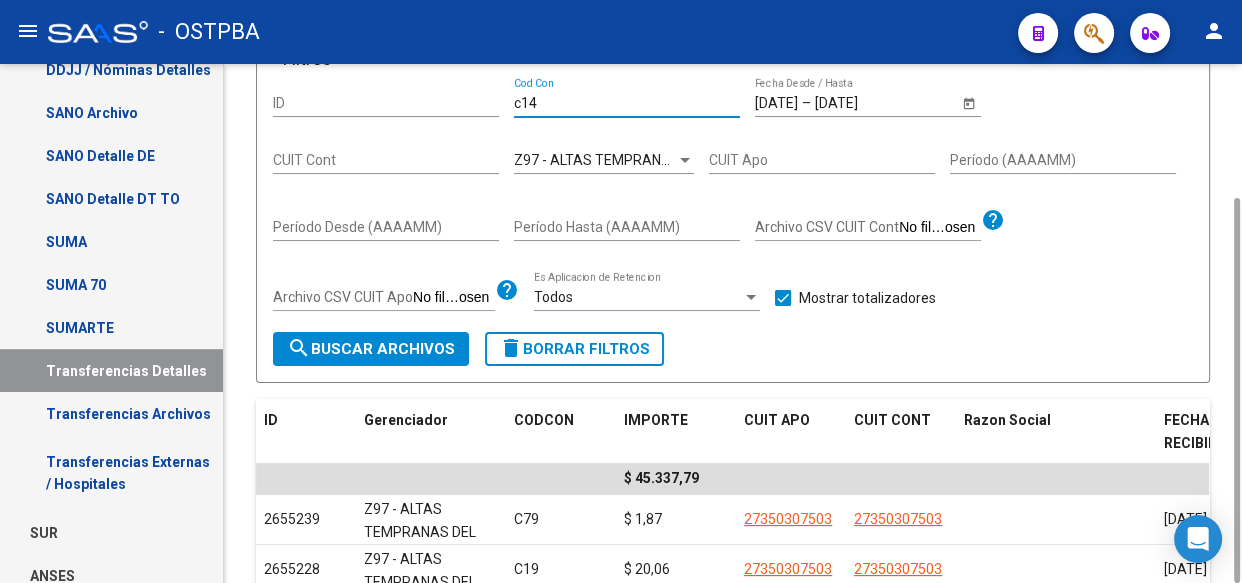 type on "c14" 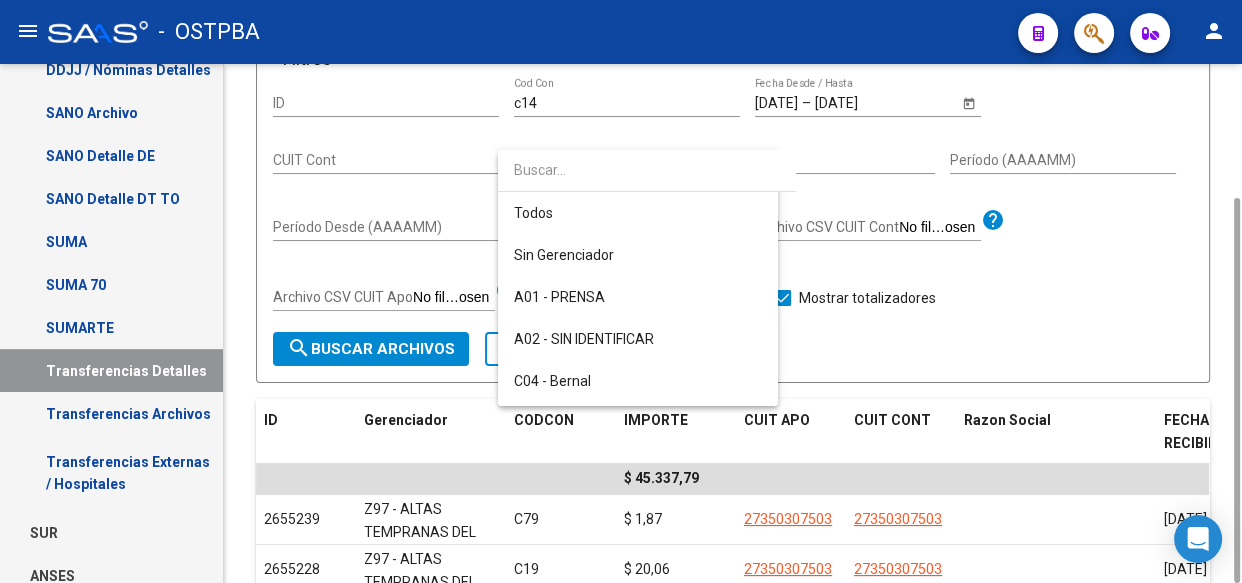 scroll, scrollTop: 583, scrollLeft: 0, axis: vertical 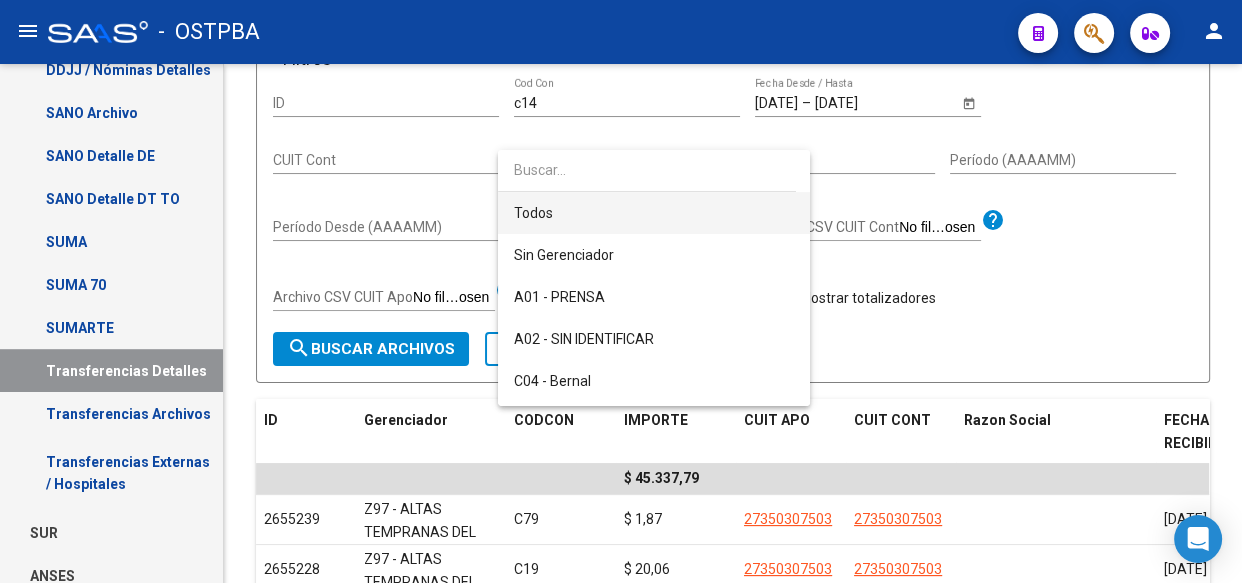 click on "Todos" at bounding box center (654, 213) 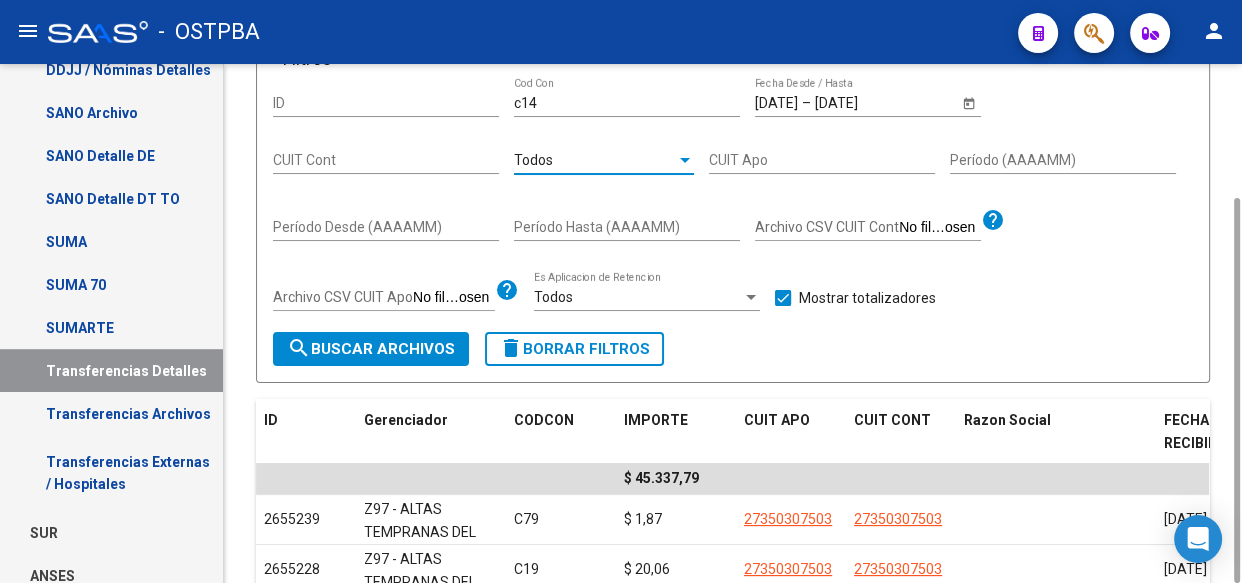 click on "search  Buscar Archivos" 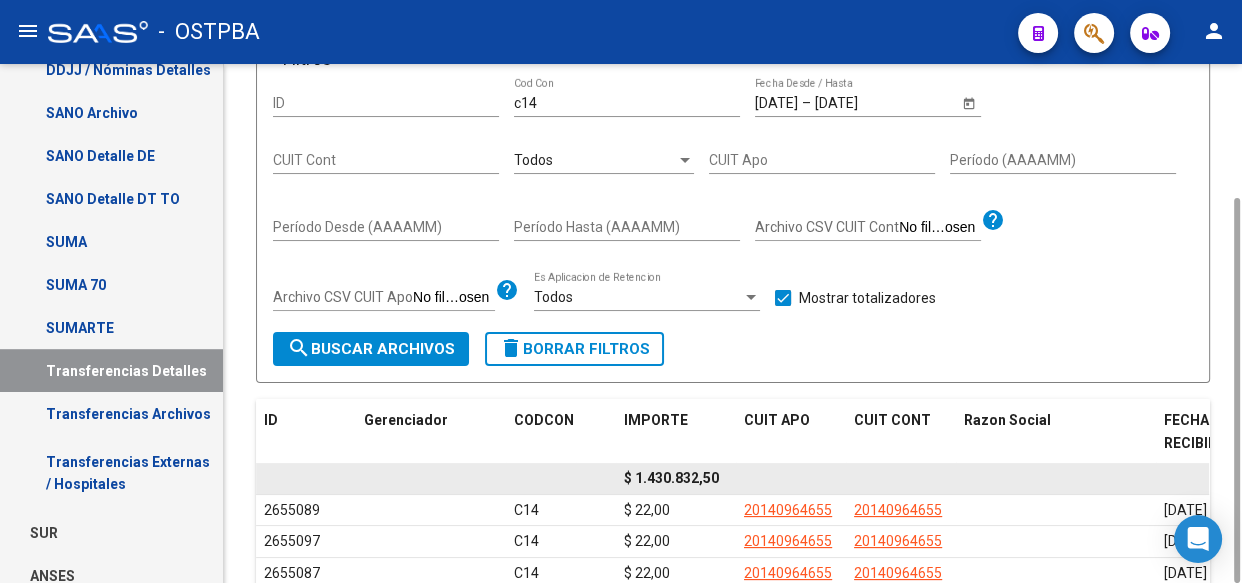 click on "$ 1.430.832,50" 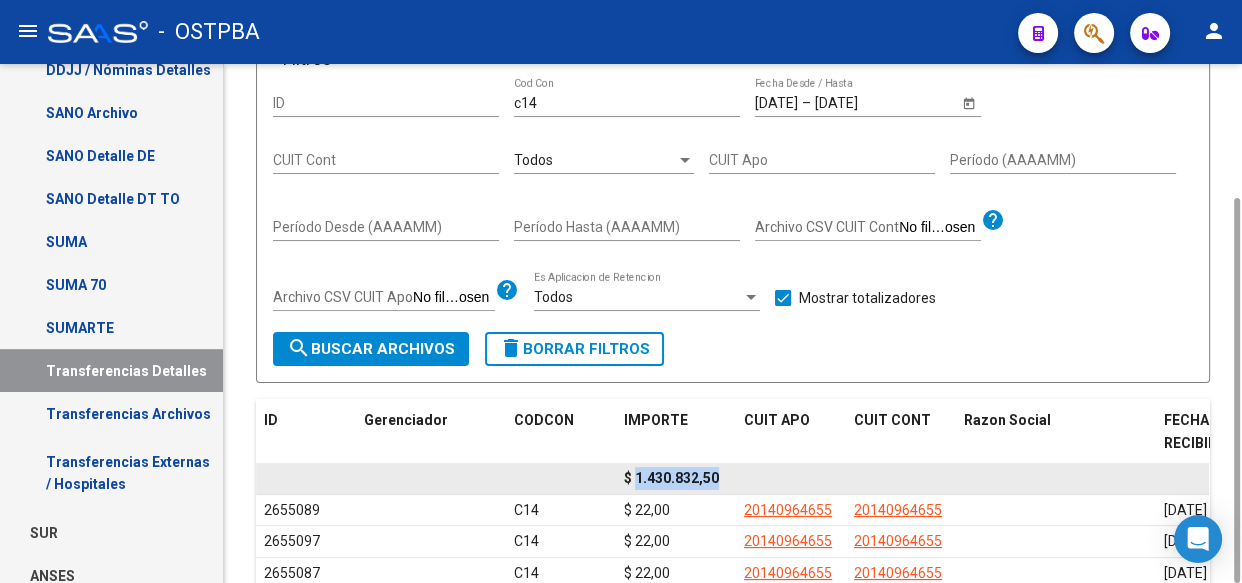 click on "$ 1.430.832,50" 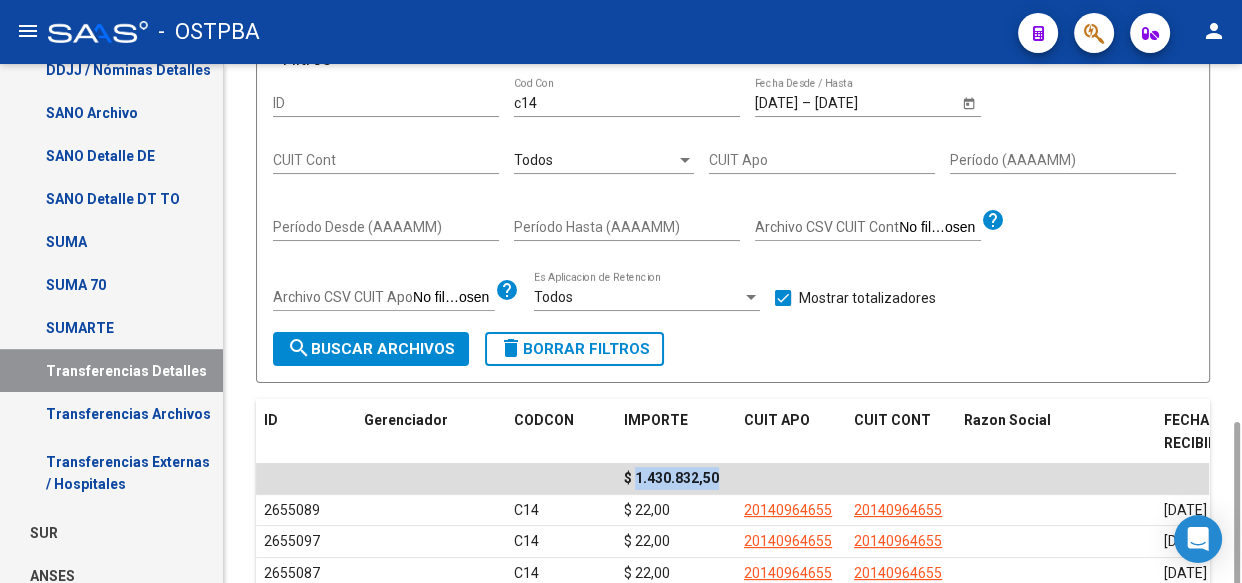 scroll, scrollTop: 541, scrollLeft: 0, axis: vertical 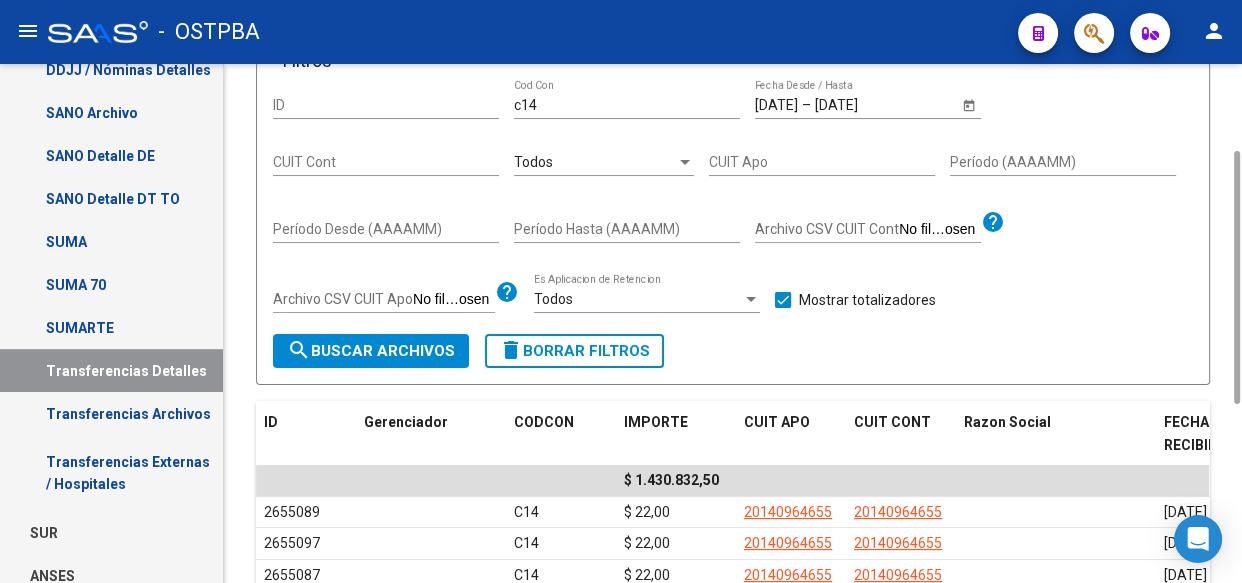 click on "Todos" at bounding box center (595, 162) 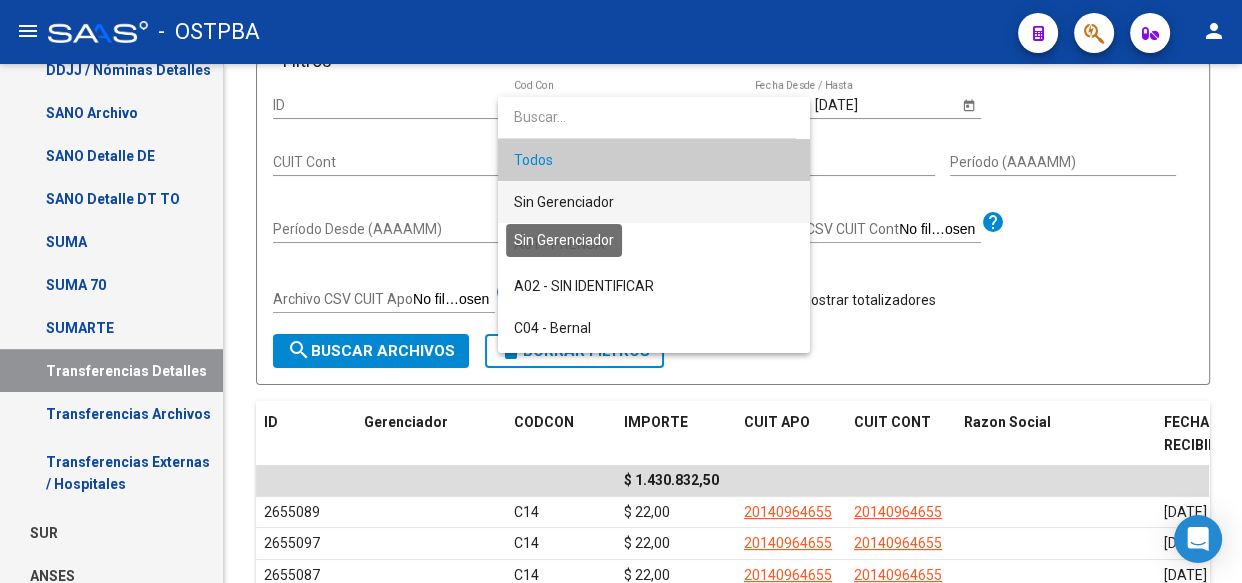 click on "Sin Gerenciador" at bounding box center [564, 202] 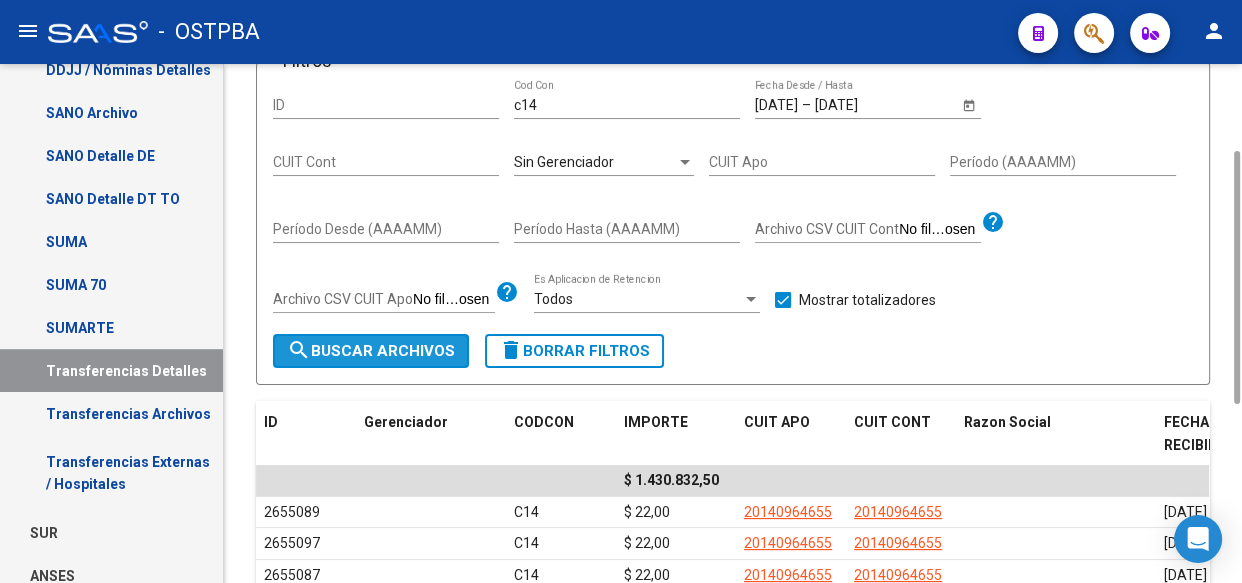 click on "search  Buscar Archivos" 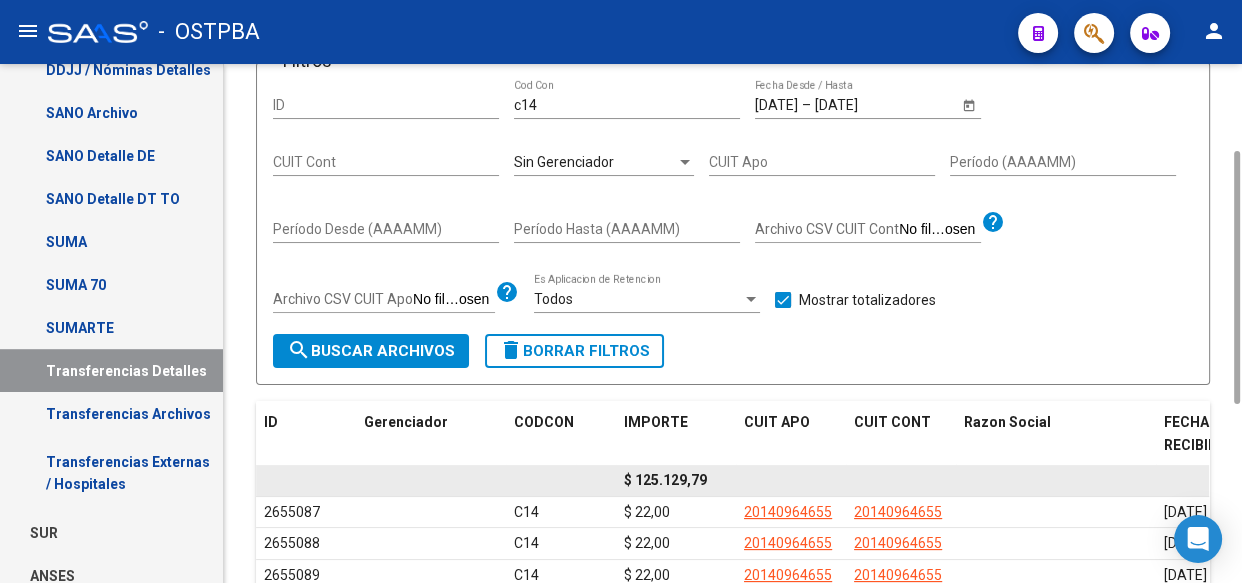 click on "$ 125.129,79" 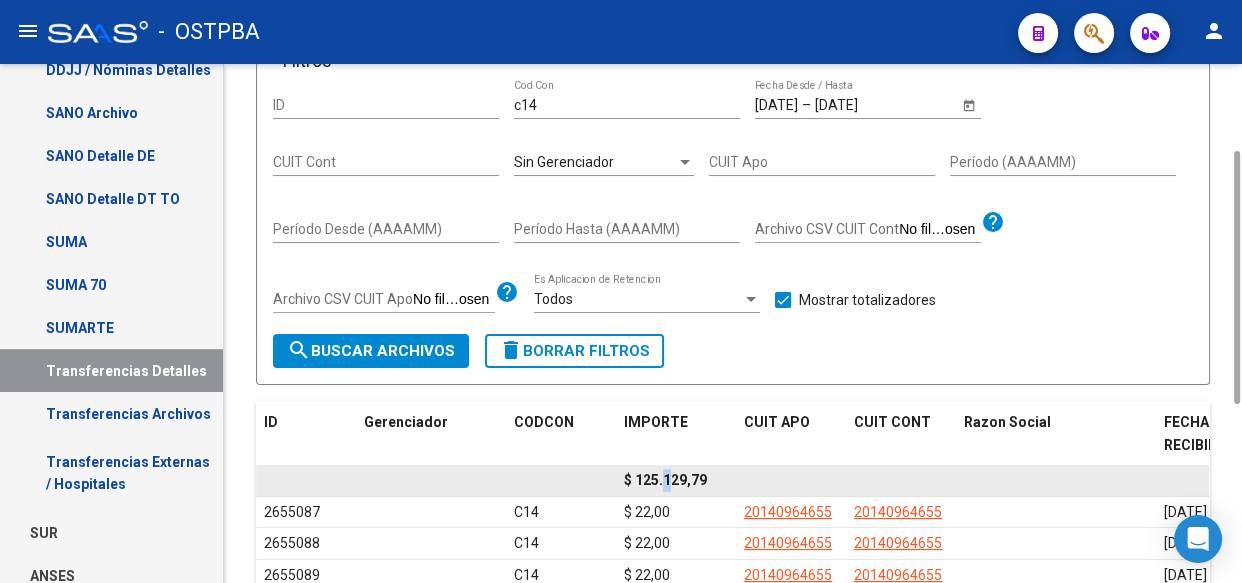 click on "$ 125.129,79" 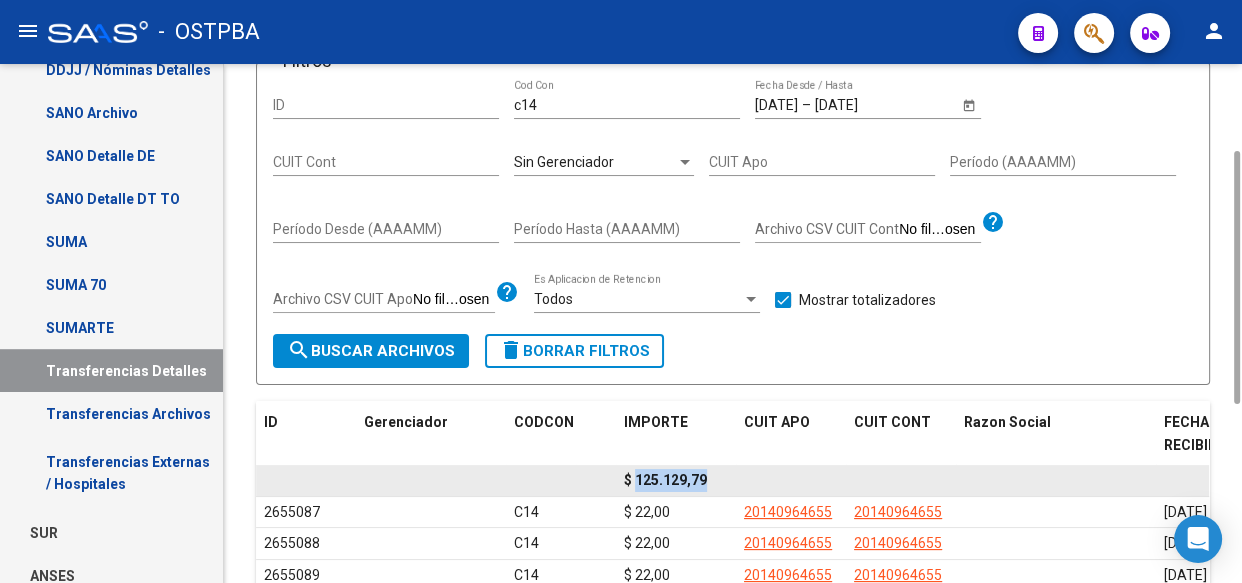 click on "$ 125.129,79" 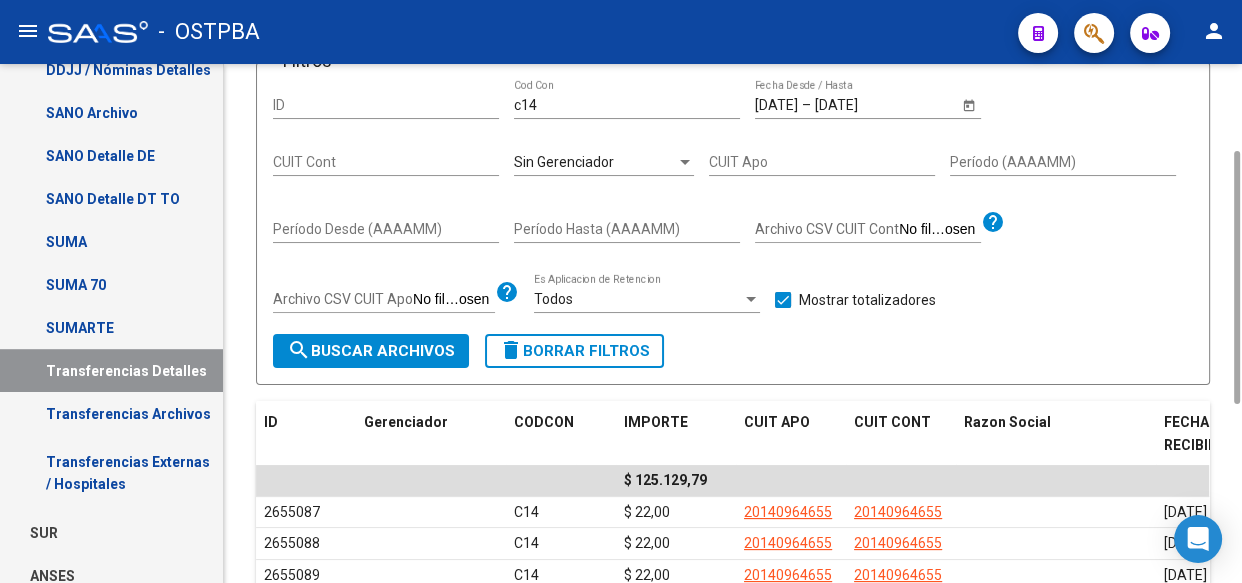 click on "Sin Gerenciador Seleccionar Gerenciador" 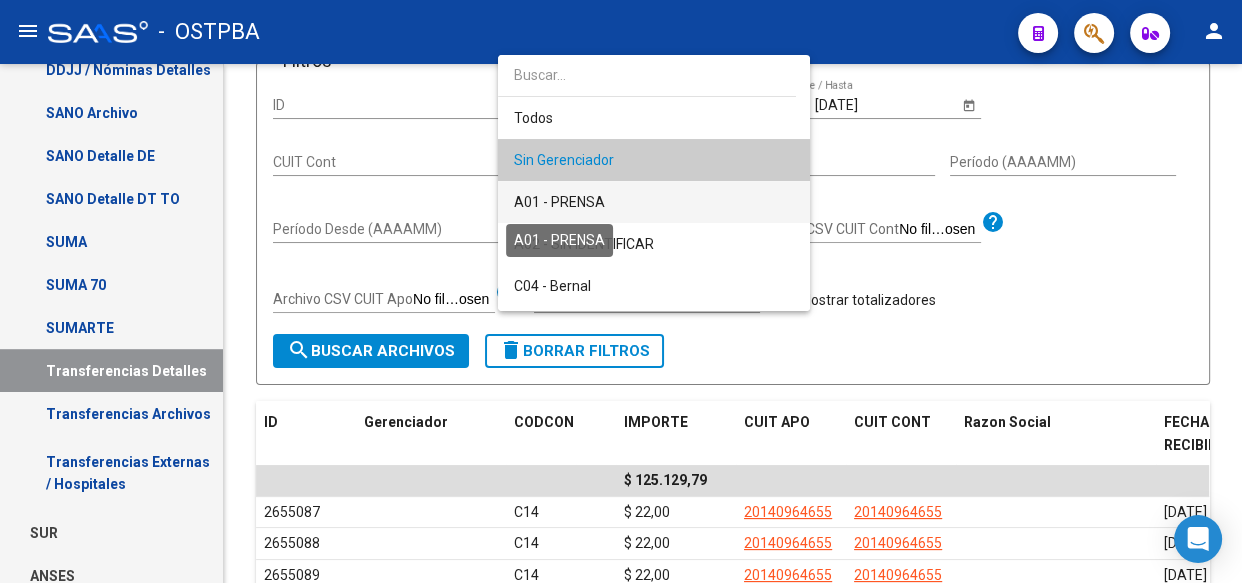click on "A01 - PRENSA" at bounding box center [559, 202] 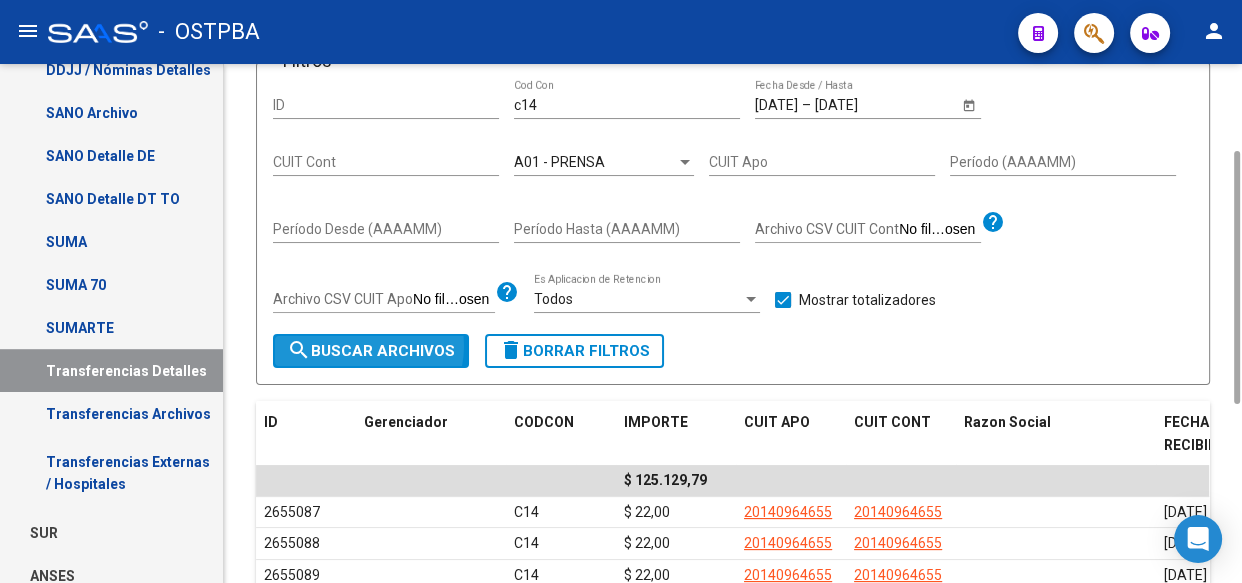 click on "search  Buscar Archivos" 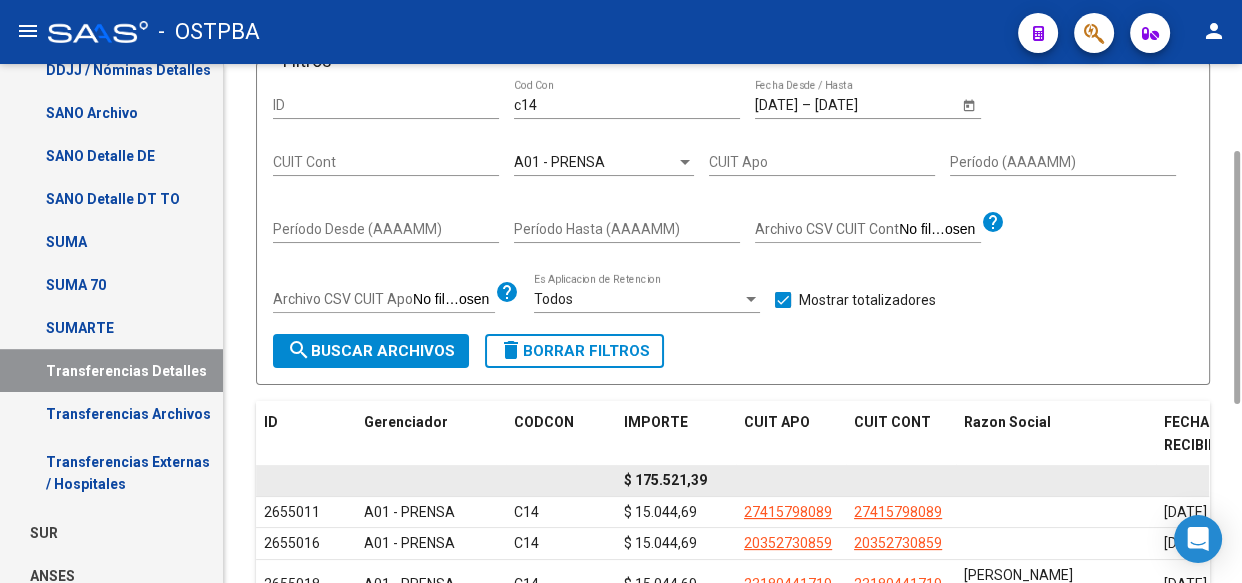 click on "$ 175.521,39" 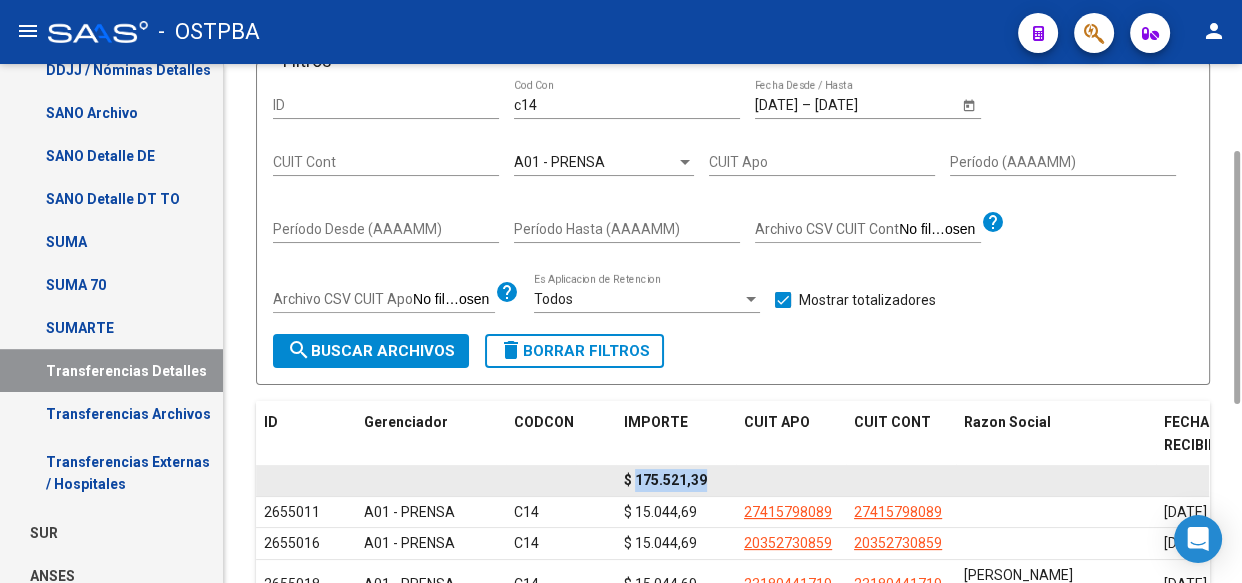 click on "$ 175.521,39" 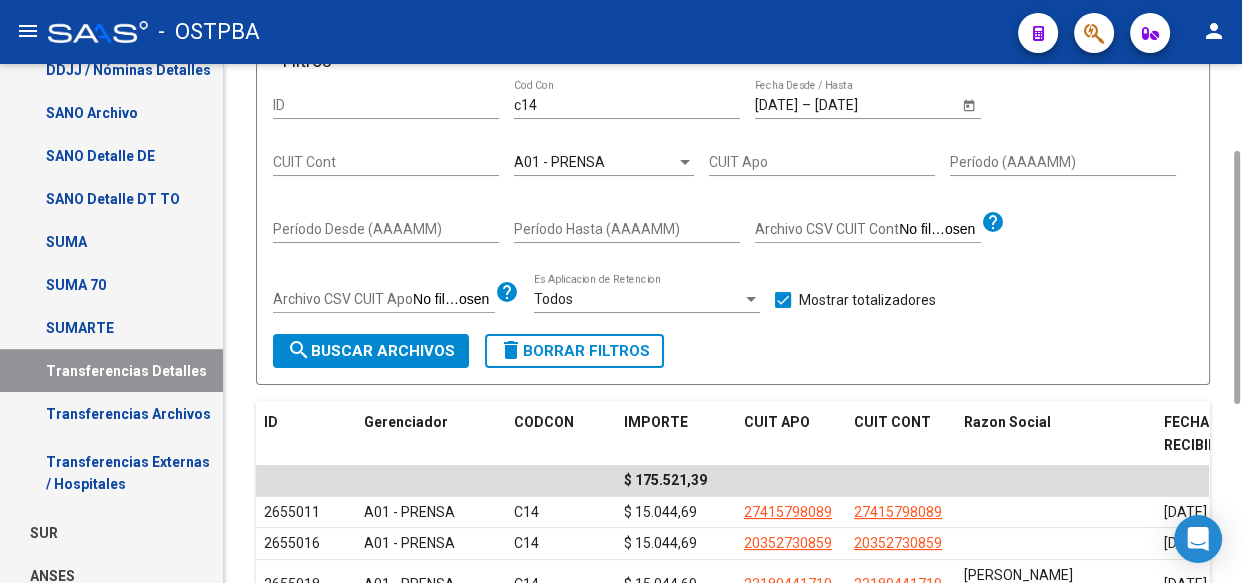 click on "A01 - PRENSA" at bounding box center [559, 162] 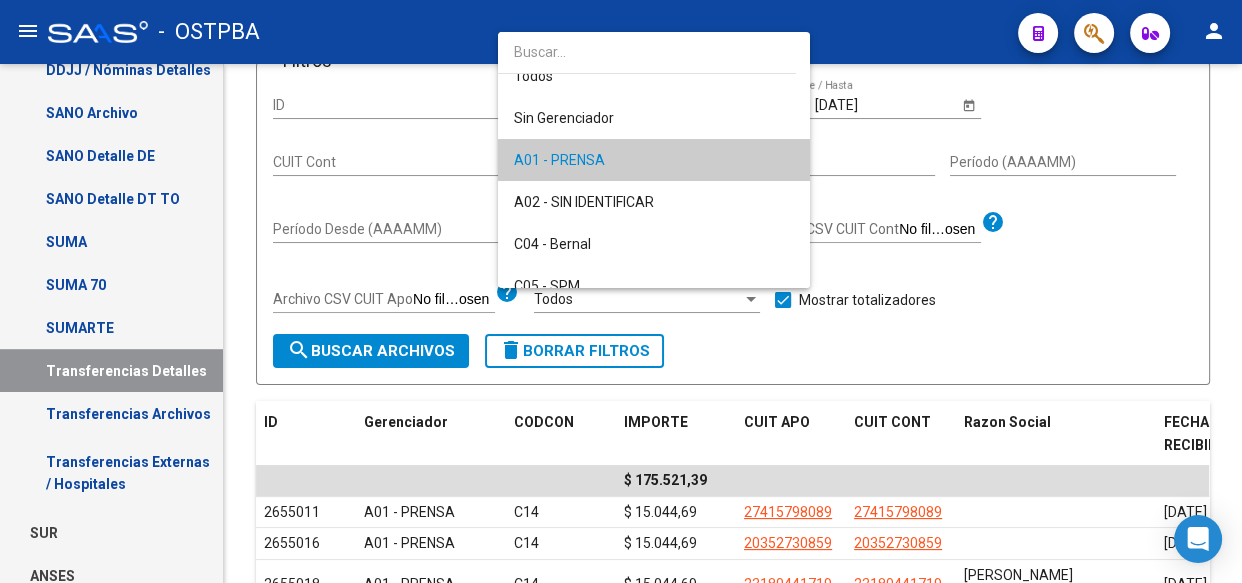 scroll, scrollTop: 110, scrollLeft: 0, axis: vertical 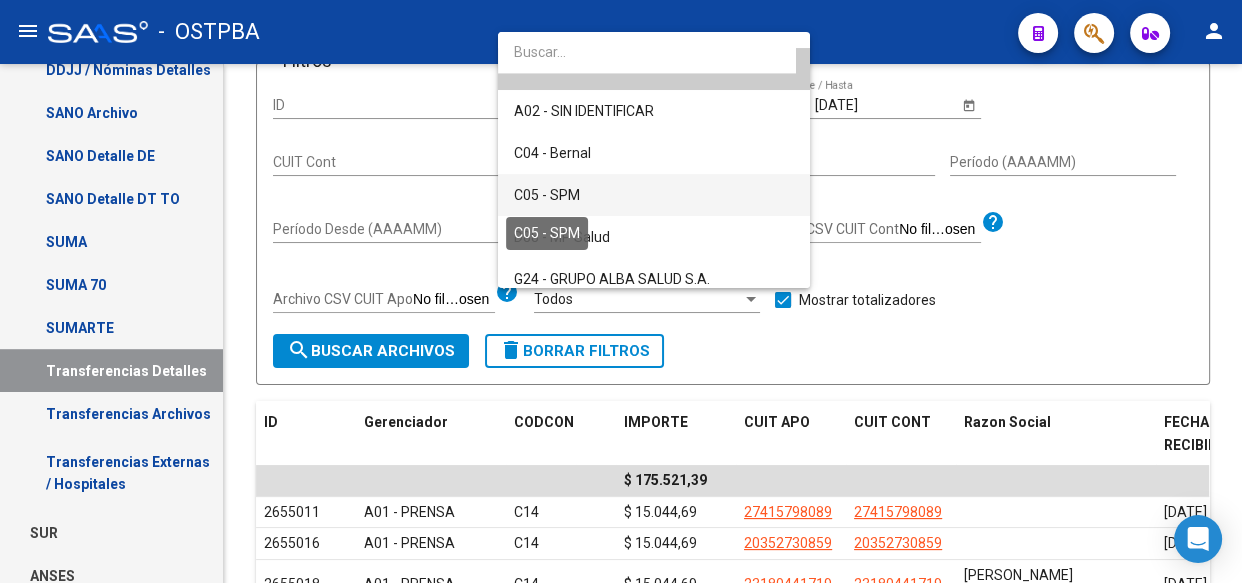 click on "C05 - SPM" at bounding box center [547, 195] 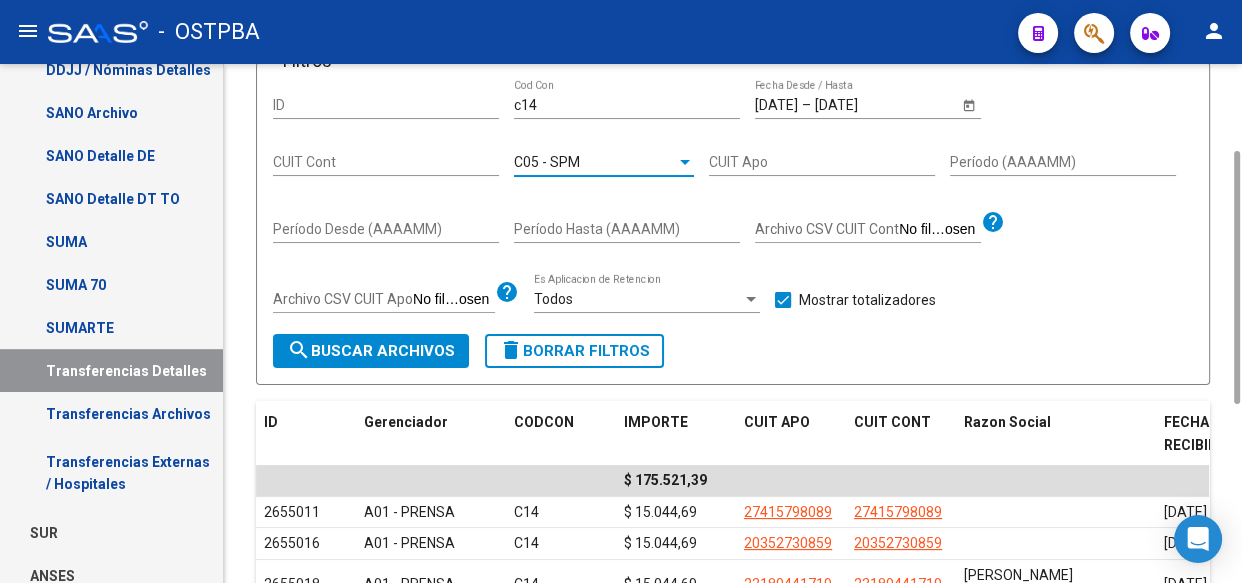 click on "search  Buscar Archivos" 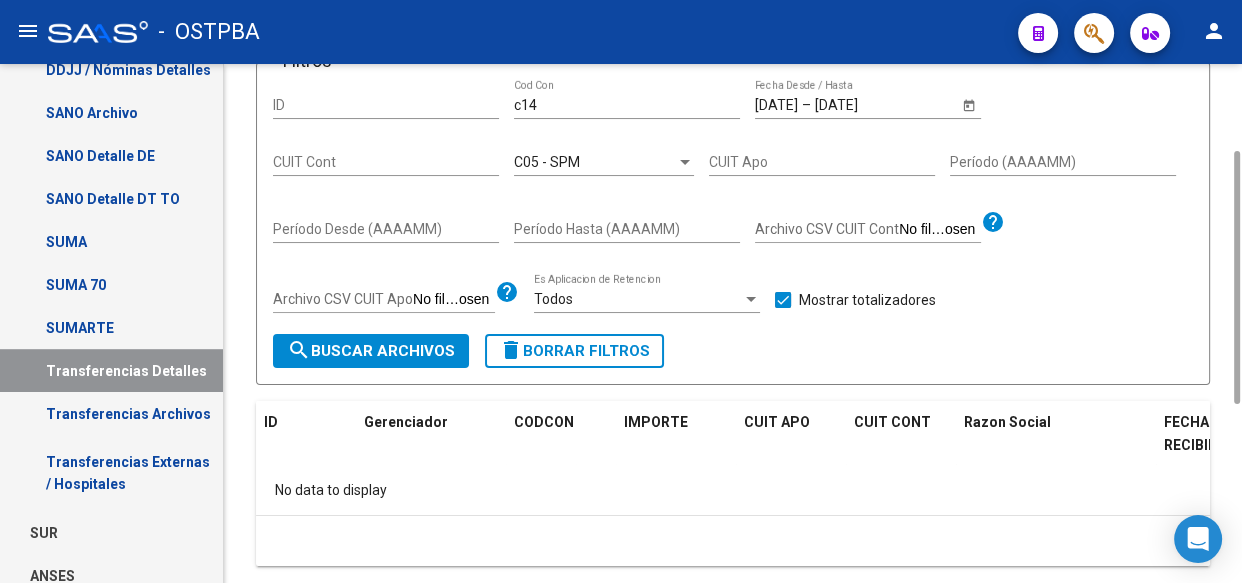 click on "C05 - SPM Seleccionar Gerenciador" 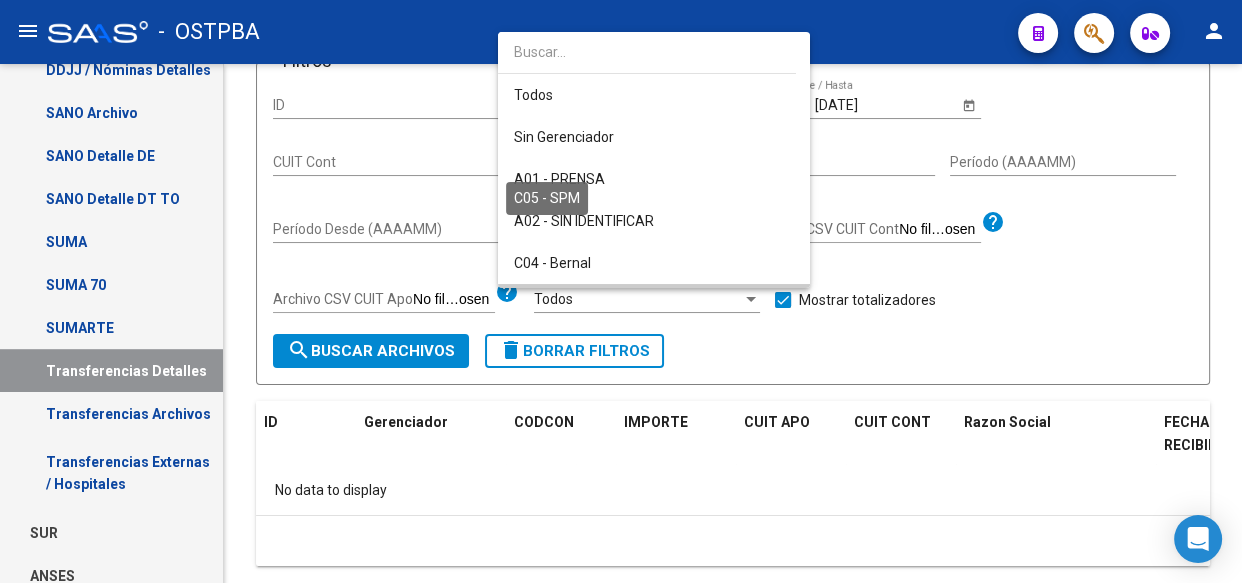 scroll, scrollTop: 145, scrollLeft: 0, axis: vertical 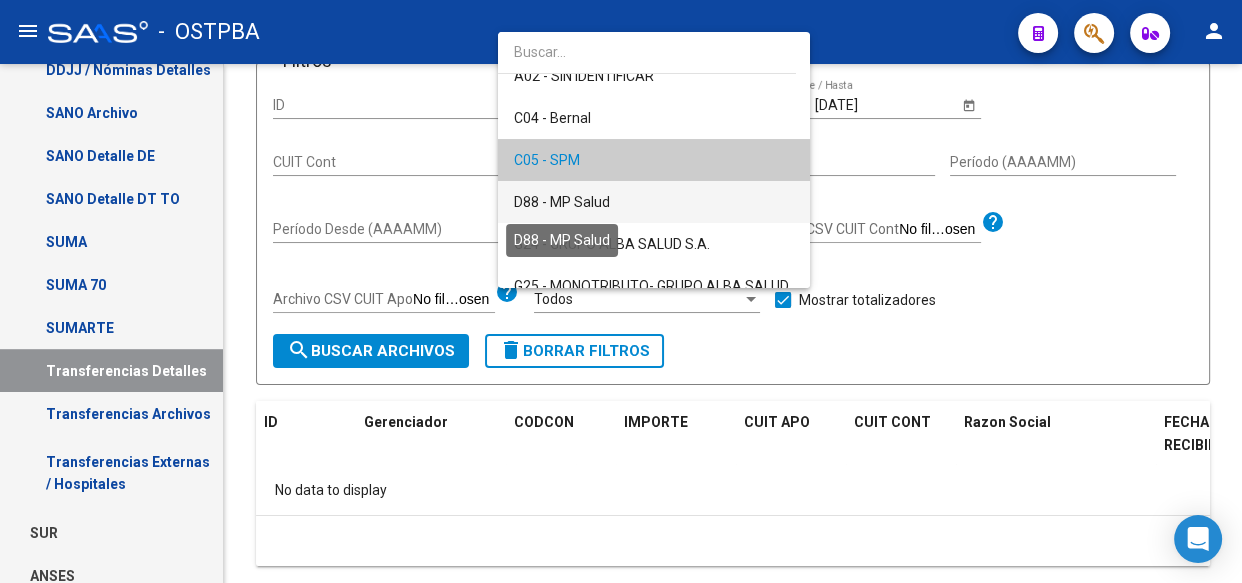 click on "D88 - MP Salud" at bounding box center (562, 202) 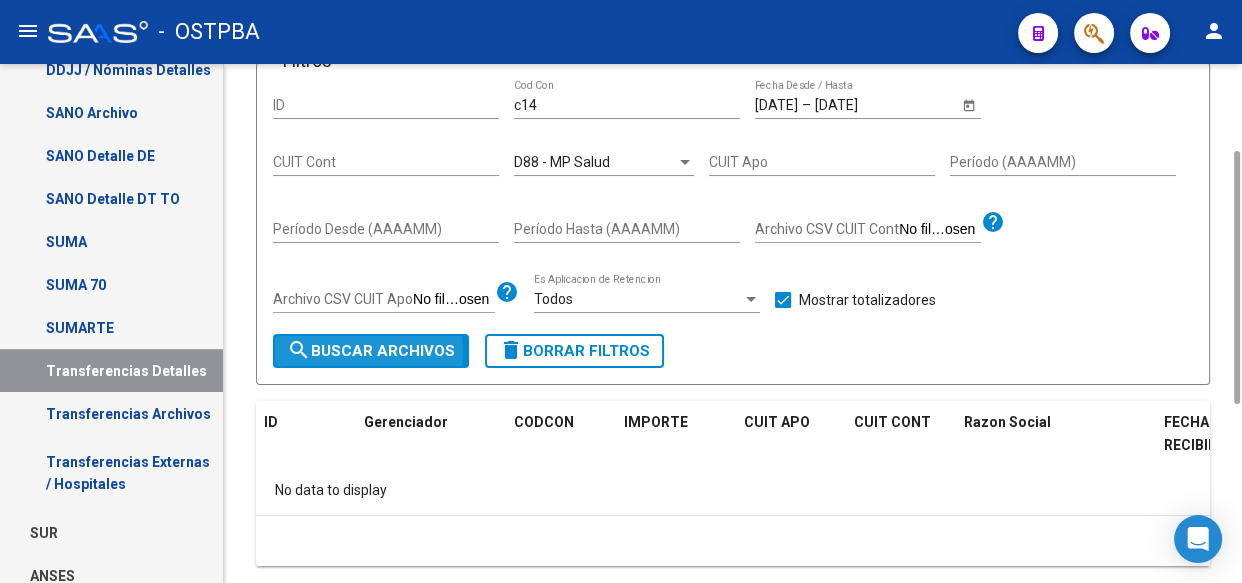 click on "search  Buscar Archivos" 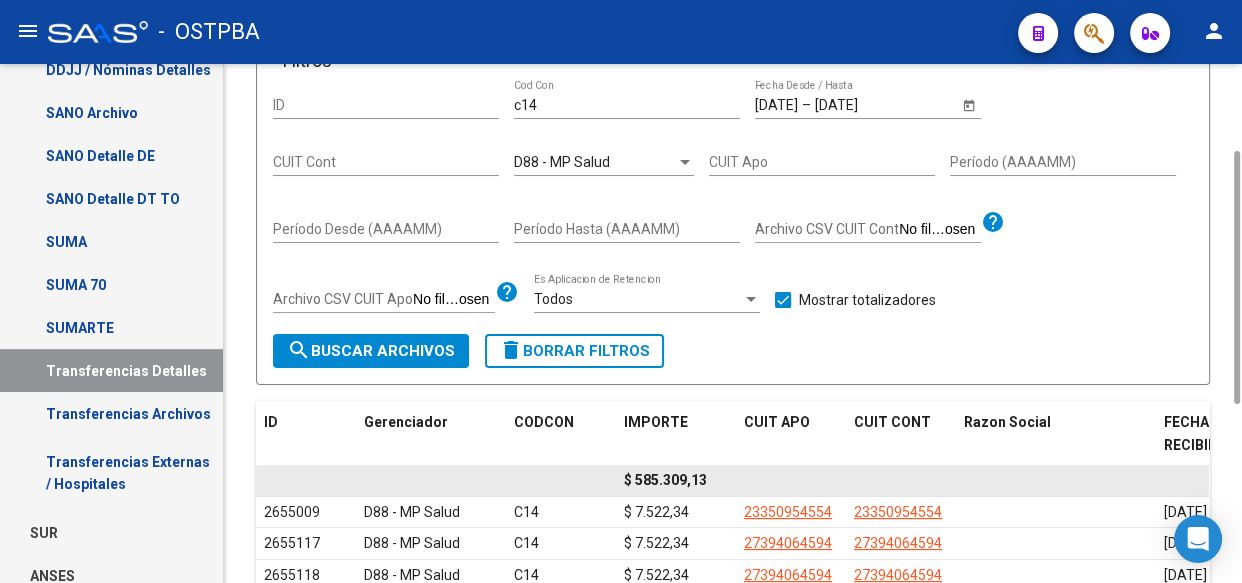 click on "$ 585.309,13" 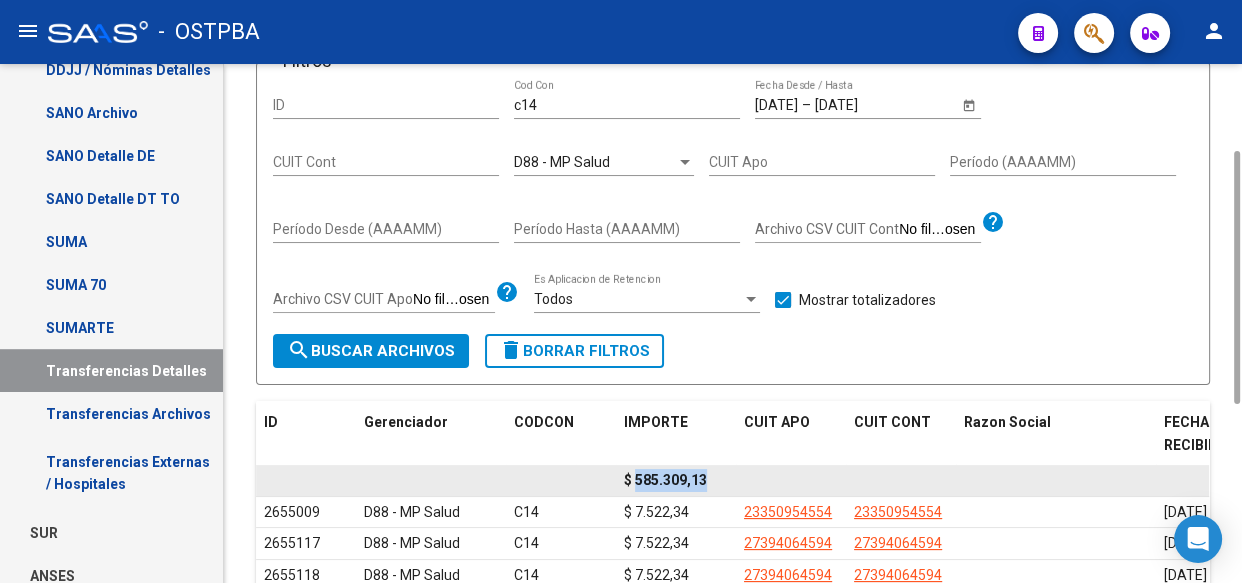 click on "$ 585.309,13" 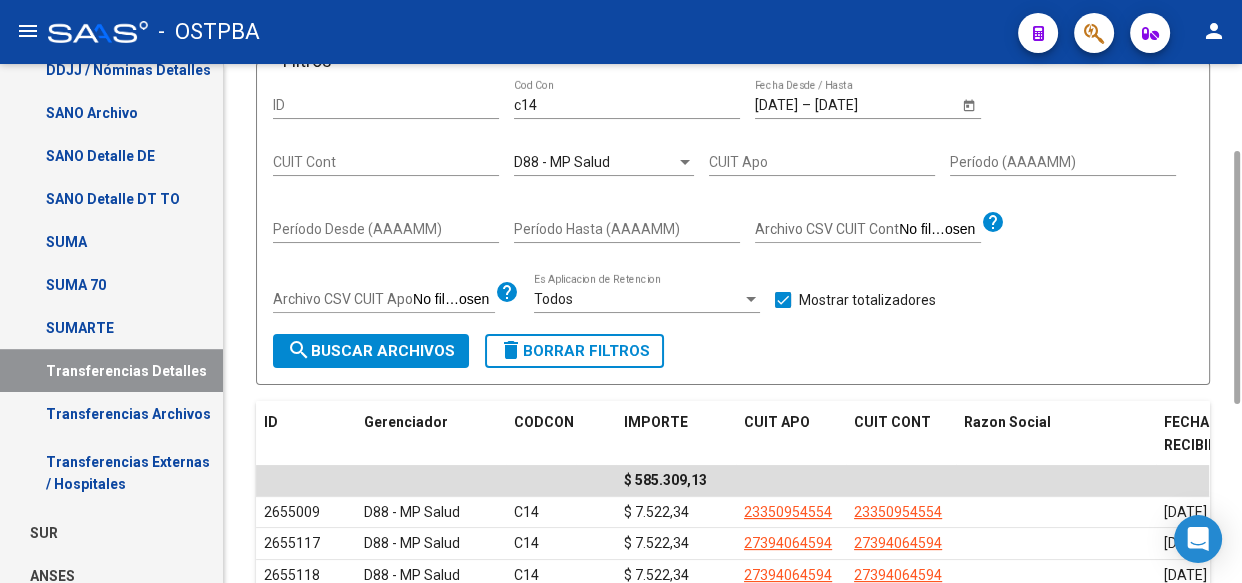 click on "D88 - MP Salud Seleccionar Gerenciador" 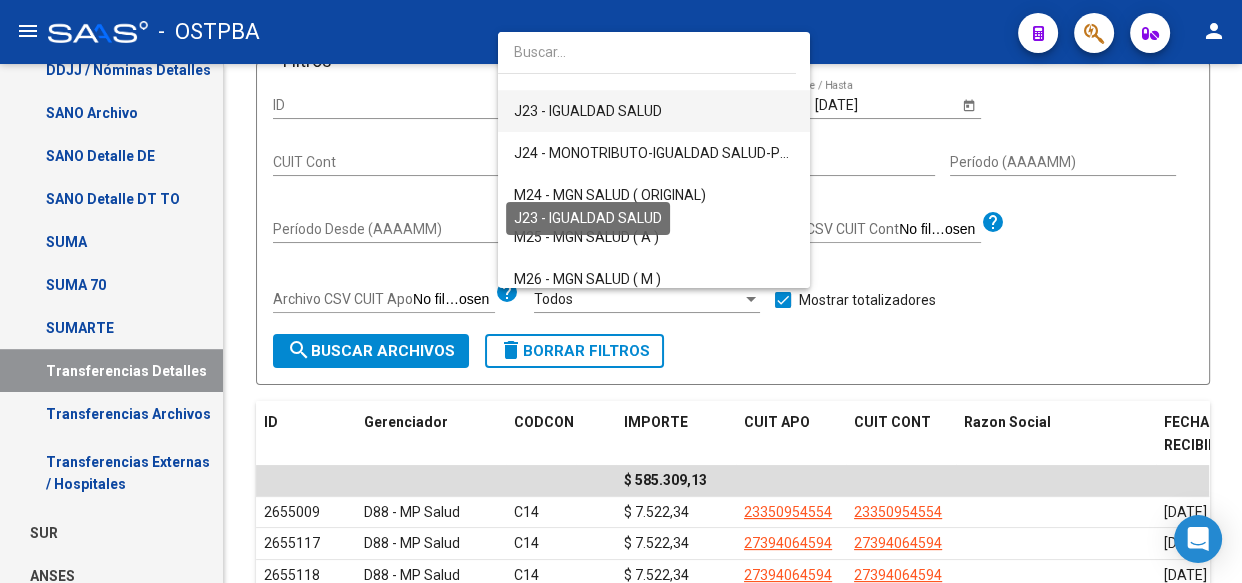 scroll, scrollTop: 369, scrollLeft: 0, axis: vertical 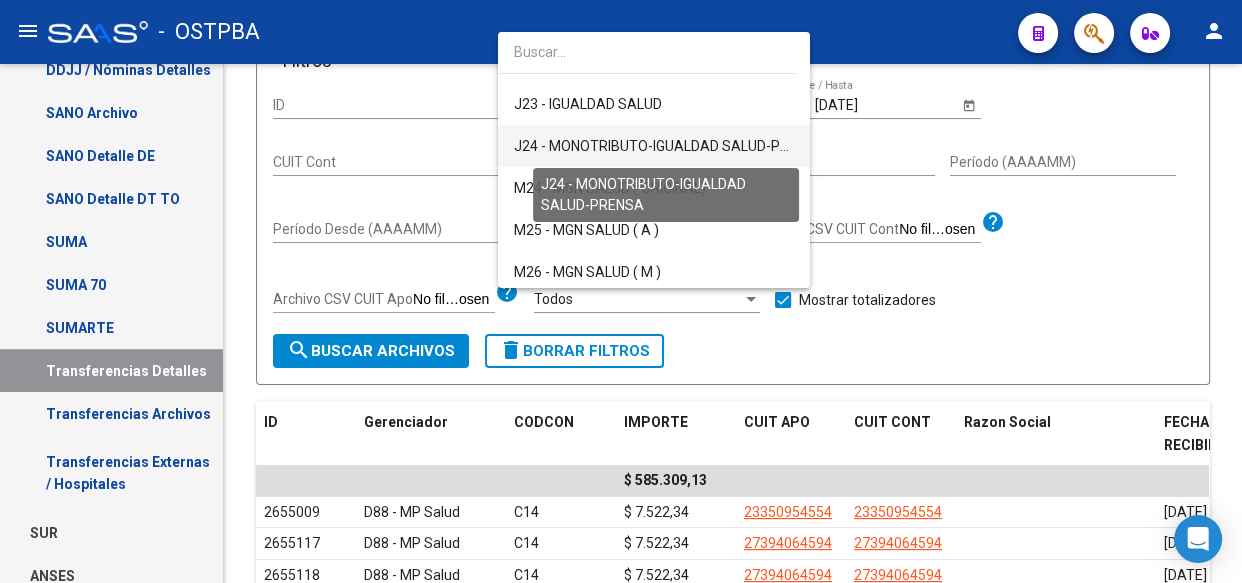 click on "J24 - MONOTRIBUTO-IGUALDAD SALUD-PRENSA" at bounding box center (669, 146) 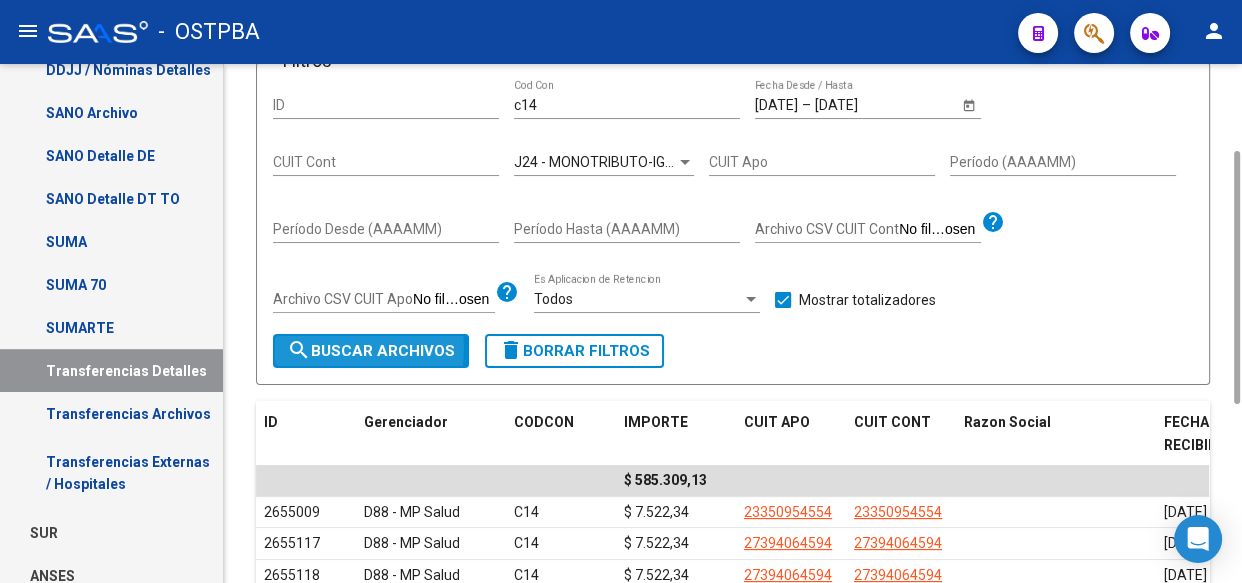 click on "search  Buscar Archivos" 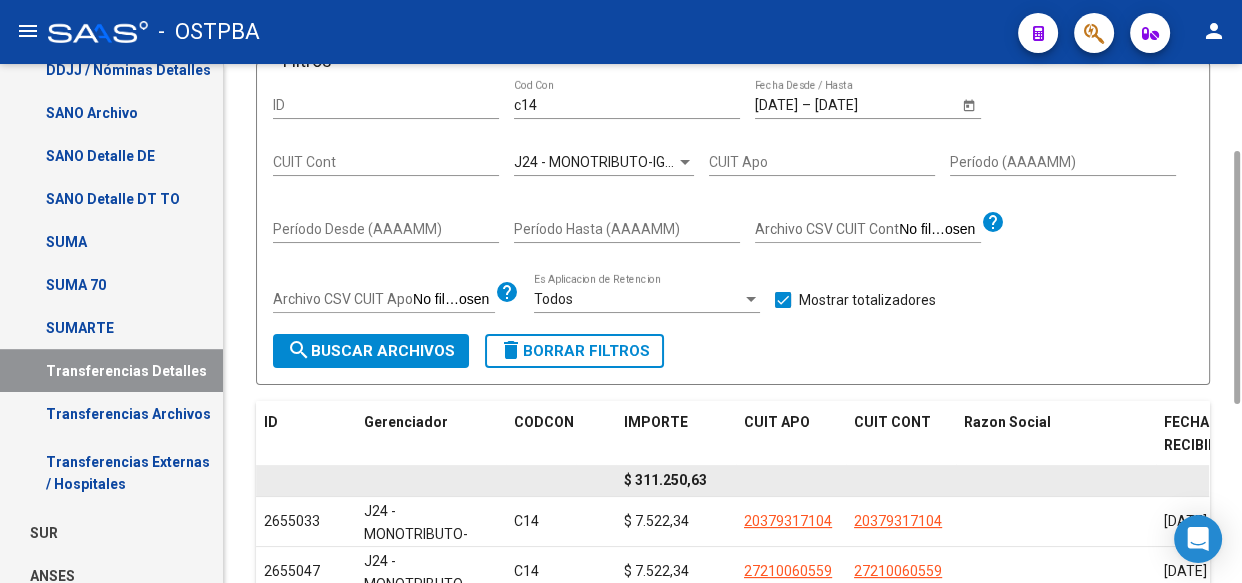 click on "$ 311.250,63" 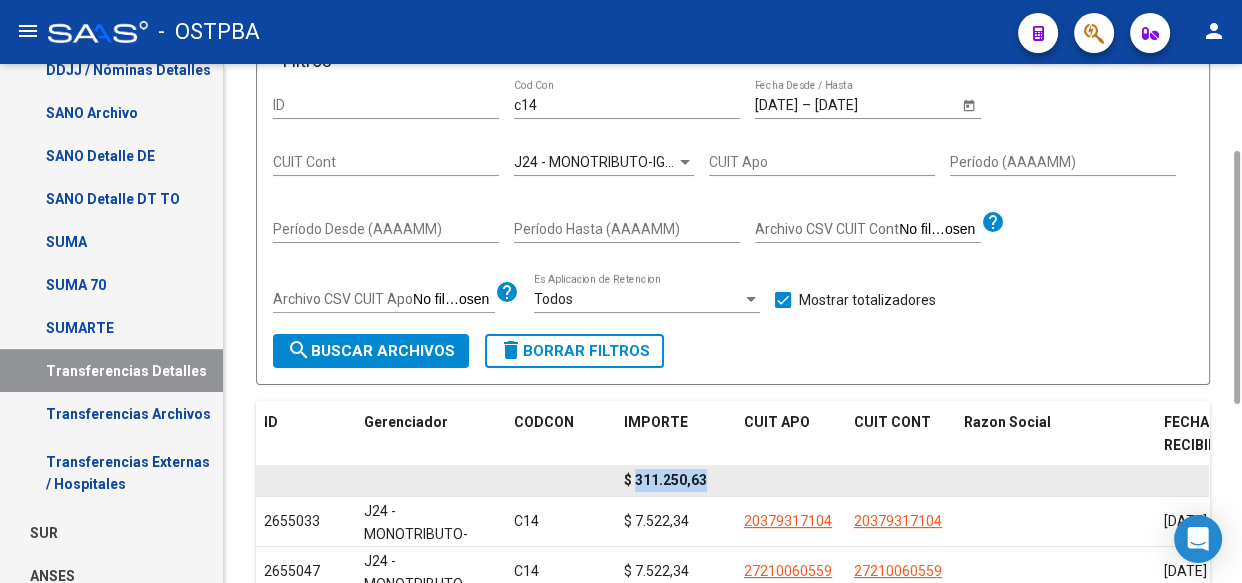 click on "$ 311.250,63" 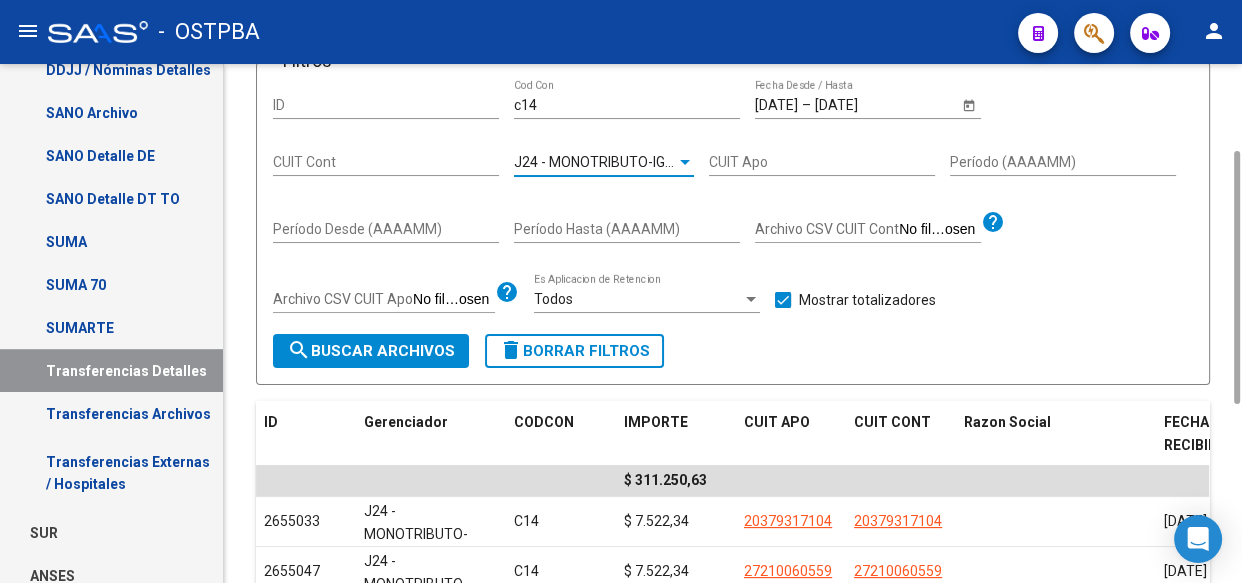 click on "J24 - MONOTRIBUTO-IGUALDAD SALUD-PRENSA" at bounding box center (669, 162) 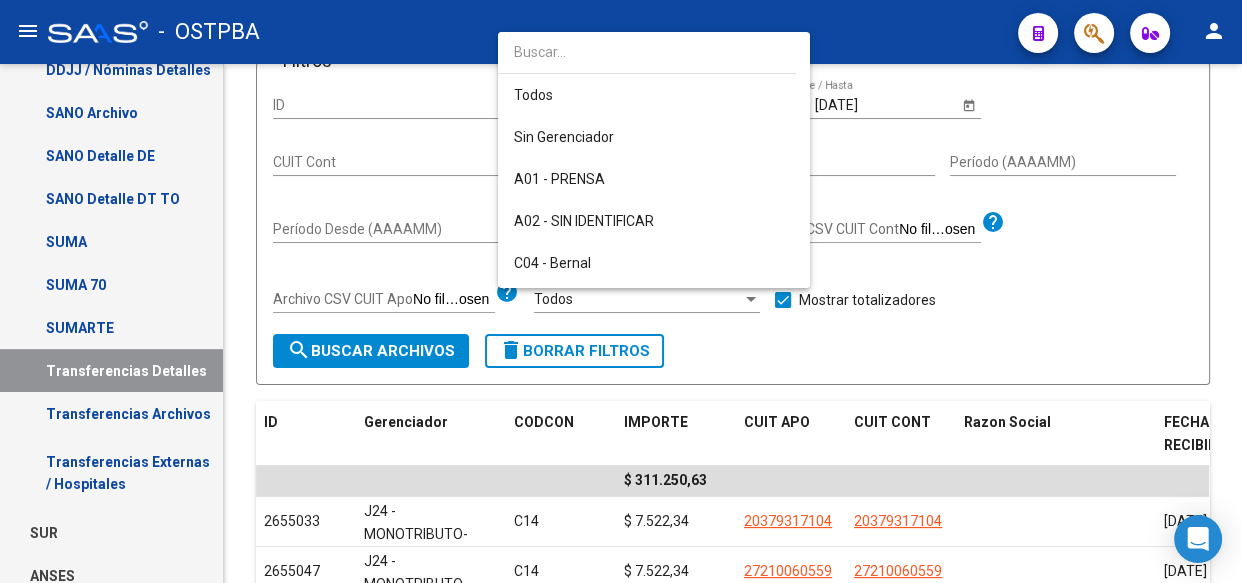 scroll, scrollTop: 355, scrollLeft: 0, axis: vertical 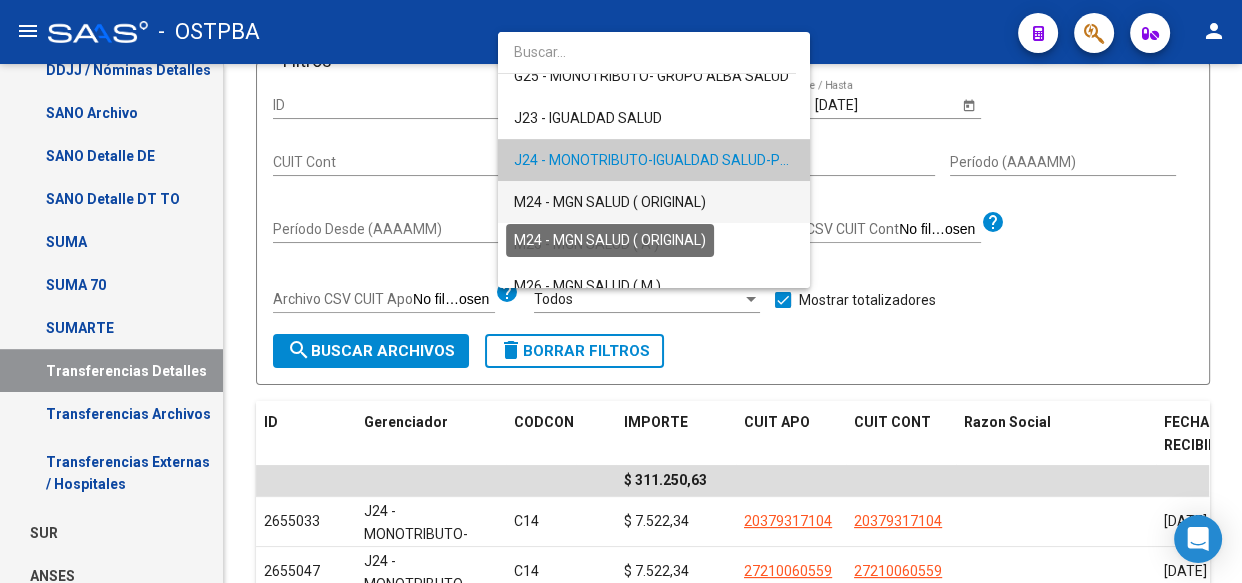 click on "M24 - MGN SALUD ( ORIGINAL)" at bounding box center [610, 202] 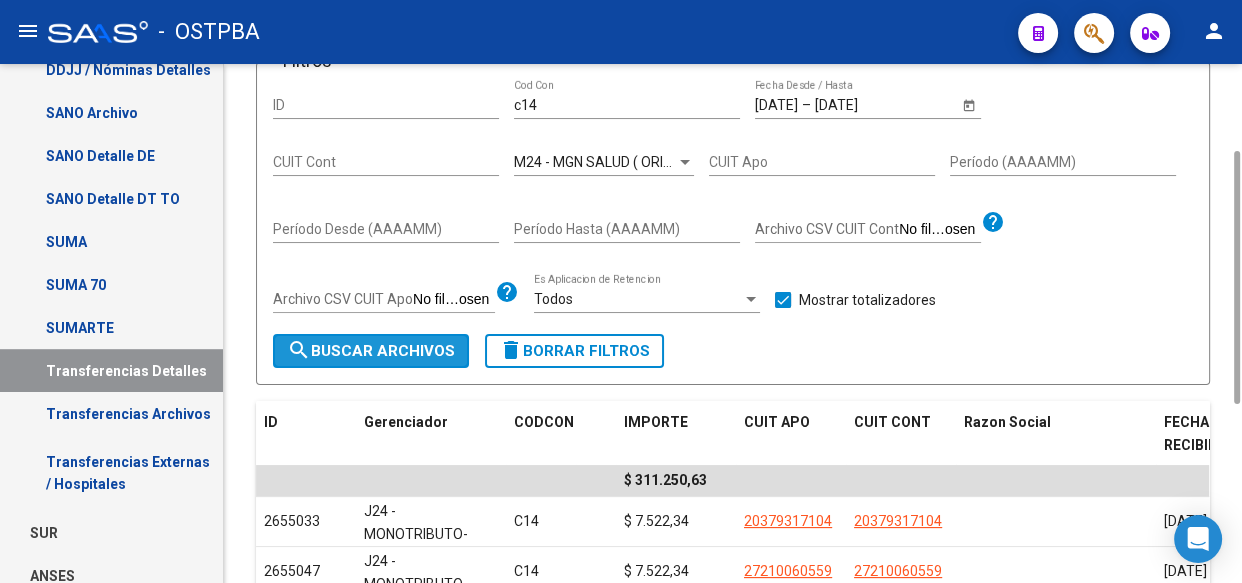 click on "search  Buscar Archivos" 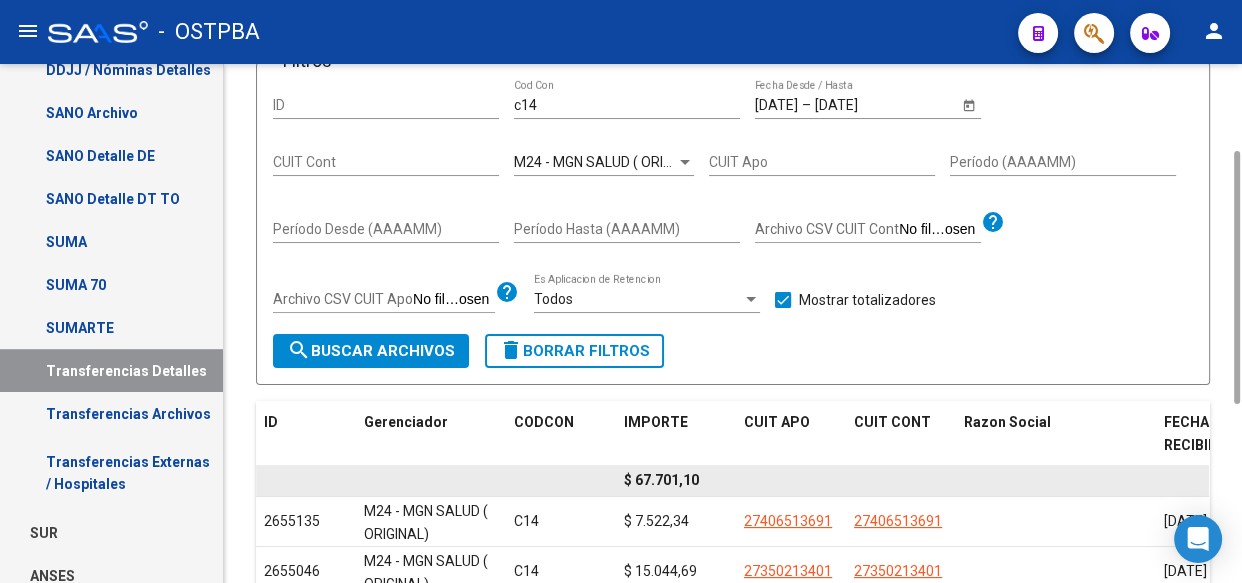 click on "$ 67.701,10" 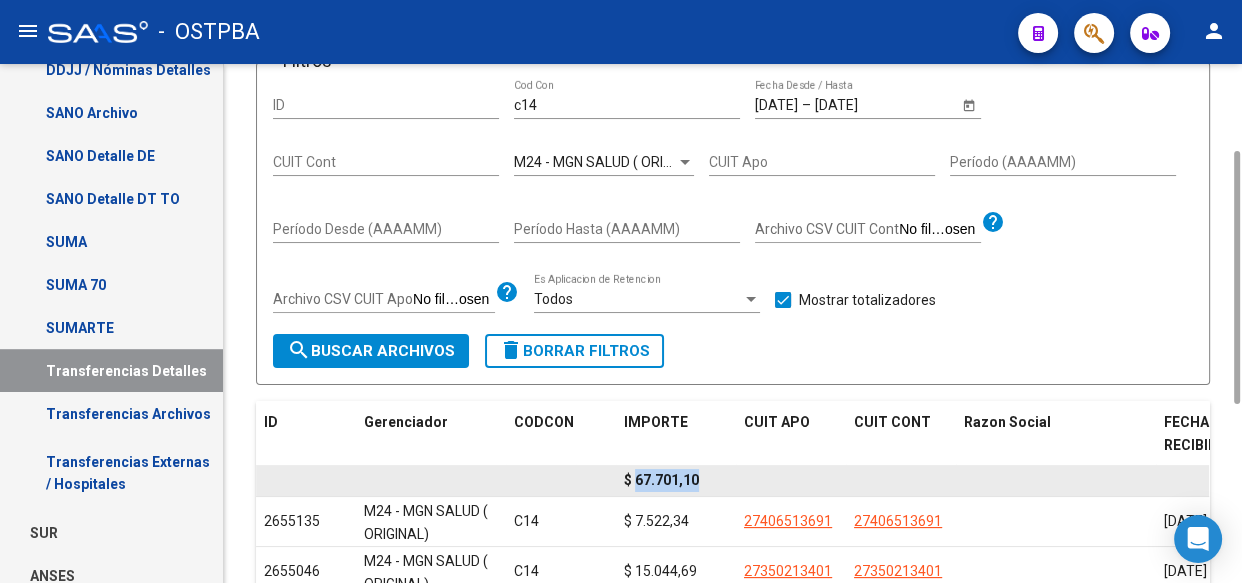 click on "$ 67.701,10" 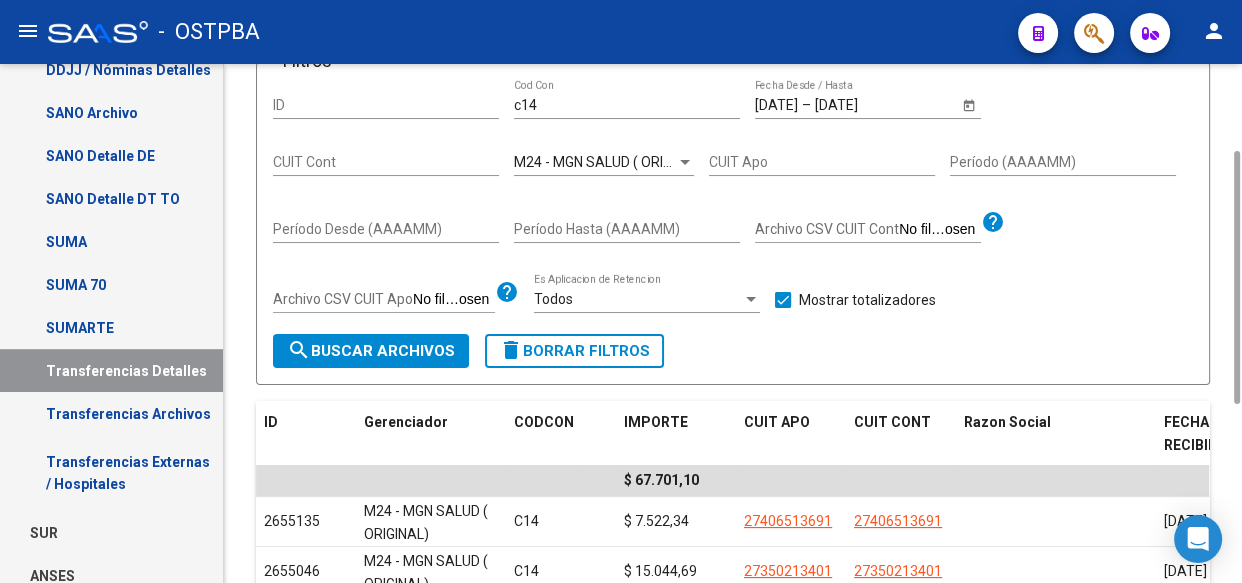 click on "M24 - MGN SALUD ( ORIGINAL)" at bounding box center [610, 162] 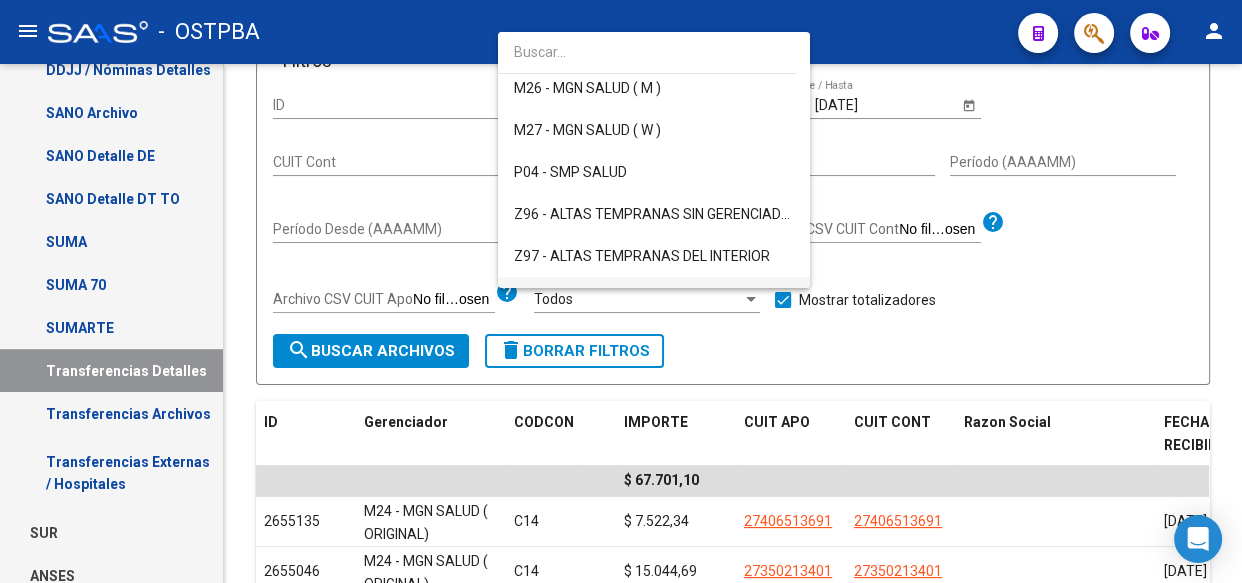 scroll, scrollTop: 583, scrollLeft: 0, axis: vertical 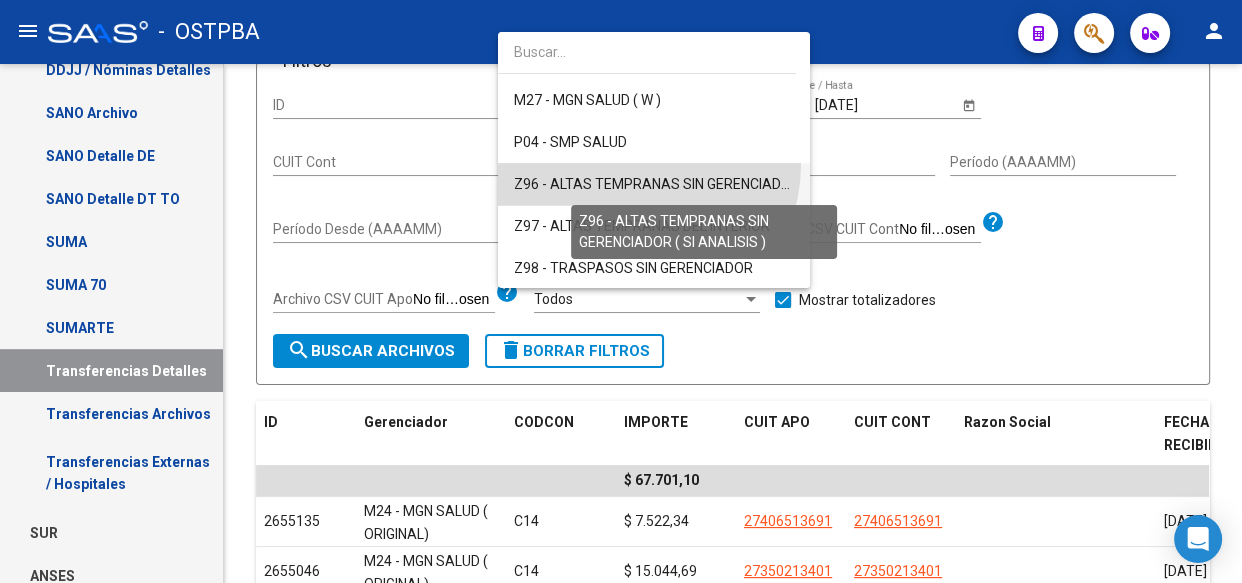 click on "Z96 - ALTAS TEMPRANAS SIN GERENCIADOR ( SI ANALISIS )" at bounding box center (704, 184) 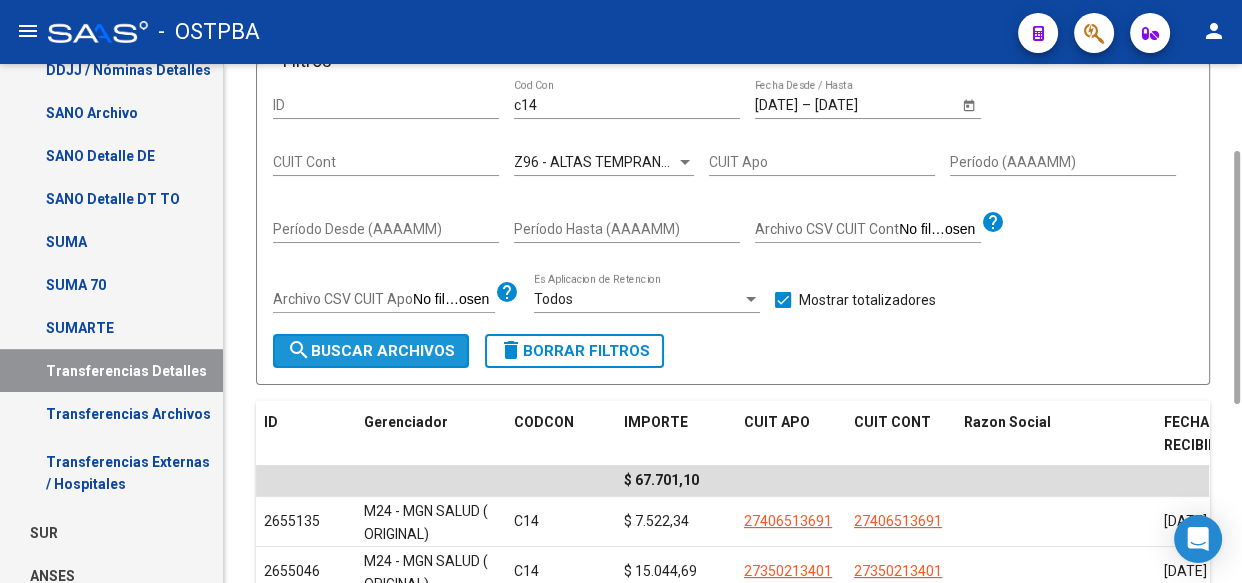 click on "search  Buscar Archivos" 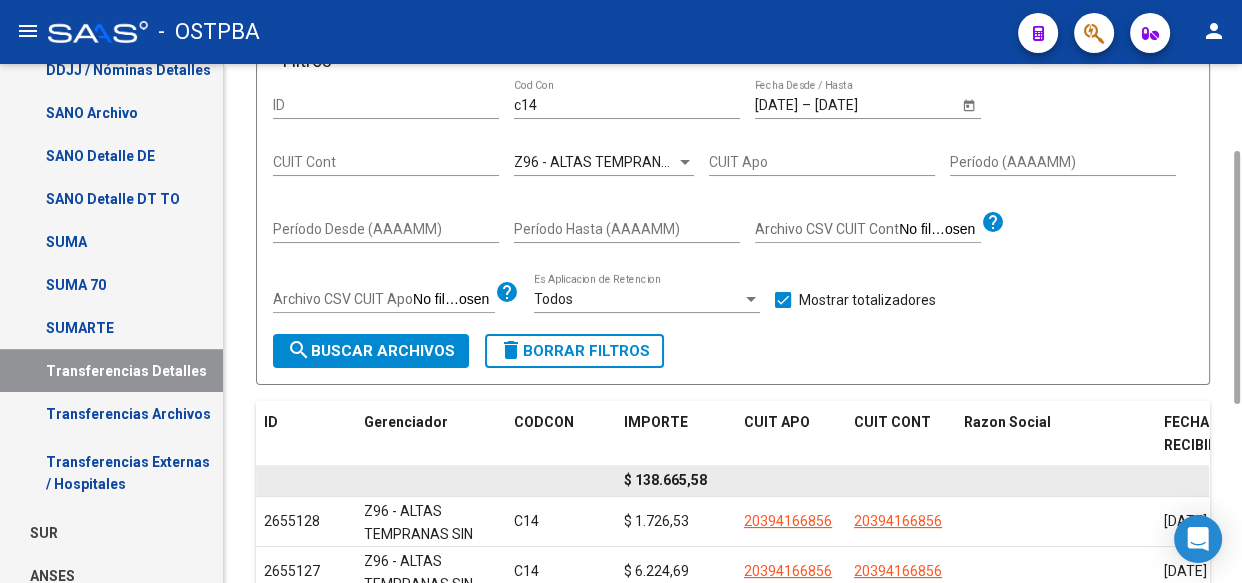 click on "$ 138.665,58" 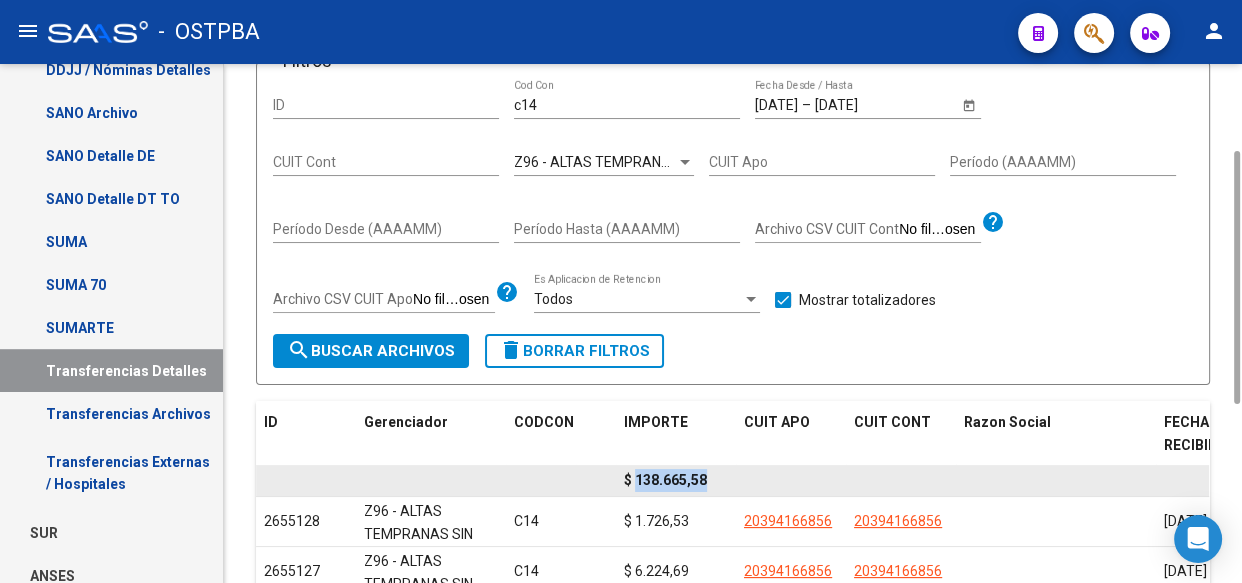 click on "$ 138.665,58" 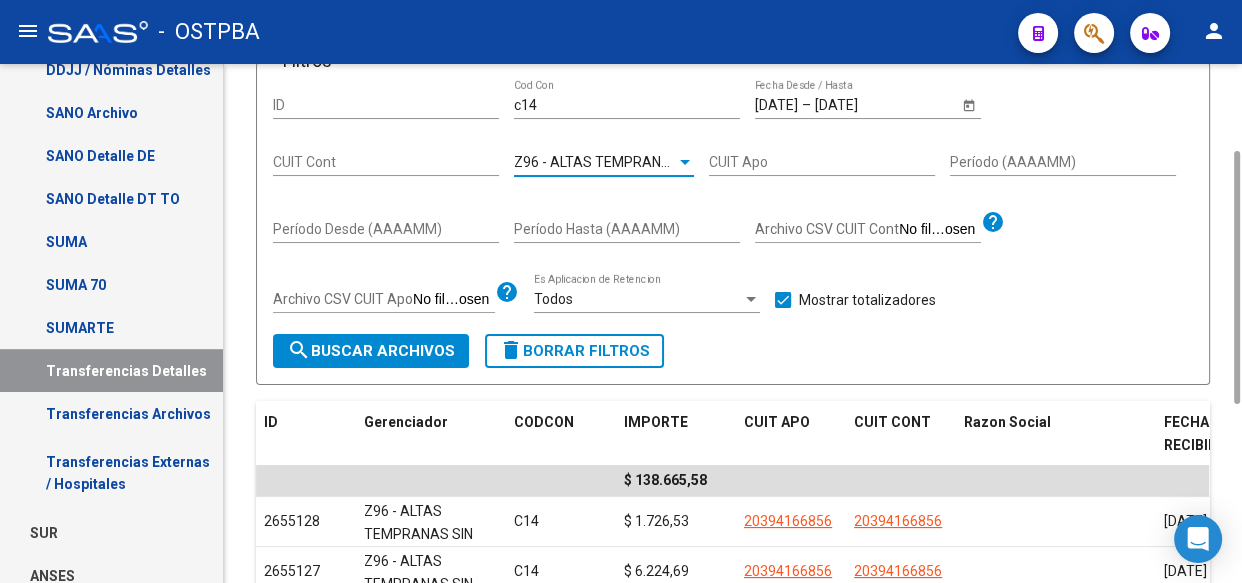 click on "Z96 - ALTAS TEMPRANAS SIN GERENCIADOR ( SI ANALISIS )" at bounding box center [704, 162] 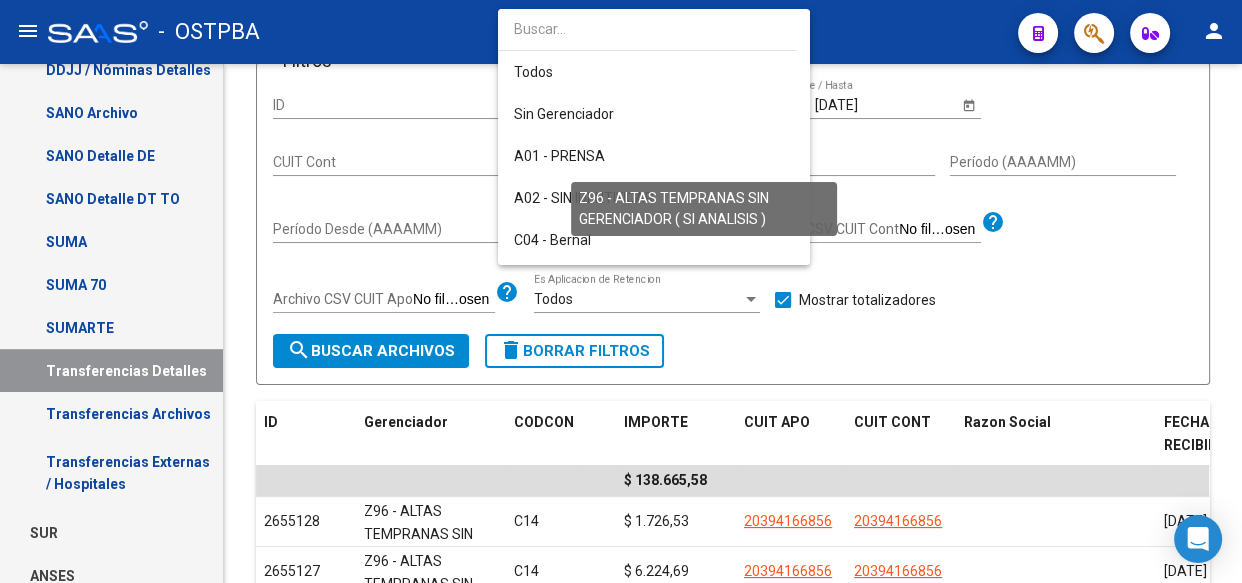 scroll, scrollTop: 583, scrollLeft: 0, axis: vertical 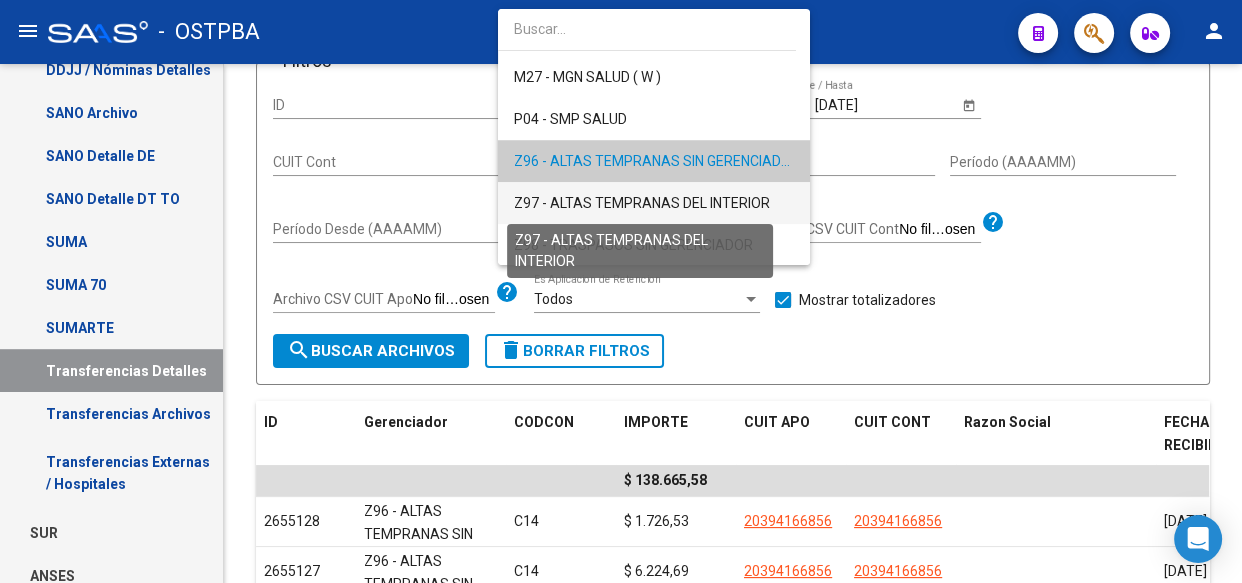 click on "Z97 - ALTAS TEMPRANAS DEL INTERIOR" at bounding box center [642, 203] 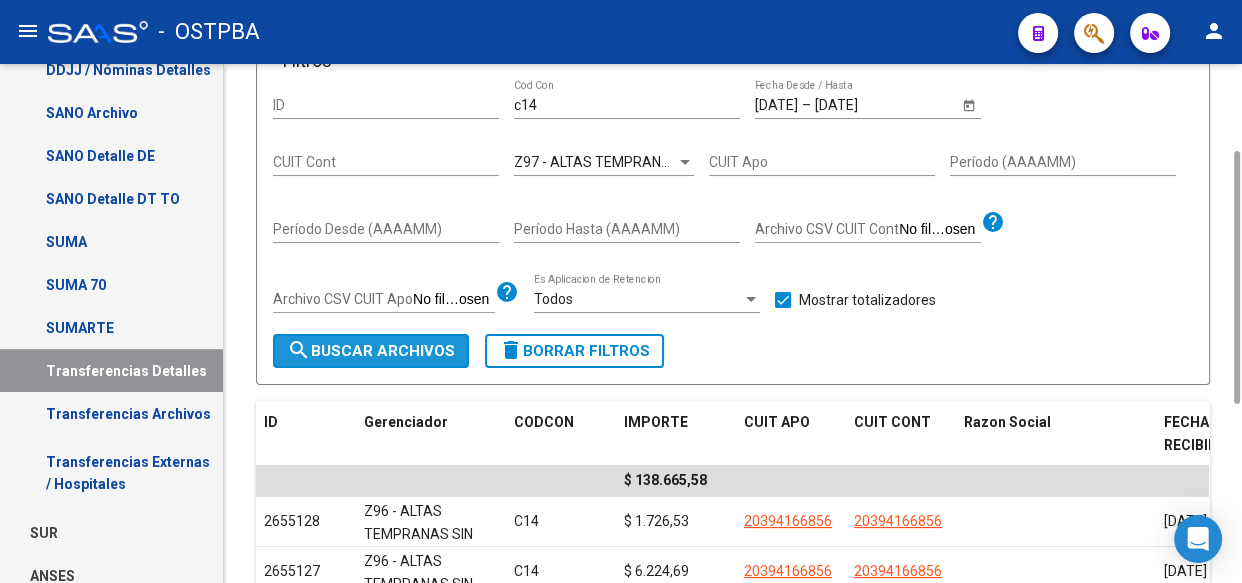 click on "search  Buscar Archivos" 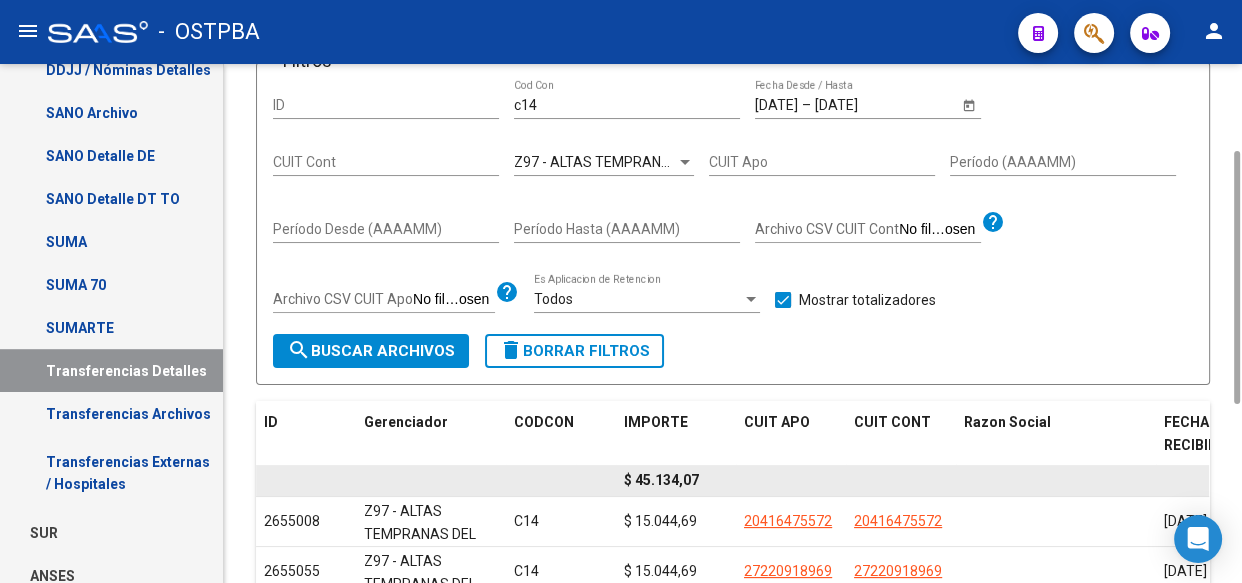 click on "$ 45.134,07" 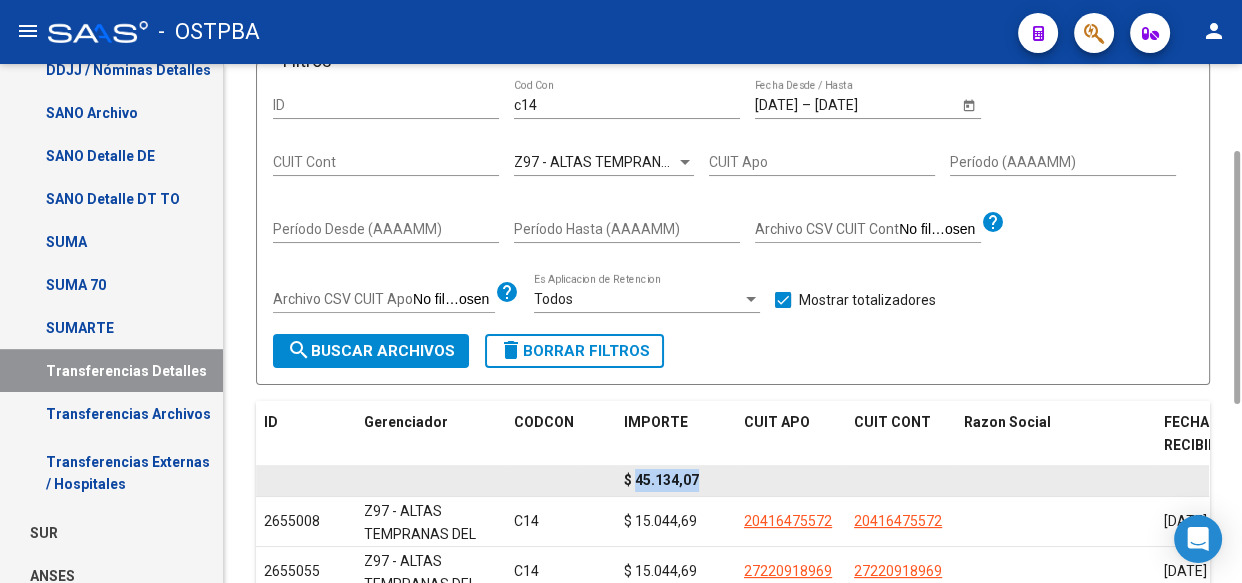 click on "$ 45.134,07" 